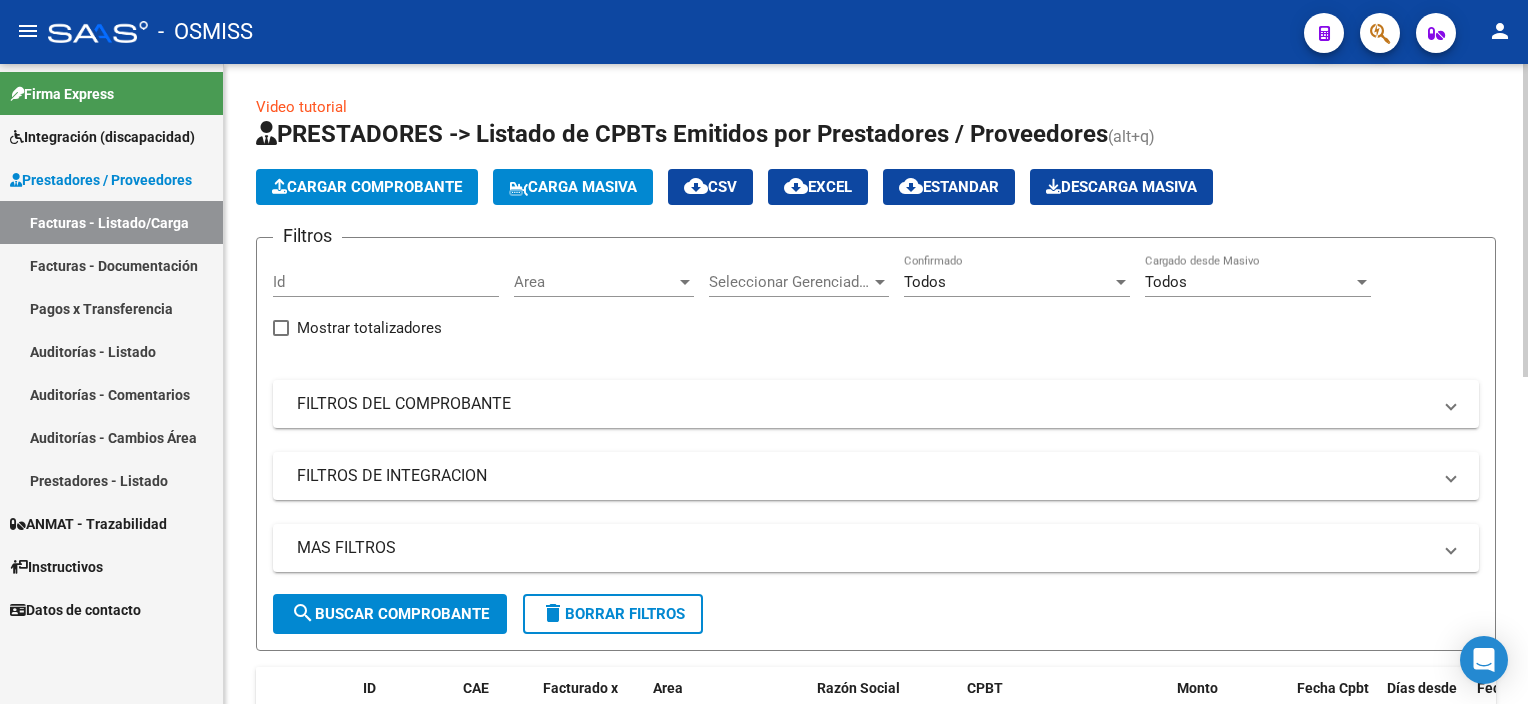 scroll, scrollTop: 0, scrollLeft: 0, axis: both 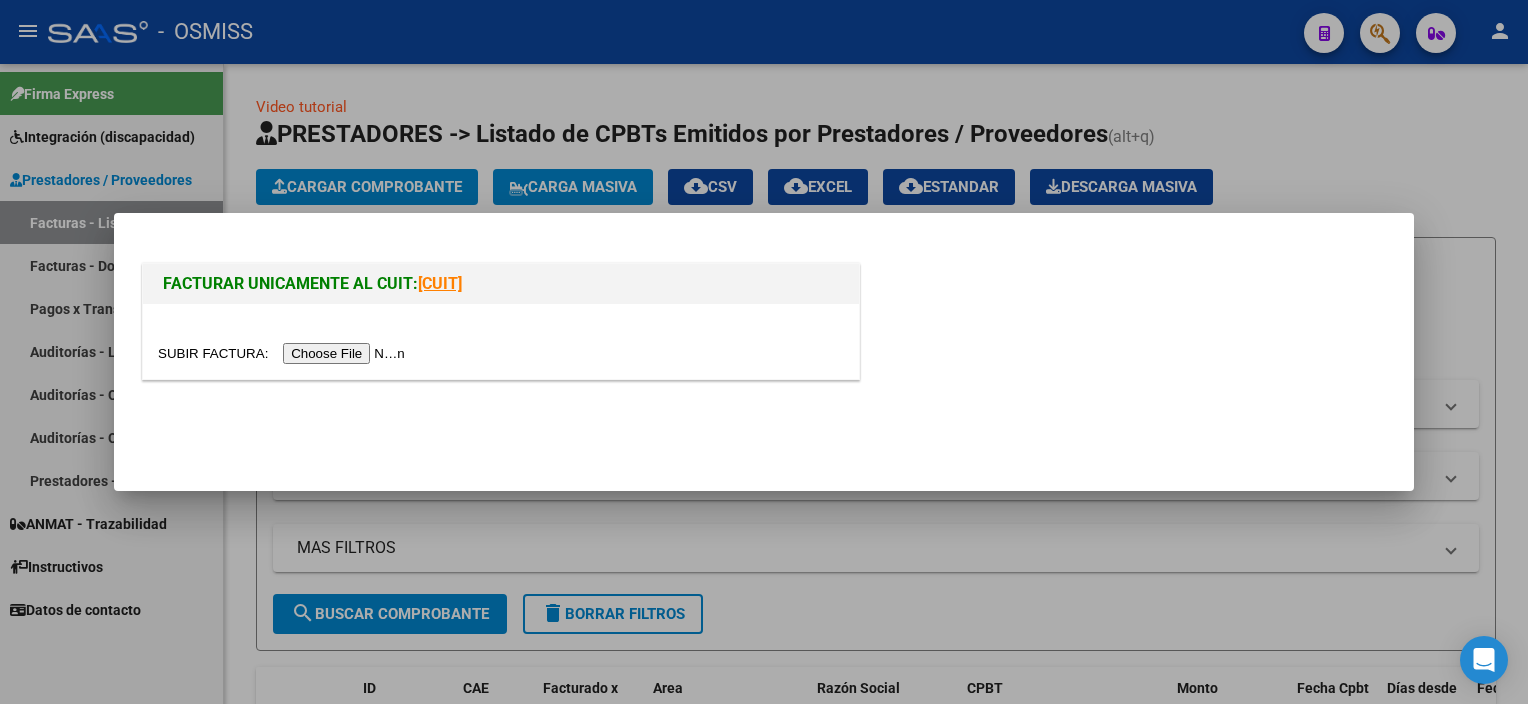 click at bounding box center (284, 353) 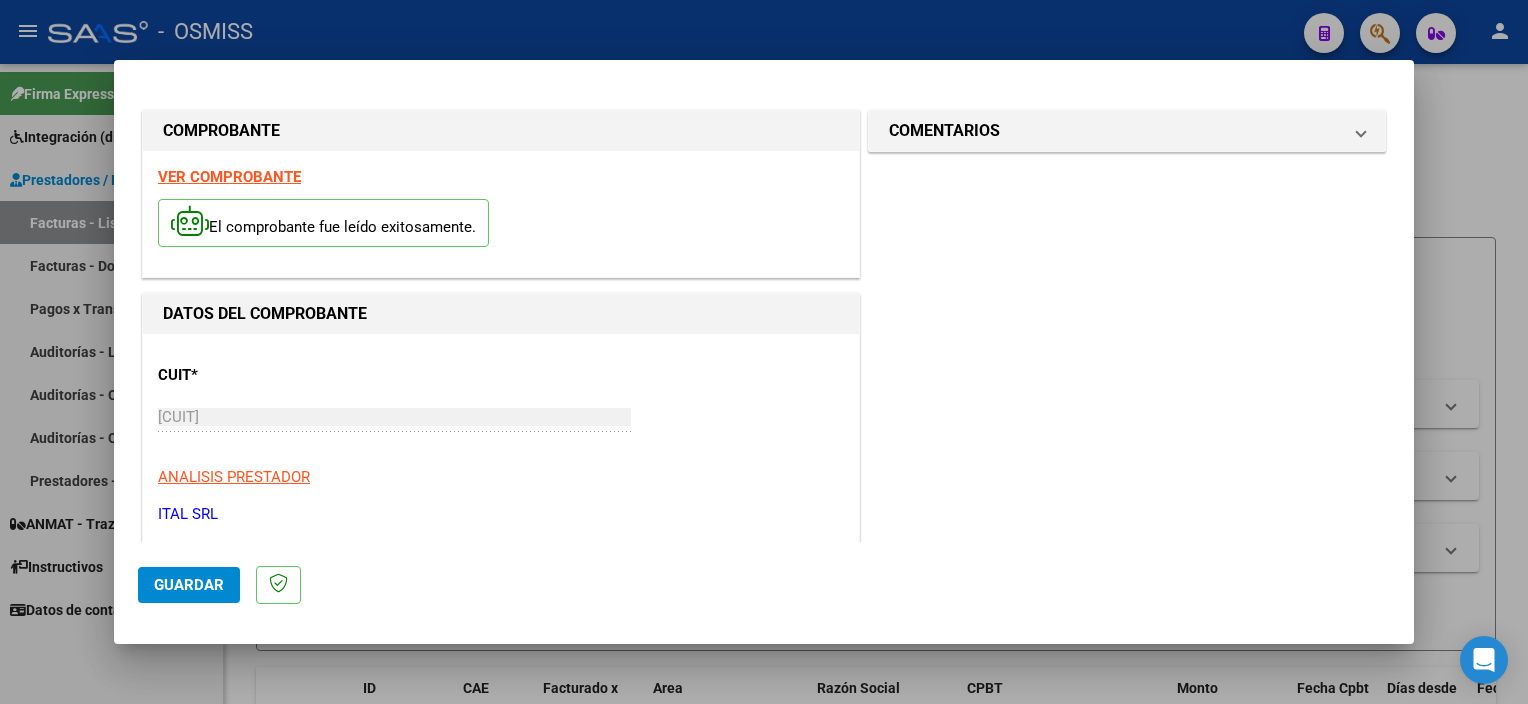 scroll, scrollTop: 295, scrollLeft: 0, axis: vertical 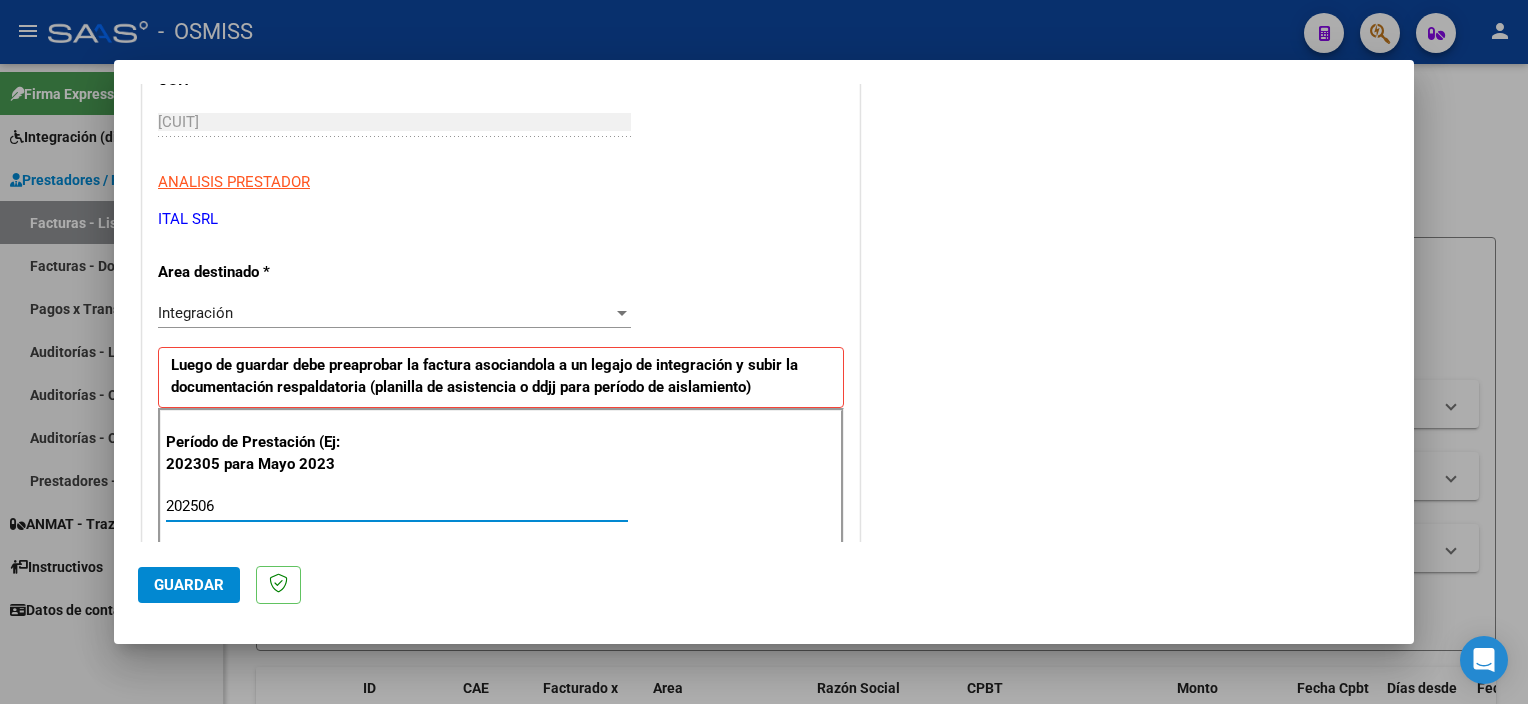 type on "202506" 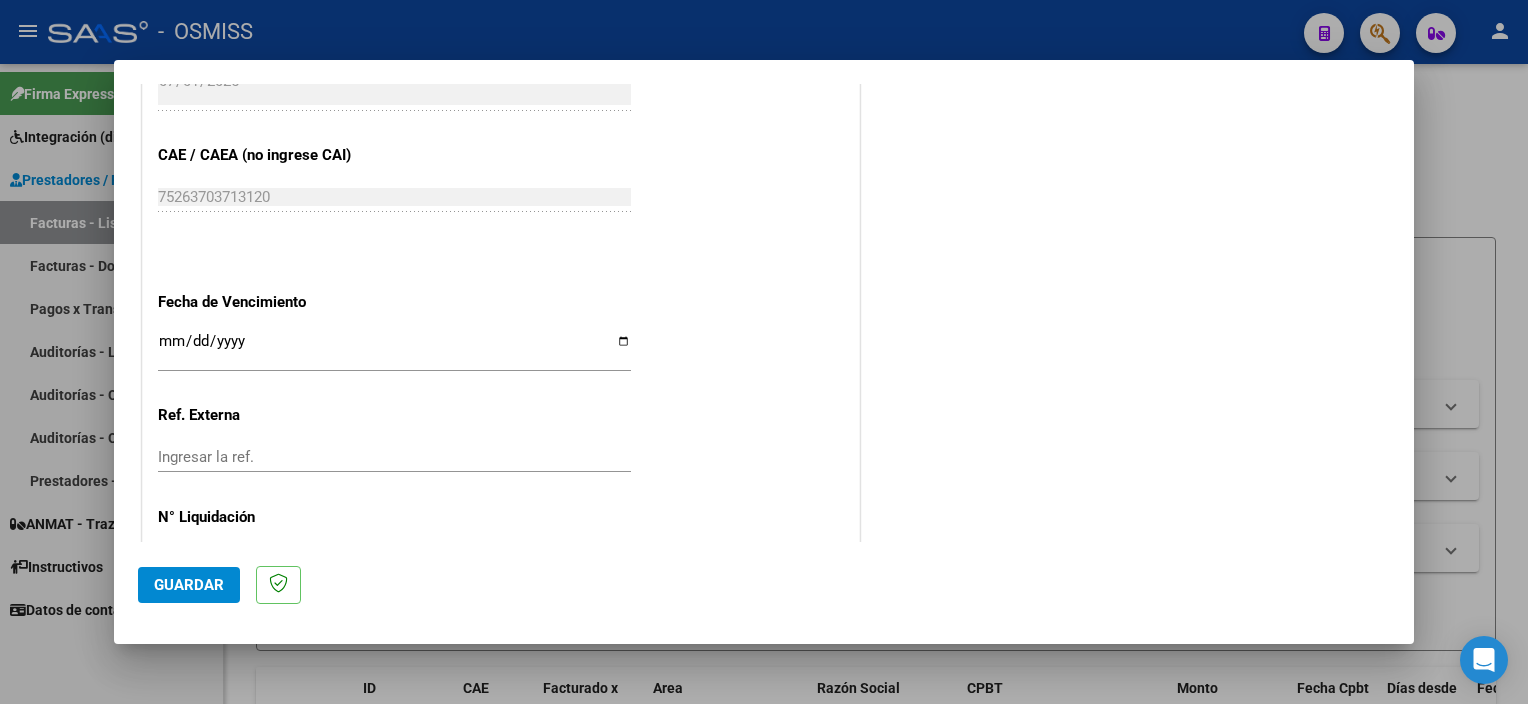scroll, scrollTop: 1287, scrollLeft: 0, axis: vertical 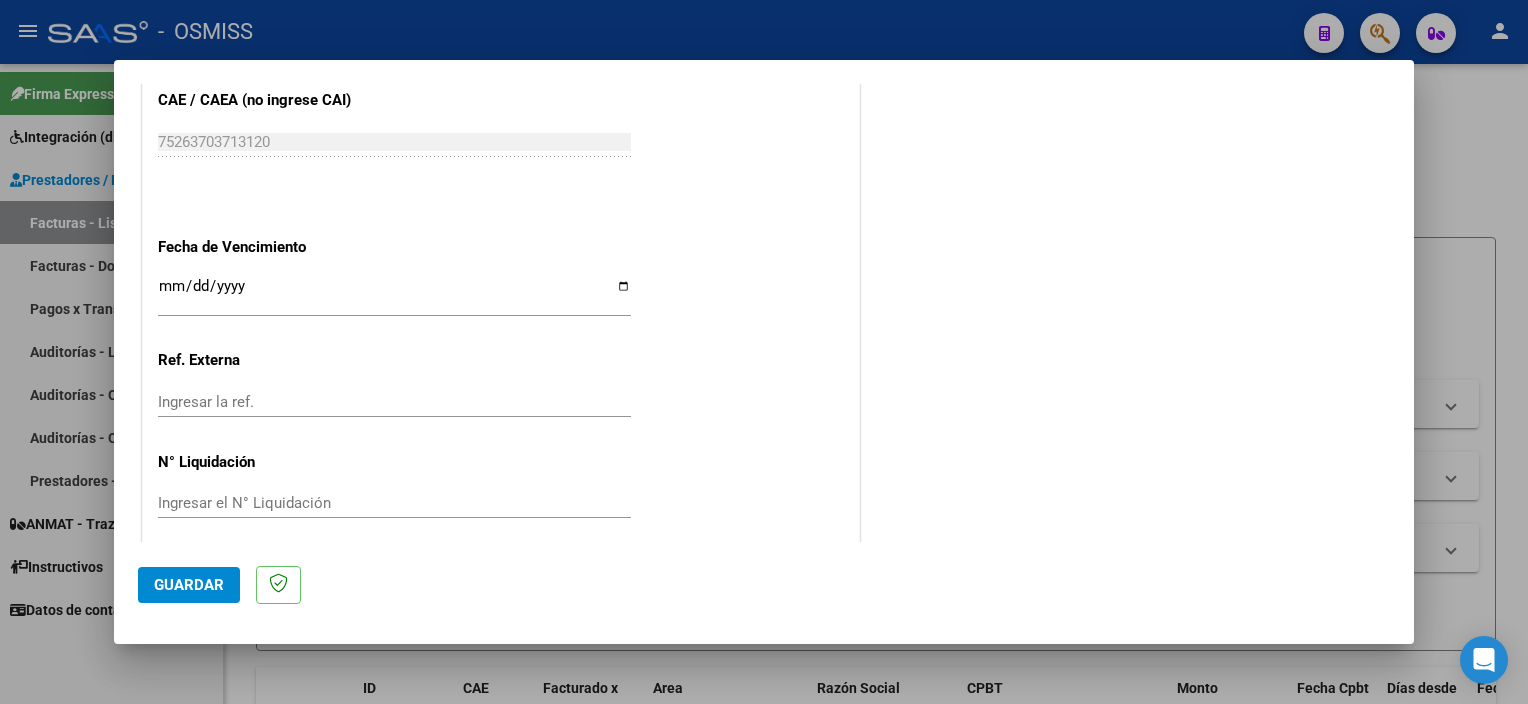 click on "Ingresar la fecha" at bounding box center (394, 294) 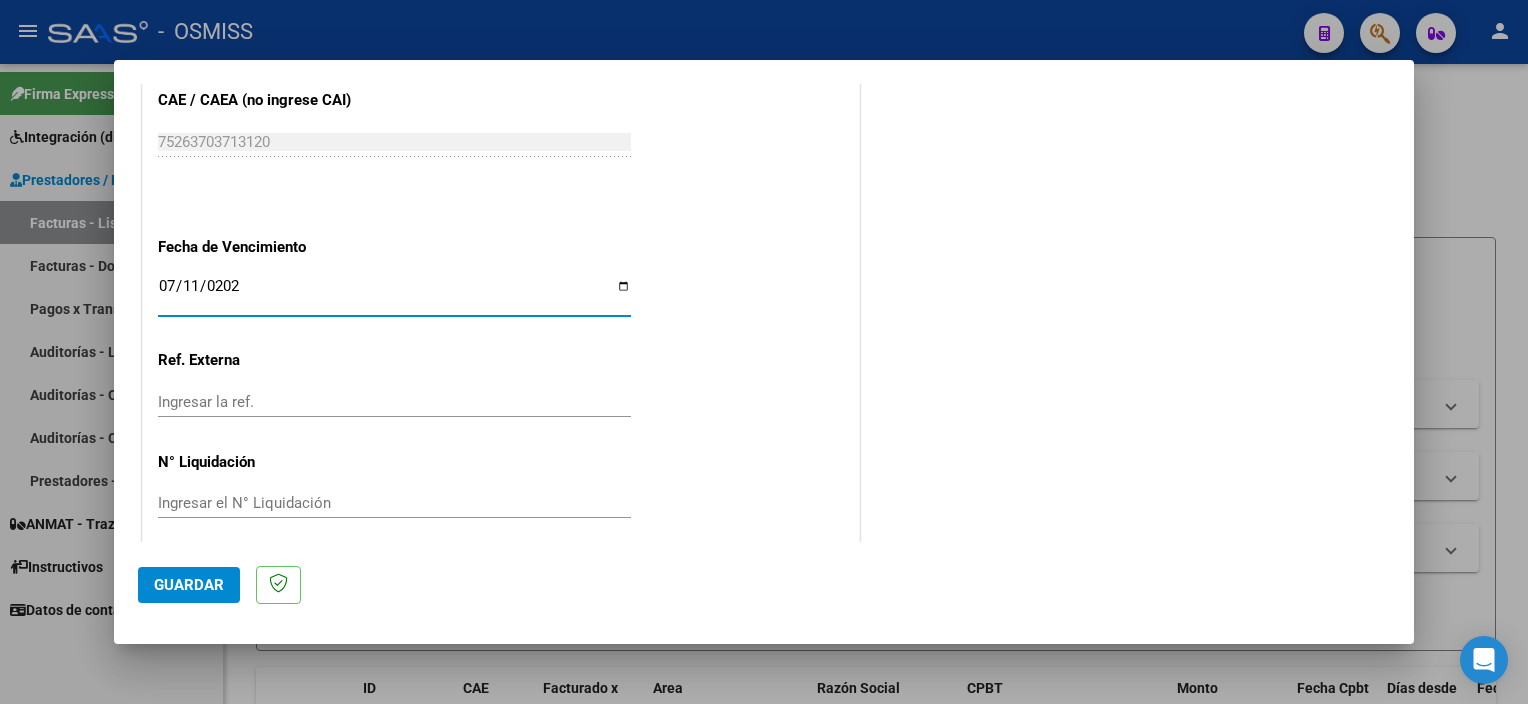 type on "2025-07-11" 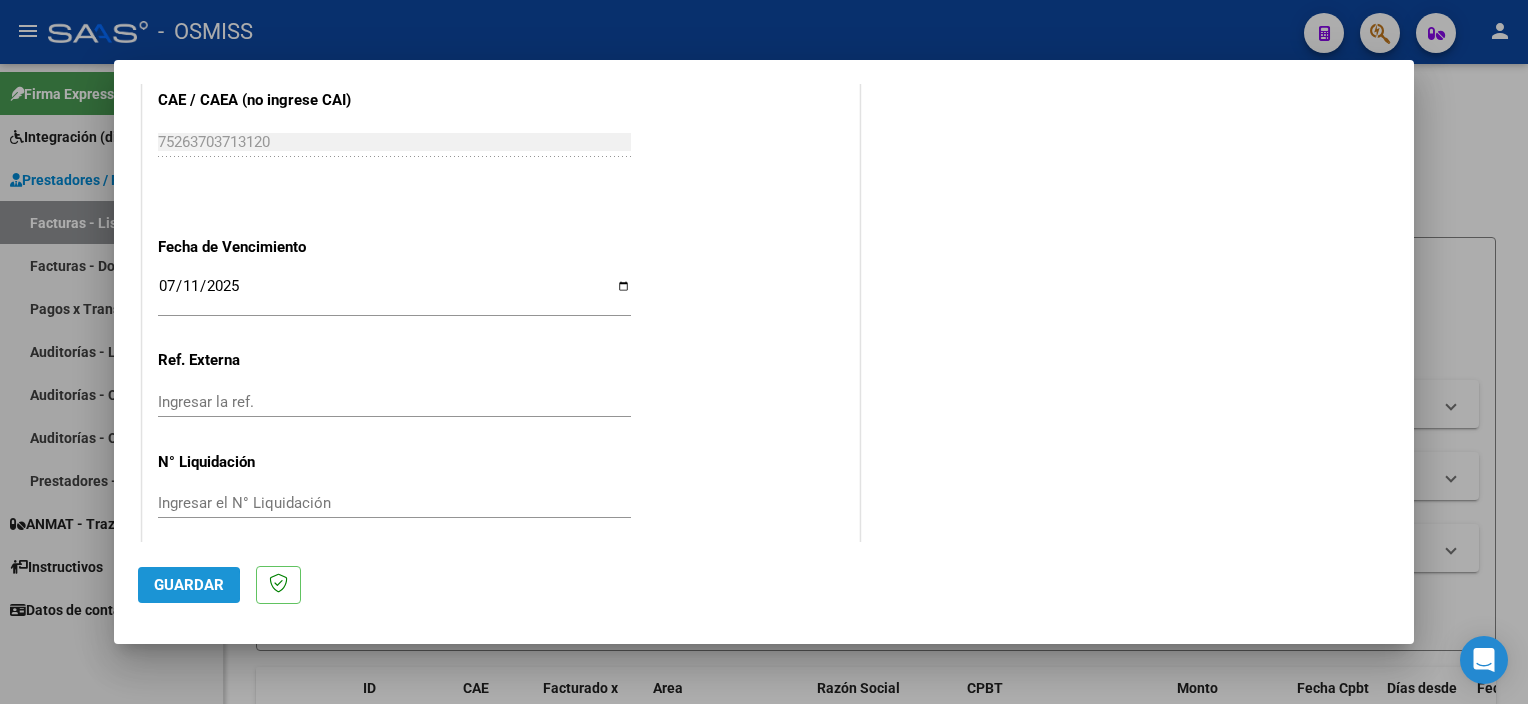 click on "Guardar" 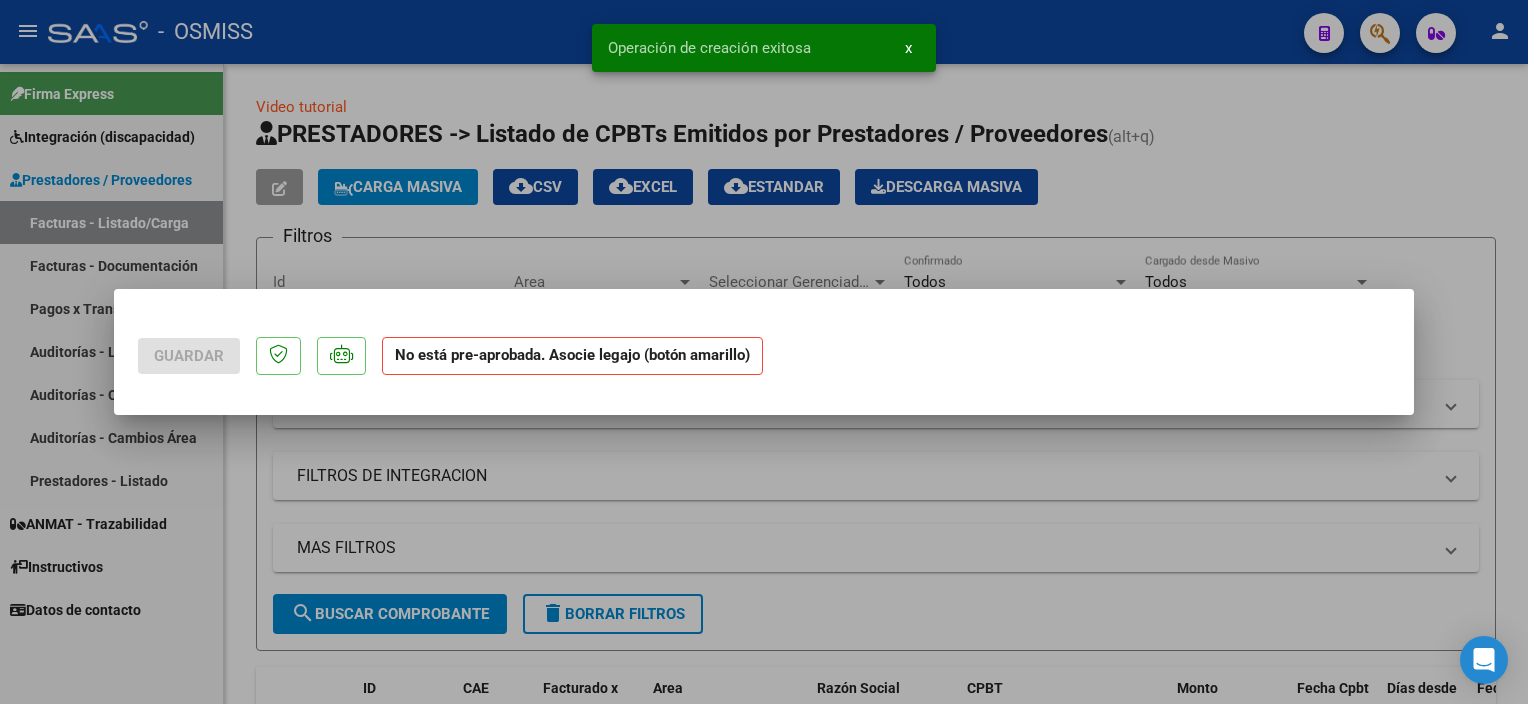 scroll, scrollTop: 0, scrollLeft: 0, axis: both 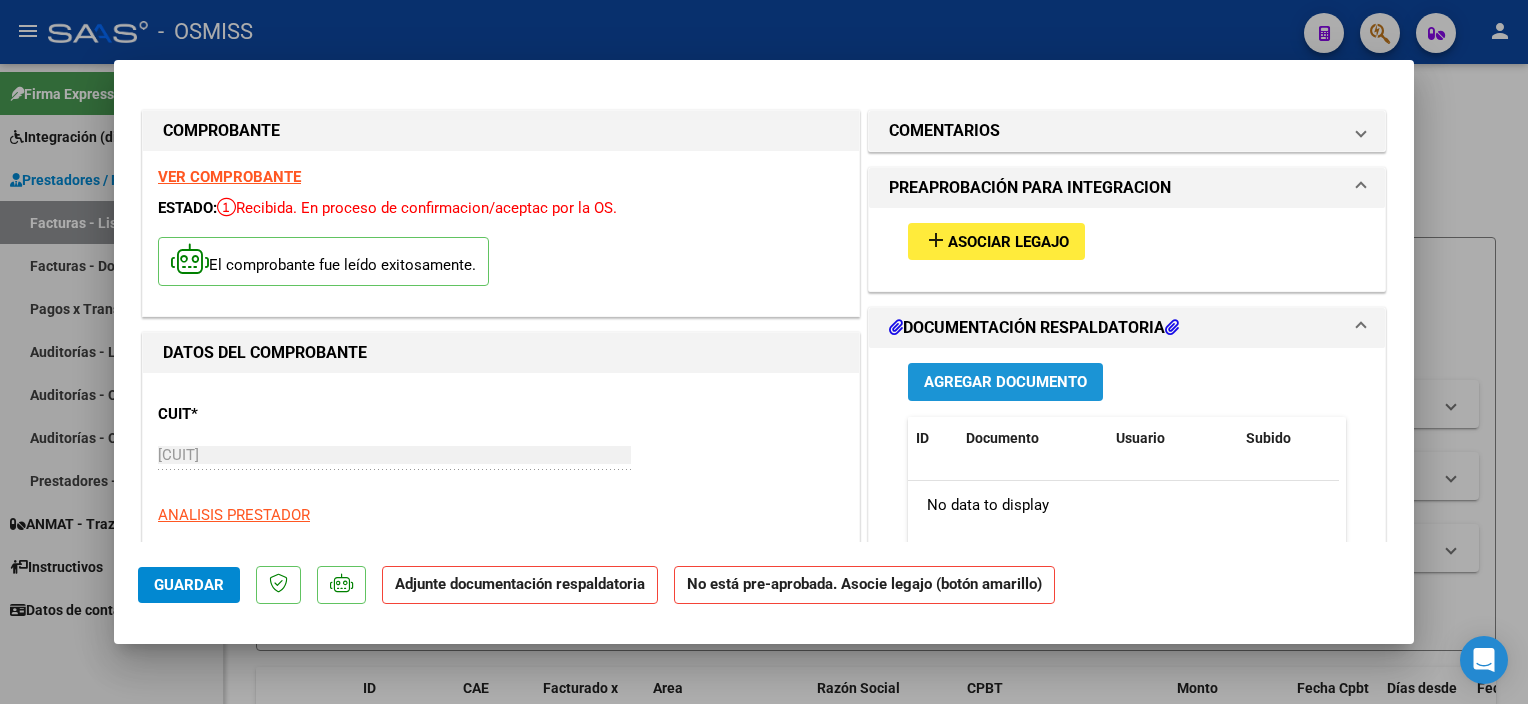 click on "Agregar Documento" at bounding box center (1005, 383) 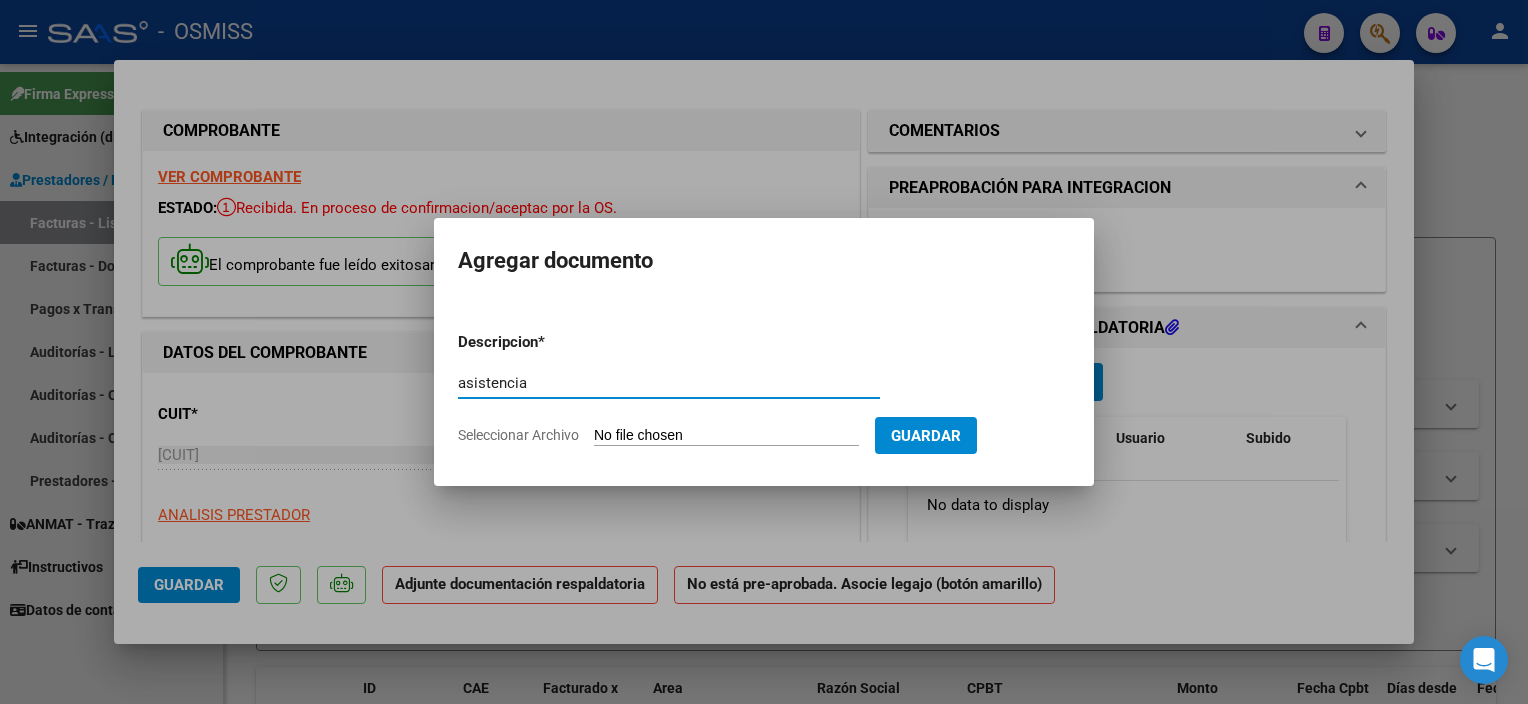 type on "asistencia" 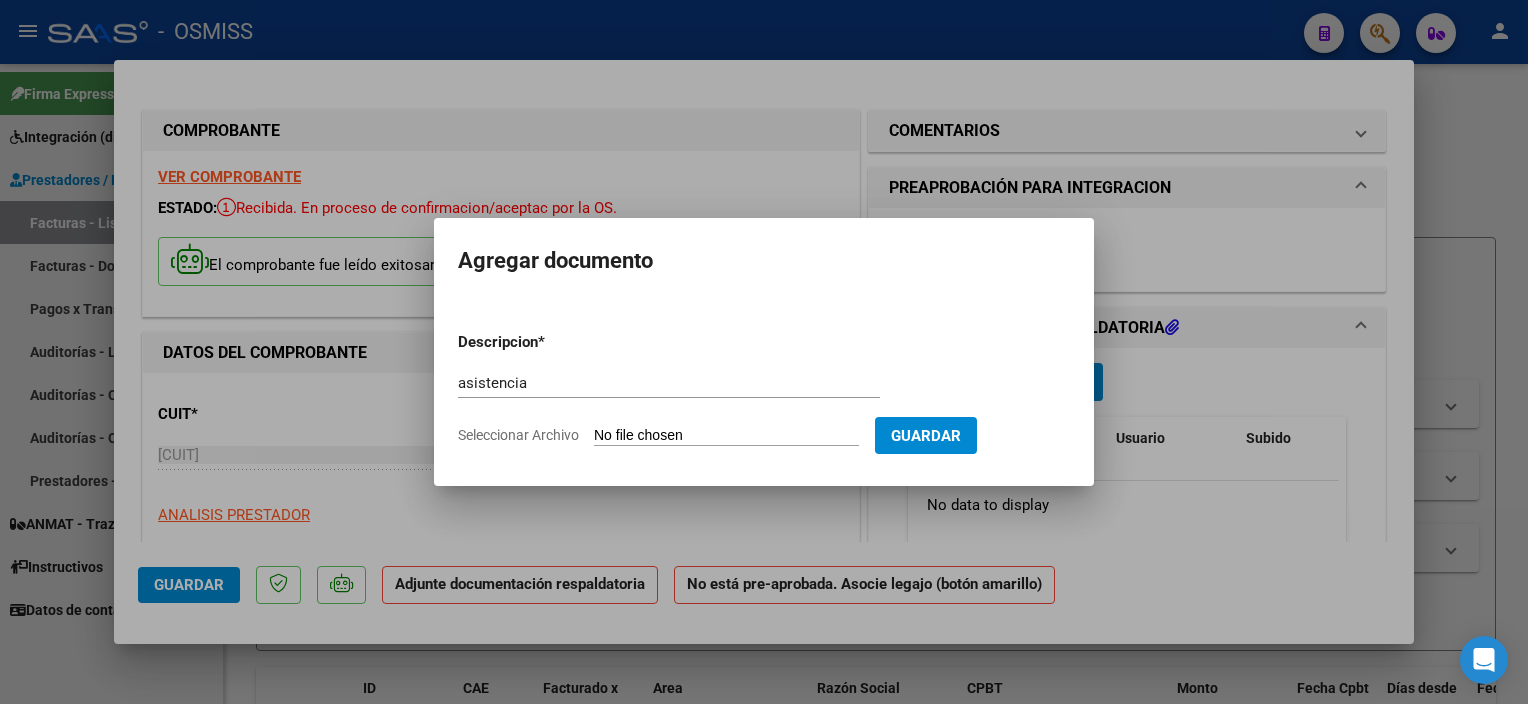 type on "C:\fakepath\romero junio - Colegio ITAL (1).pdf" 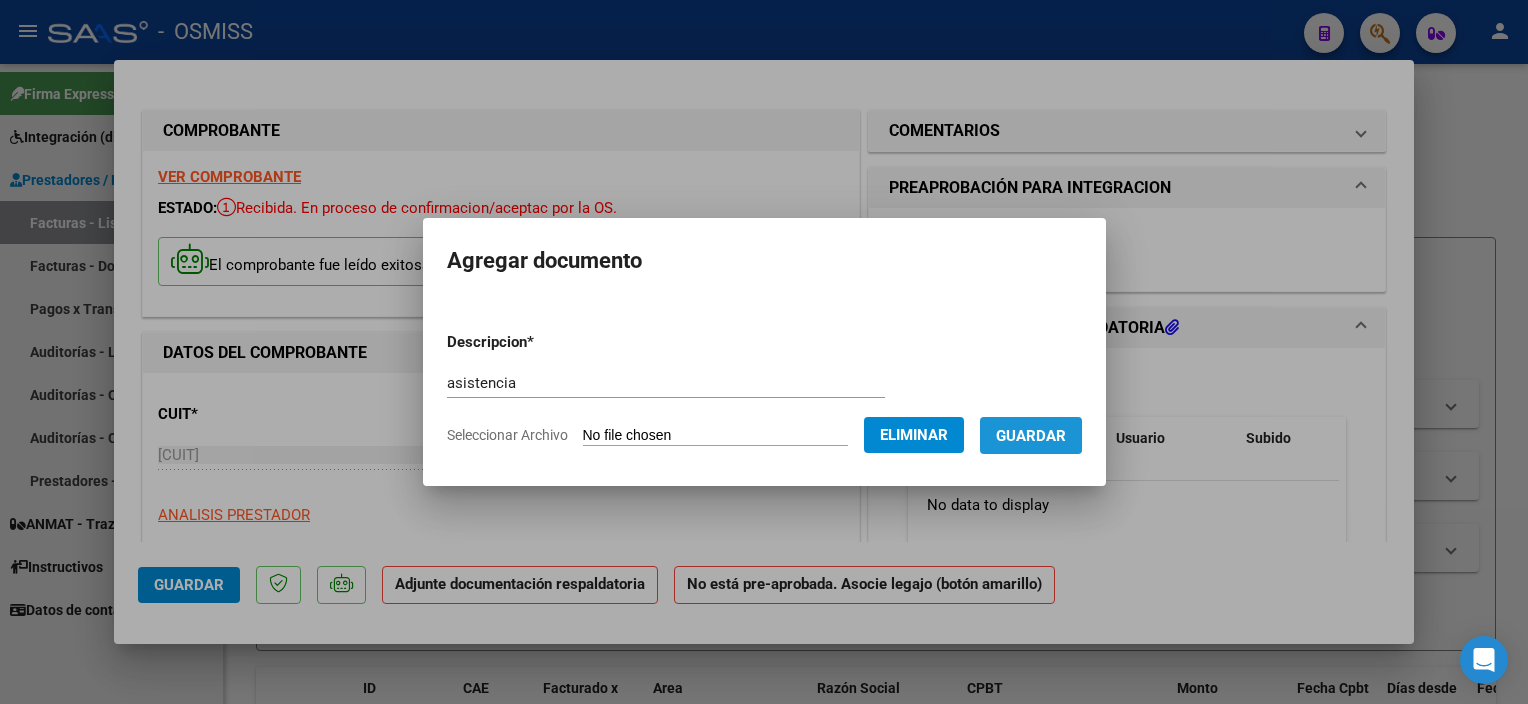click on "Guardar" at bounding box center (1031, 436) 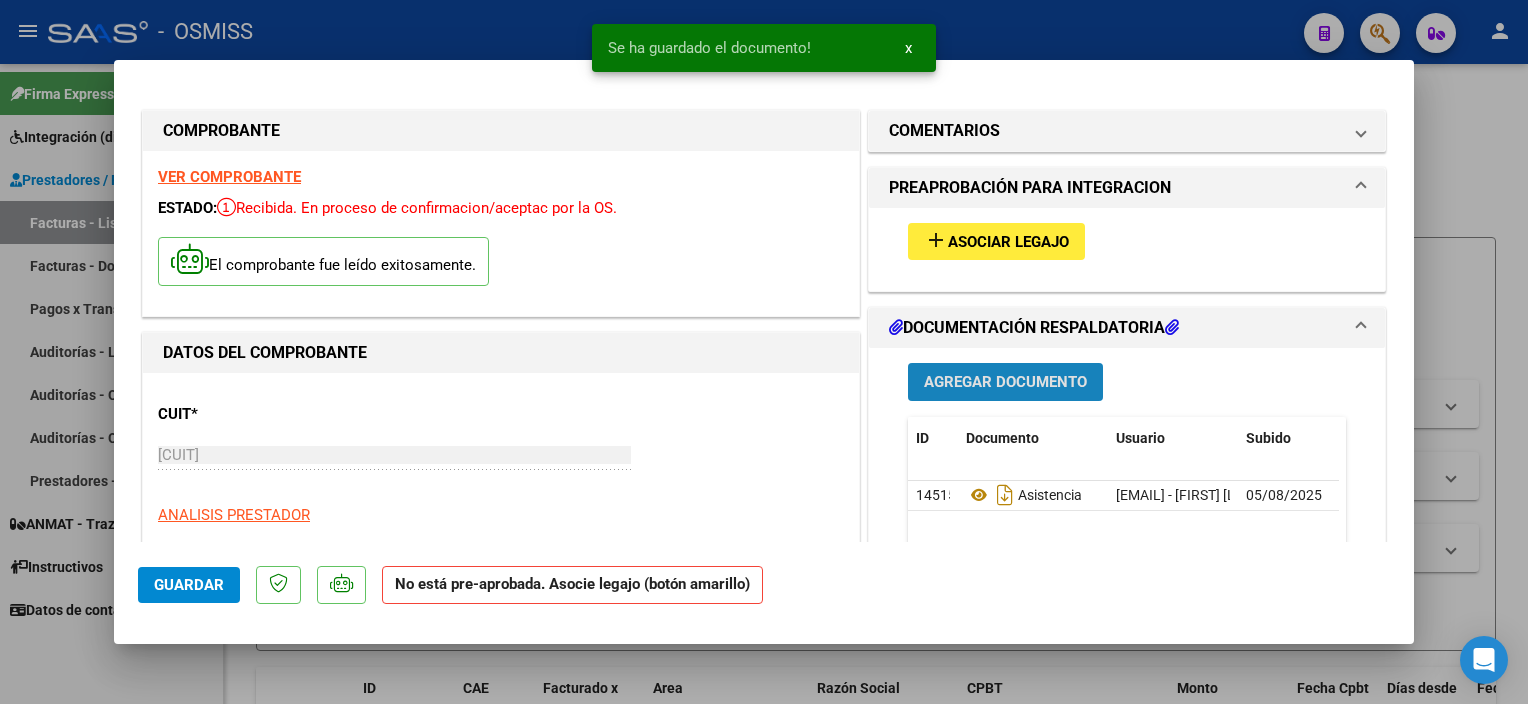 click on "Agregar Documento" at bounding box center [1005, 383] 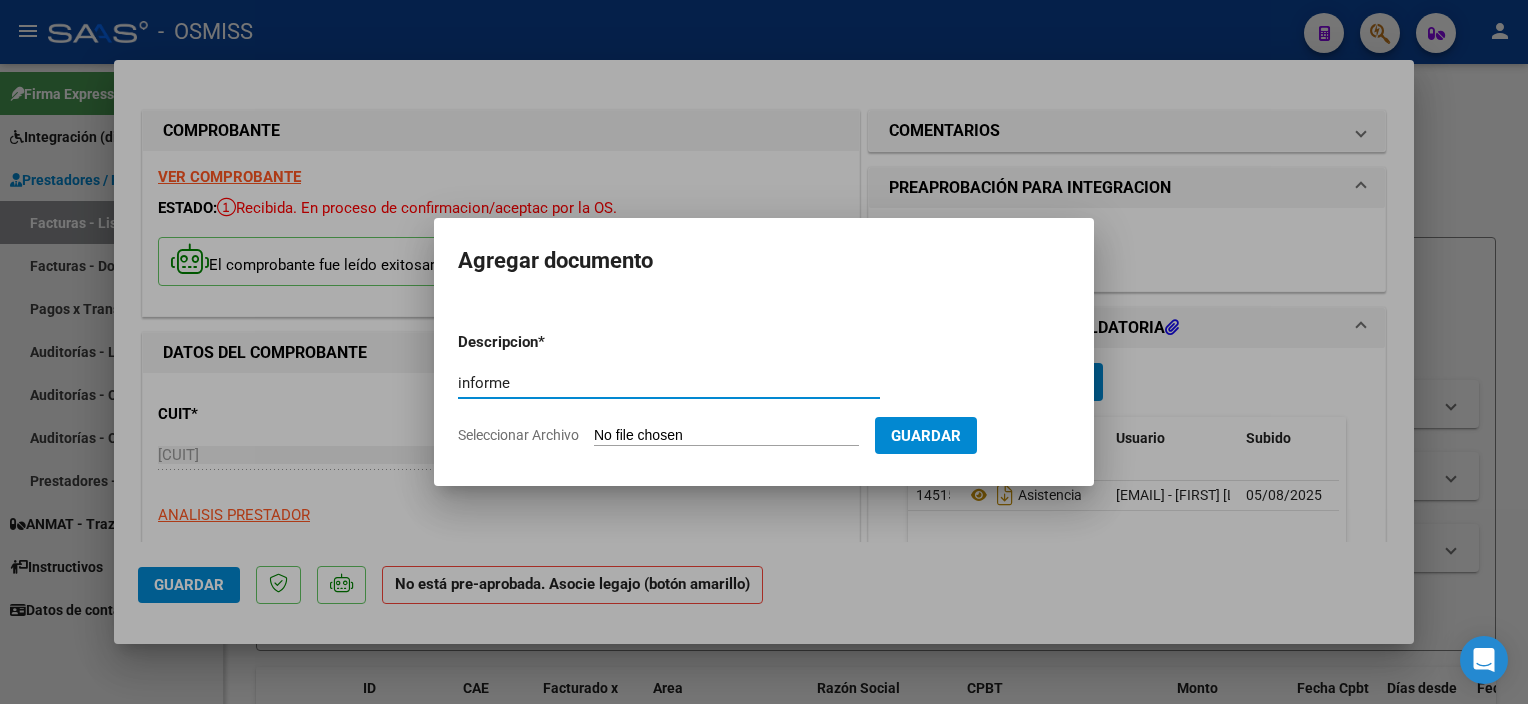 type on "informe" 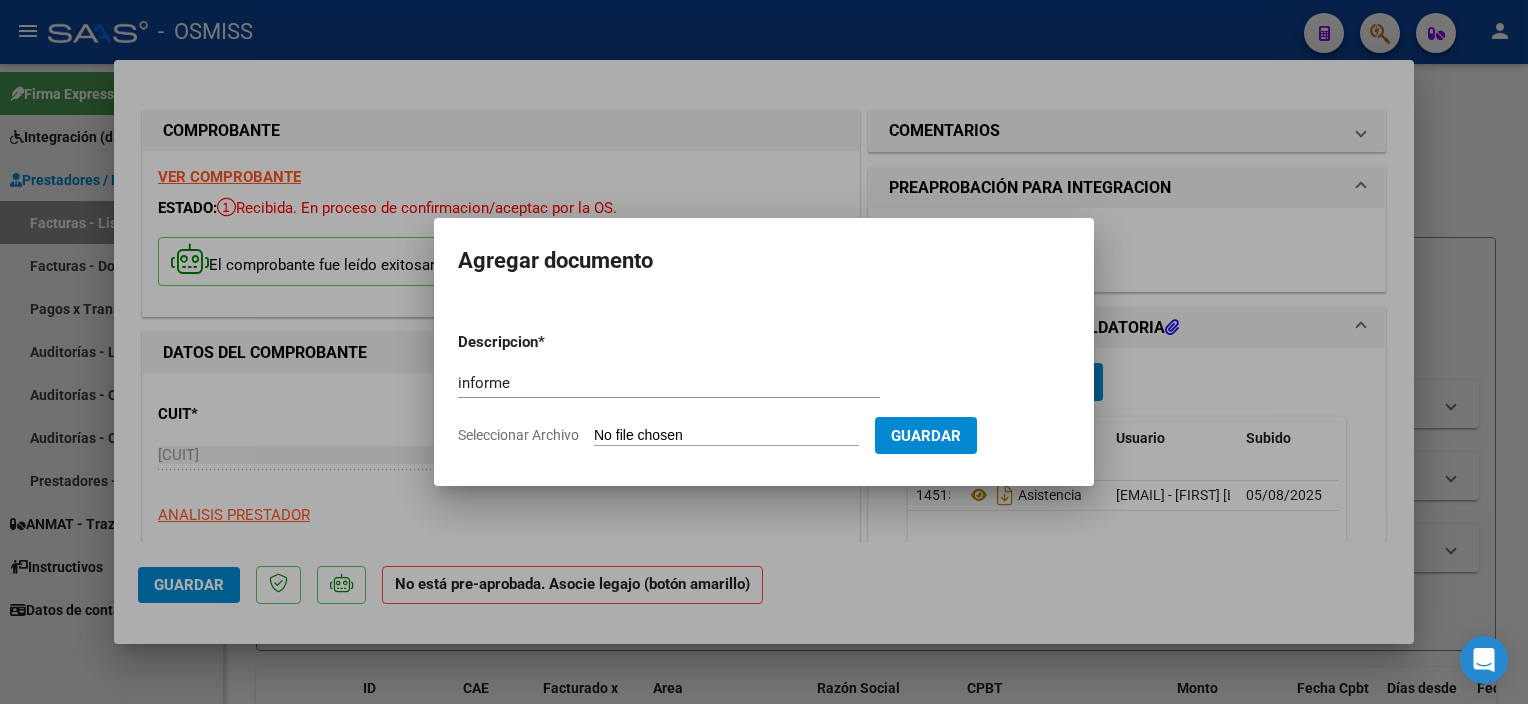 click on "Seleccionar Archivo" at bounding box center [726, 436] 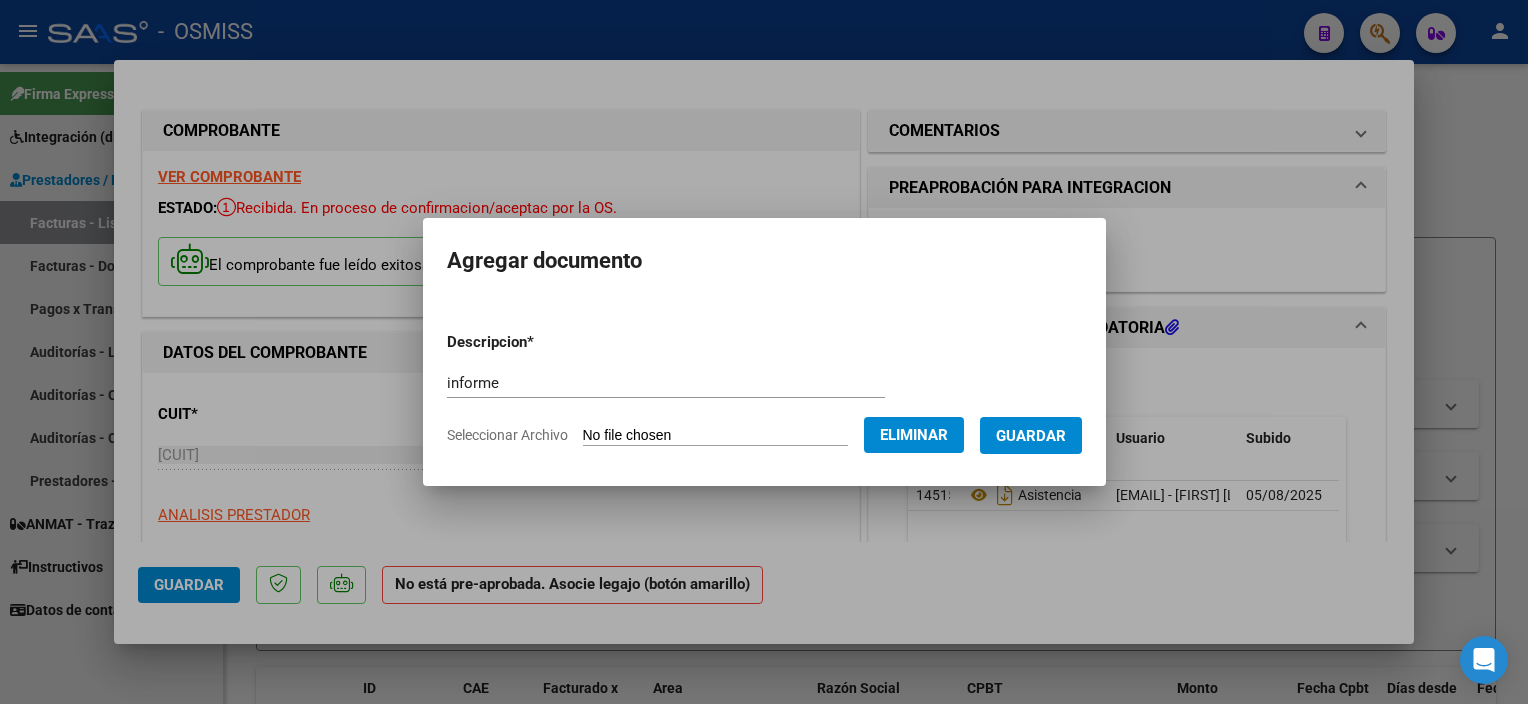 click on "Guardar" at bounding box center (1031, 436) 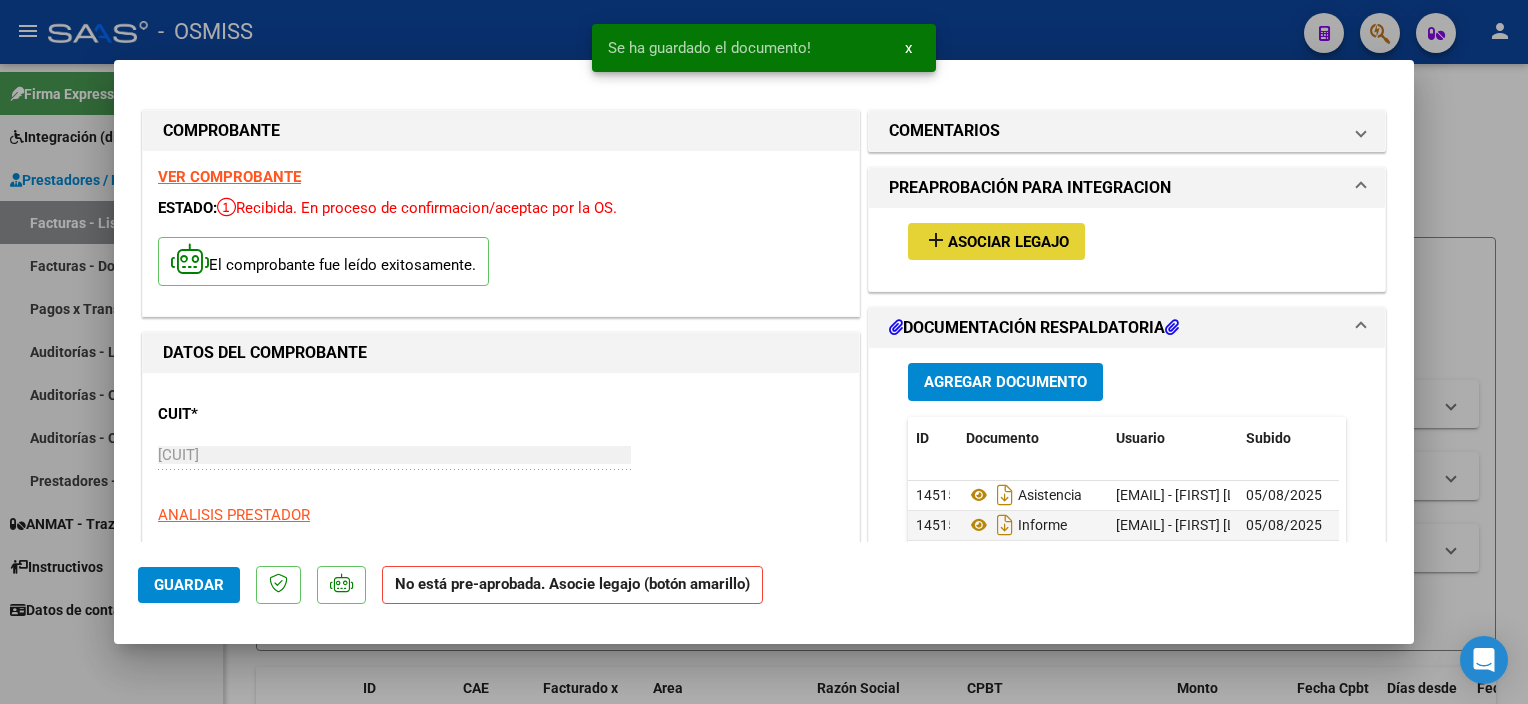 click on "Asociar Legajo" at bounding box center (1008, 242) 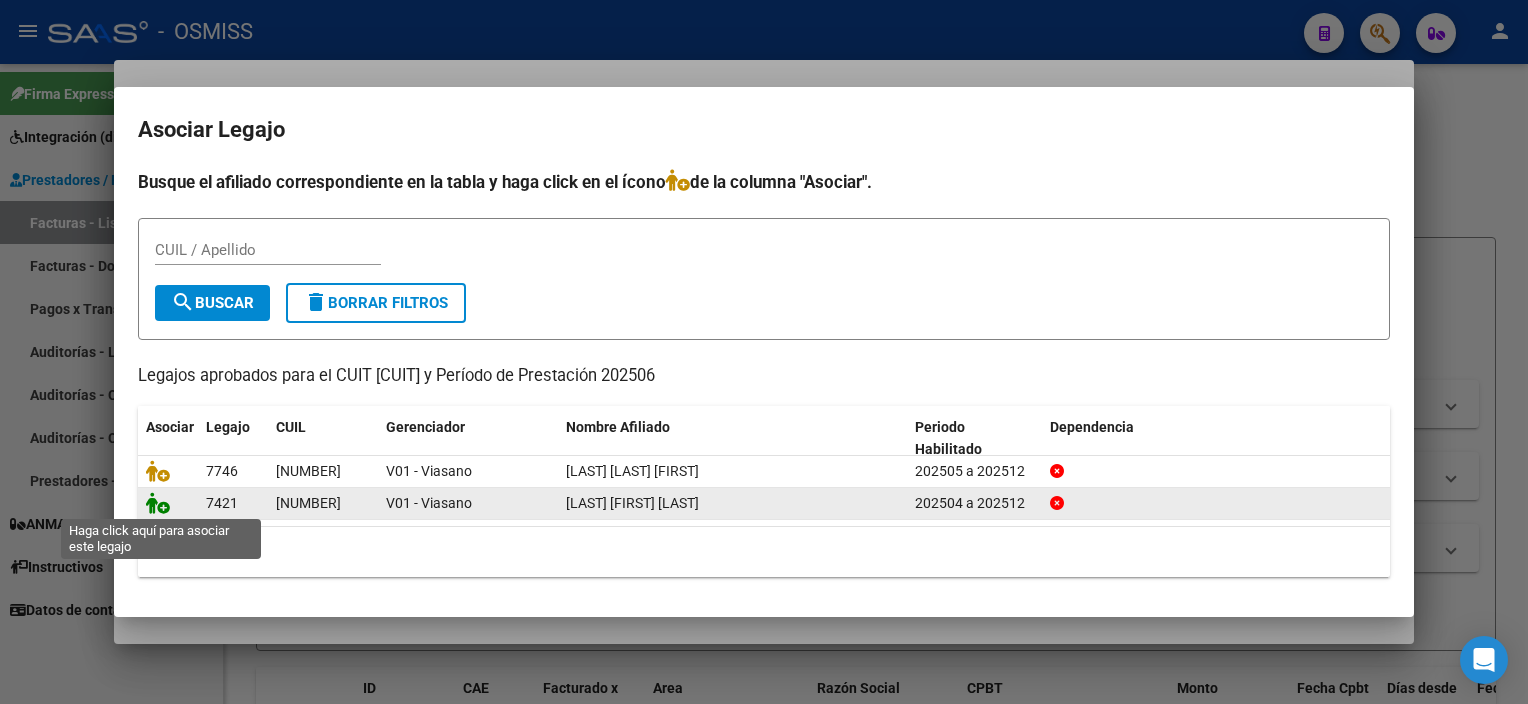 click 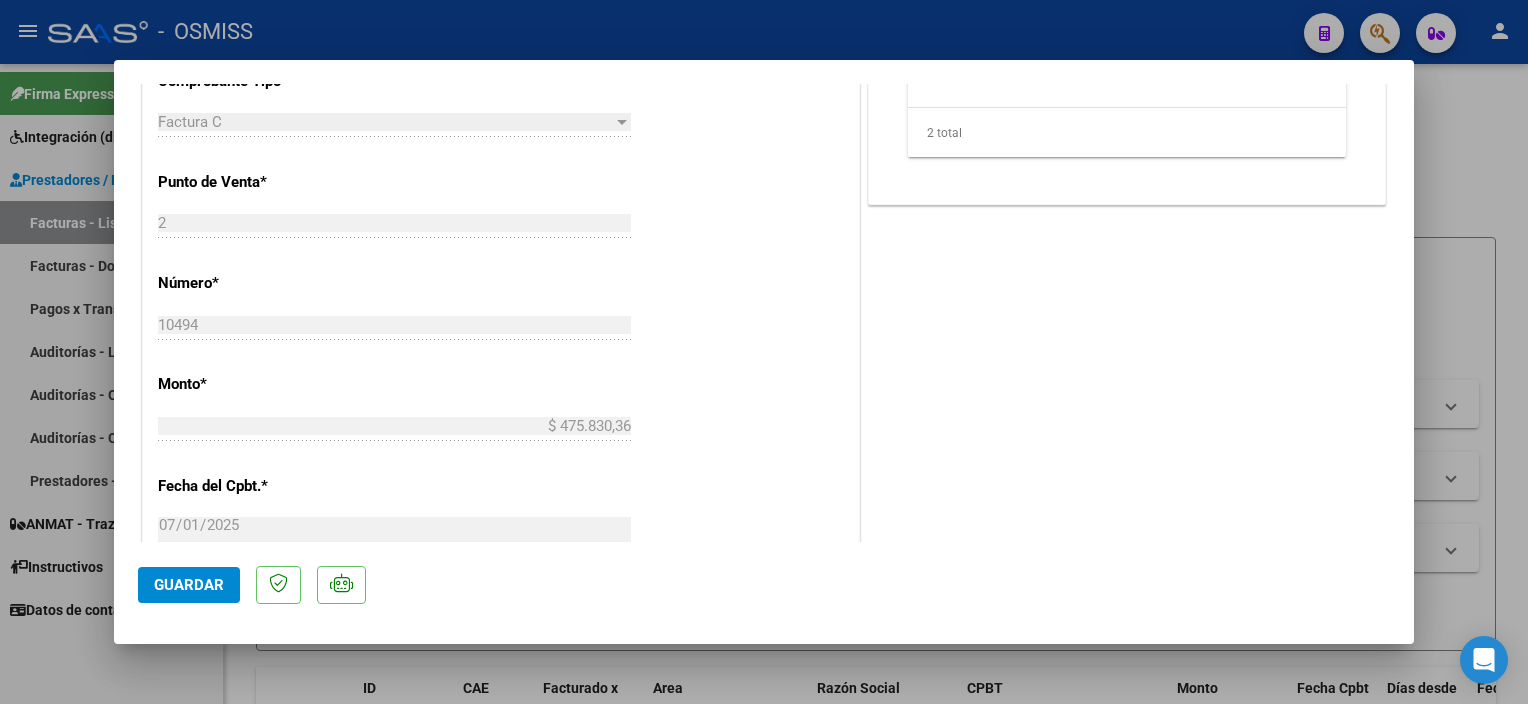 scroll, scrollTop: 1204, scrollLeft: 0, axis: vertical 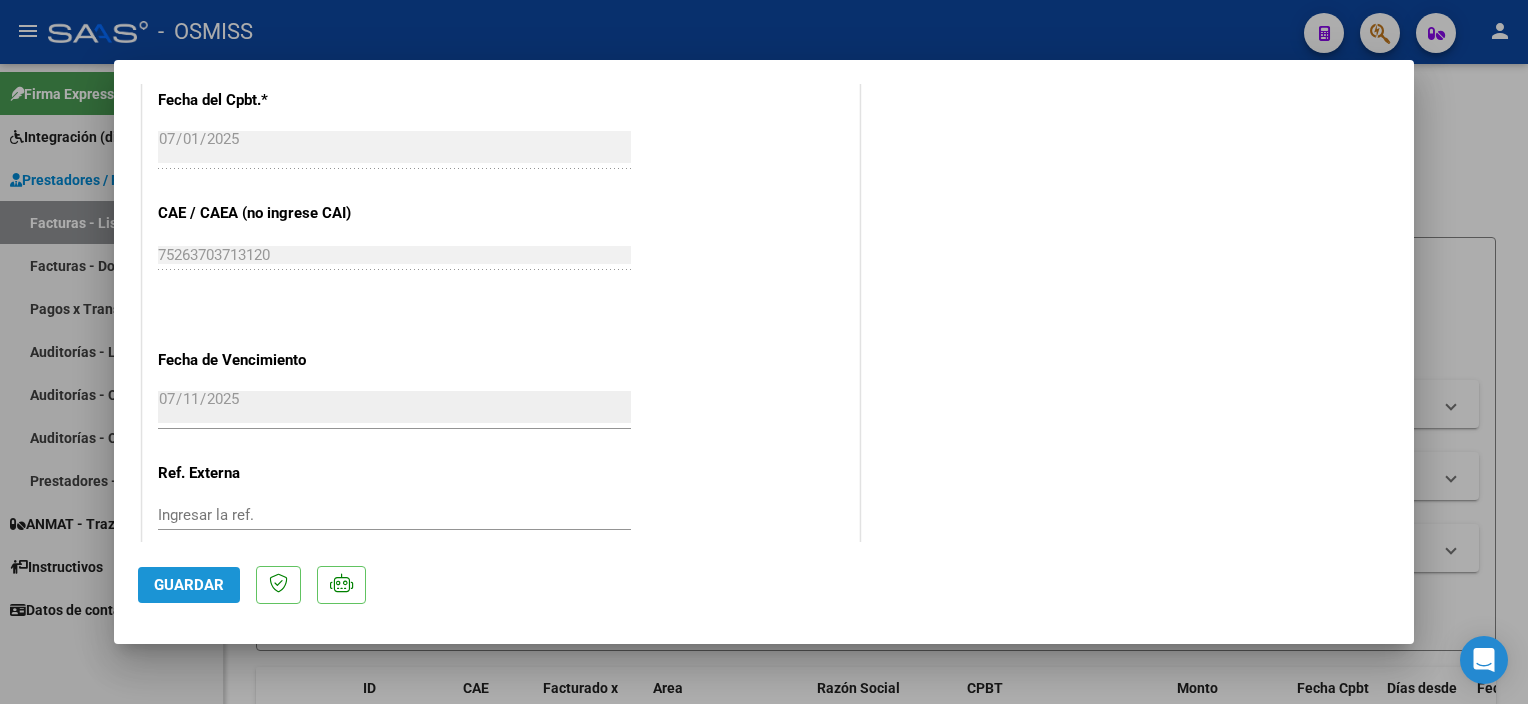 click on "Guardar" 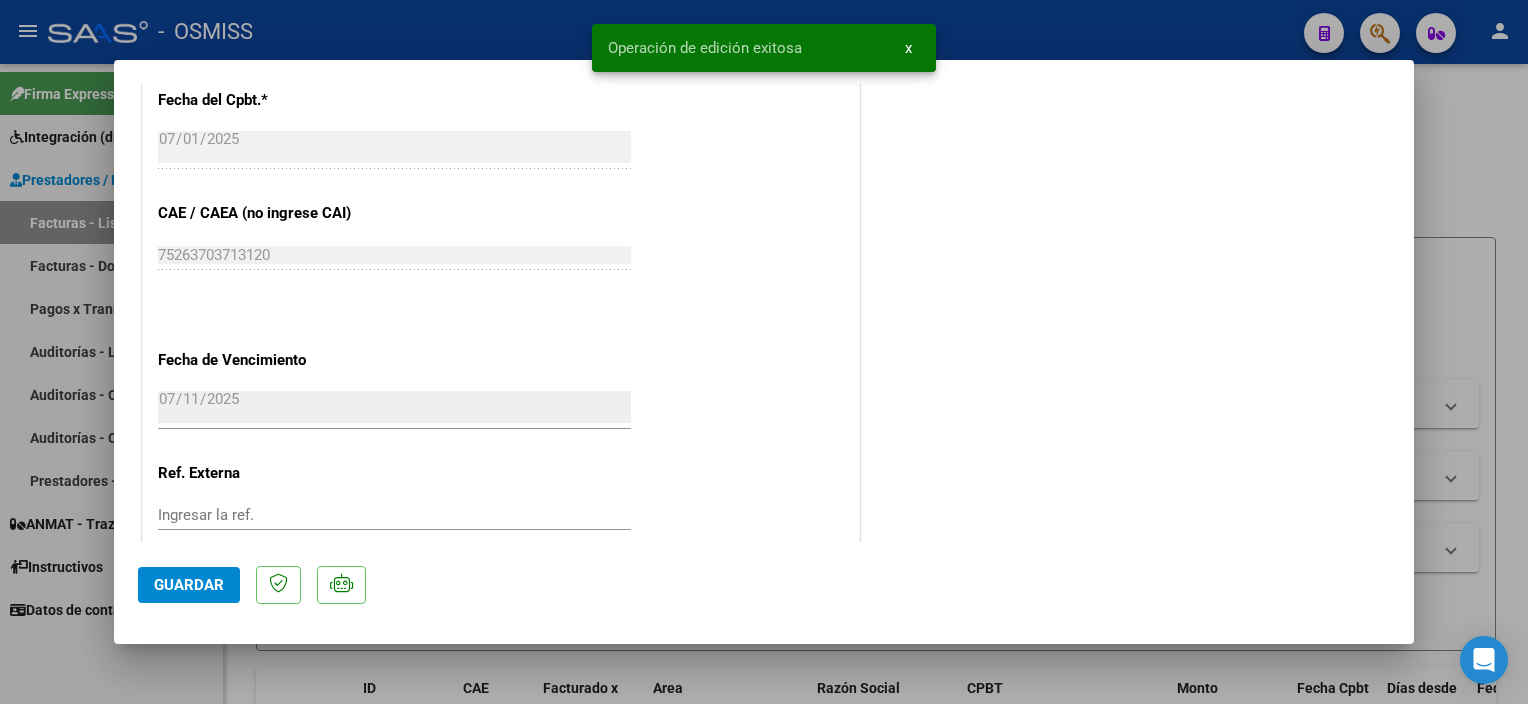 click at bounding box center (764, 352) 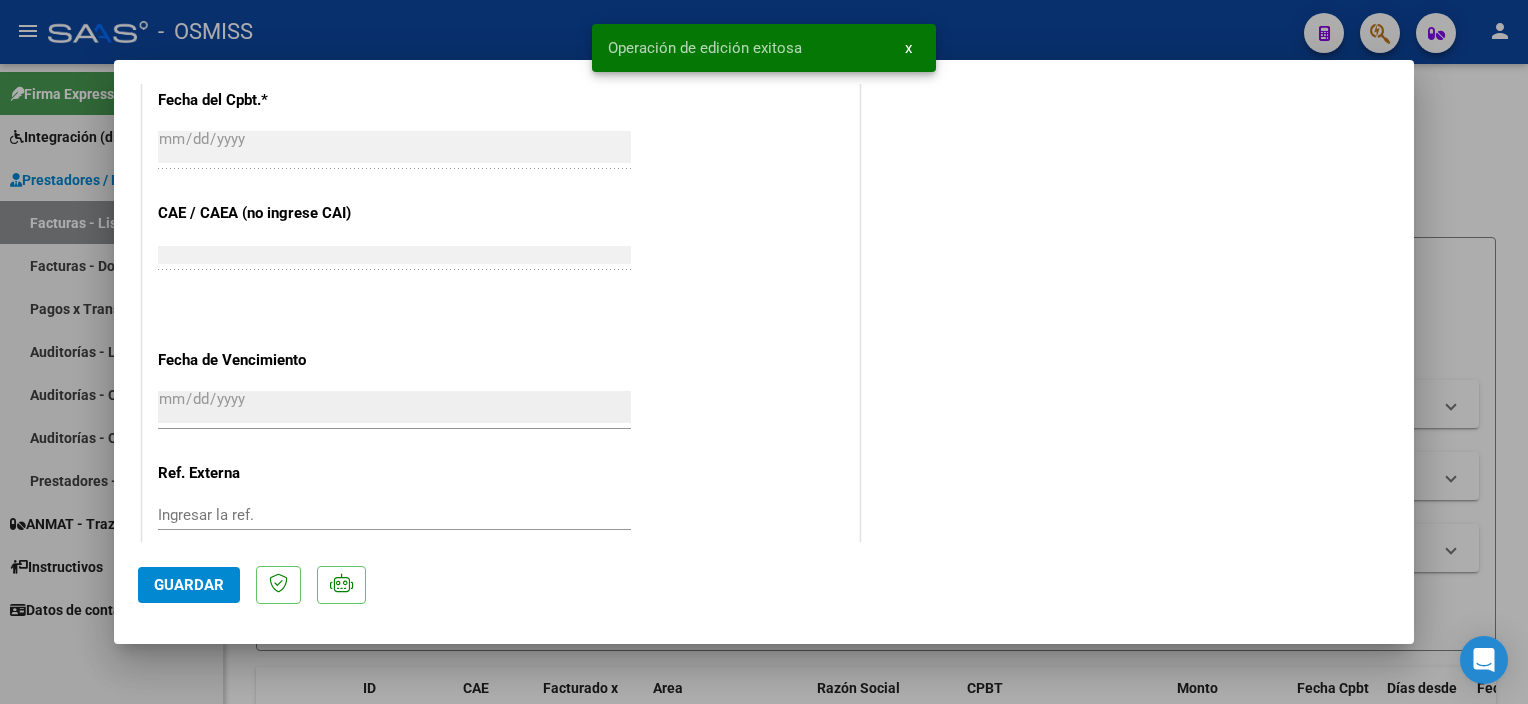 scroll, scrollTop: 1343, scrollLeft: 0, axis: vertical 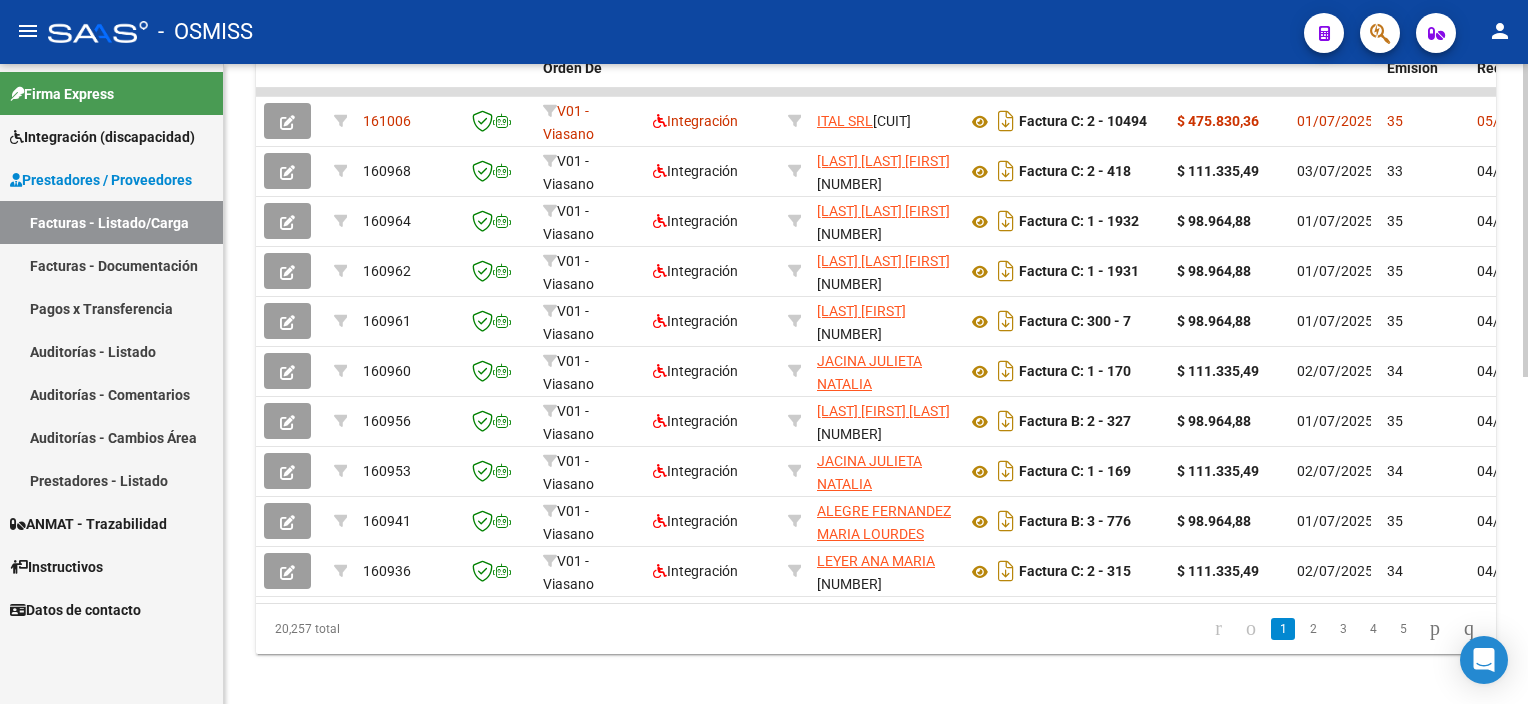 click on "Video tutorial   PRESTADORES -> Listado de CPBTs Emitidos por Prestadores / Proveedores (alt+q)   Cargar Comprobante
Carga Masiva  cloud_download  CSV  cloud_download  EXCEL  cloud_download  Estandar   Descarga Masiva
Filtros Id Area Area Seleccionar Gerenciador Seleccionar Gerenciador Todos Confirmado Todos Cargado desde Masivo   Mostrar totalizadores   FILTROS DEL COMPROBANTE  Comprobante Tipo Comprobante Tipo Start date – End date Fec. Comprobante Desde / Hasta Días Emisión Desde(cant. días) Días Emisión Hasta(cant. días) CUIT / Razón Social Pto. Venta Nro. Comprobante Código SSS CAE Válido CAE Válido Todos Cargado Módulo Hosp. Todos Tiene facturacion Apócrifa Hospital Refes  FILTROS DE INTEGRACION  Período De Prestación Campos del Archivo de Rendición Devuelto x SSS (dr_envio) Todos Rendido x SSS (dr_envio) Tipo de Registro Tipo de Registro Período Presentación Período Presentación Campos del Legajo Asociado (preaprobación) Afiliado Legajo (cuil/nombre) Todos  MAS FILTROS  Op" 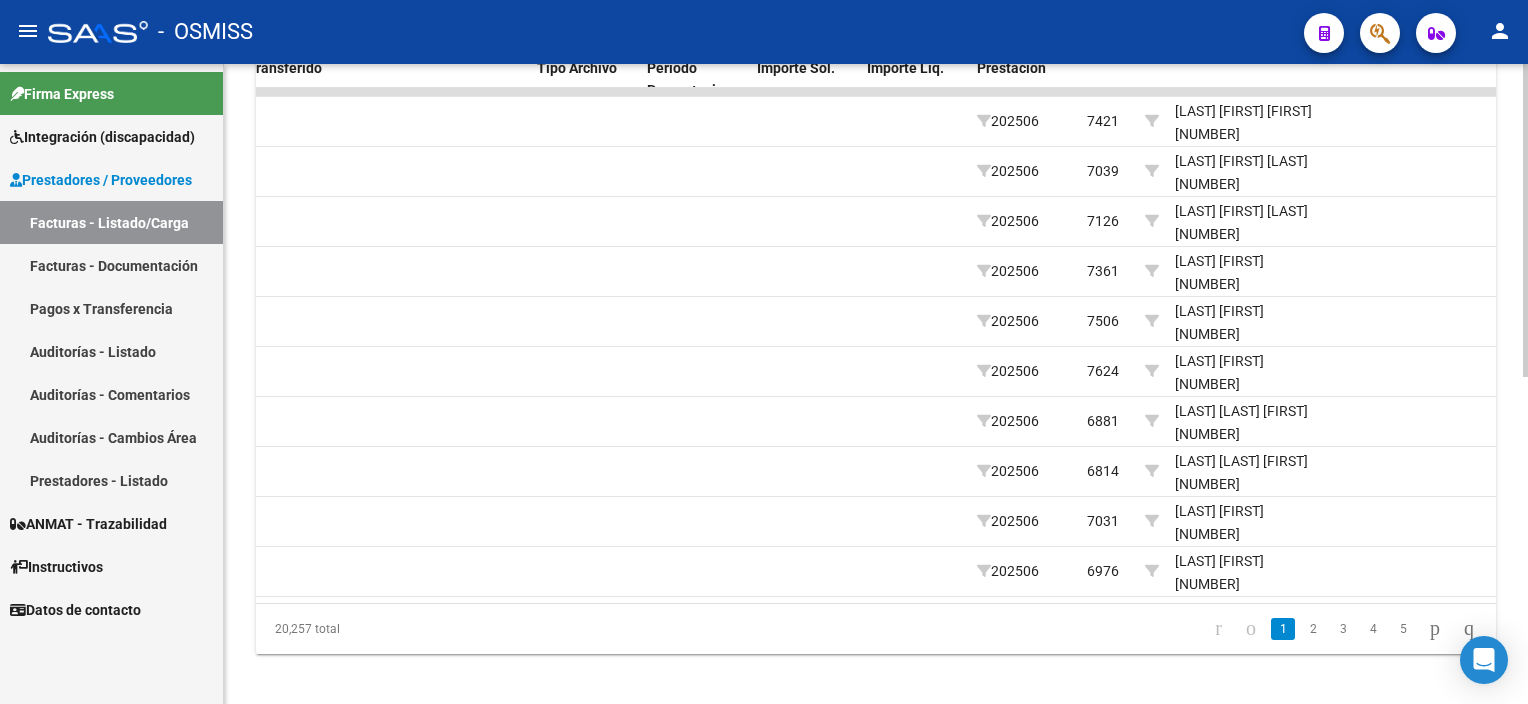 scroll, scrollTop: 0, scrollLeft: 0, axis: both 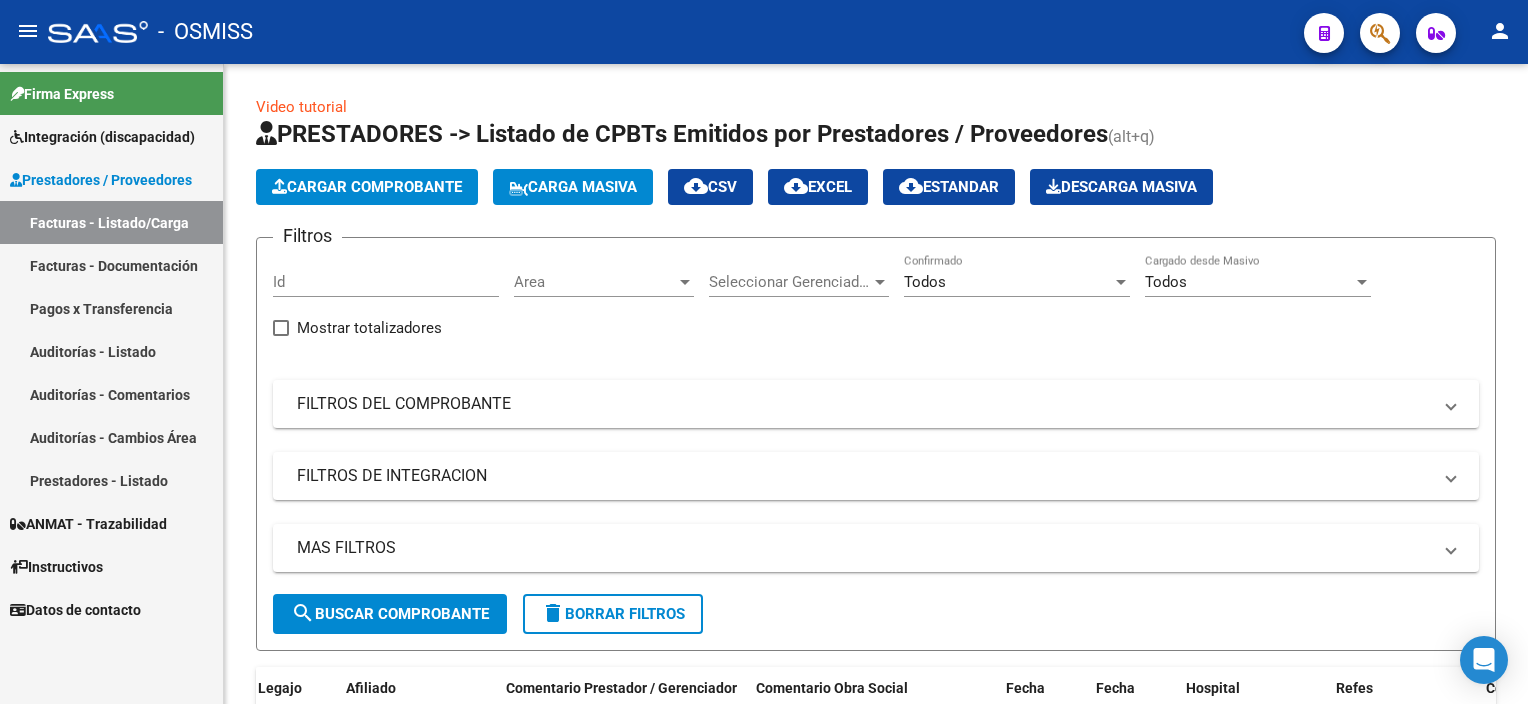 drag, startPoint x: 1521, startPoint y: 433, endPoint x: 1439, endPoint y: 30, distance: 411.2578 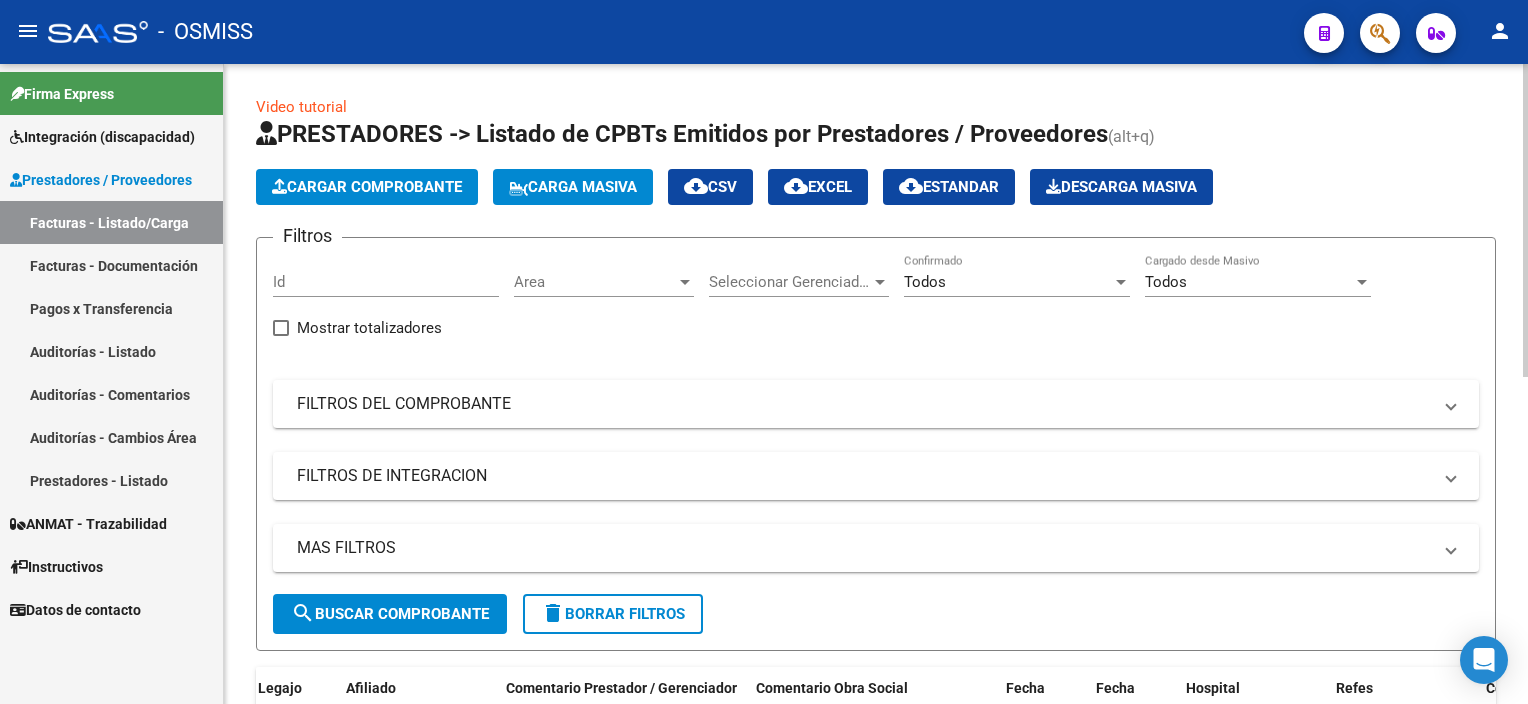 click on "Filtros Id Area Area Seleccionar Gerenciador Seleccionar Gerenciador Todos Confirmado Todos Cargado desde Masivo   Mostrar totalizadores   FILTROS DEL COMPROBANTE  Comprobante Tipo Comprobante Tipo Start date – End date Fec. Comprobante Desde / Hasta Días Emisión Desde(cant. días) Días Emisión Hasta(cant. días) CUIT / Razón Social Pto. Venta Nro. Comprobante Código SSS CAE Válido CAE Válido Todos Cargado Módulo Hosp. Todos Tiene facturacion Apócrifa Hospital Refes  FILTROS DE INTEGRACION  Período De Prestación Campos del Archivo de Rendición Devuelto x SSS (dr_envio) Todos Rendido x SSS (dr_envio) Tipo de Registro Tipo de Registro Período Presentación Período Presentación Campos del Legajo Asociado (preaprobación) Afiliado Legajo (cuil/nombre) Todos Solo facturas preaprobadas  MAS FILTROS  Todos Con Doc. Respaldatoria Todos Con Trazabilidad Todos Asociado a Expediente Sur Auditoría Auditoría Auditoría Id Start date – End date Auditoría Confirmada Desde / Hasta Start date – –" 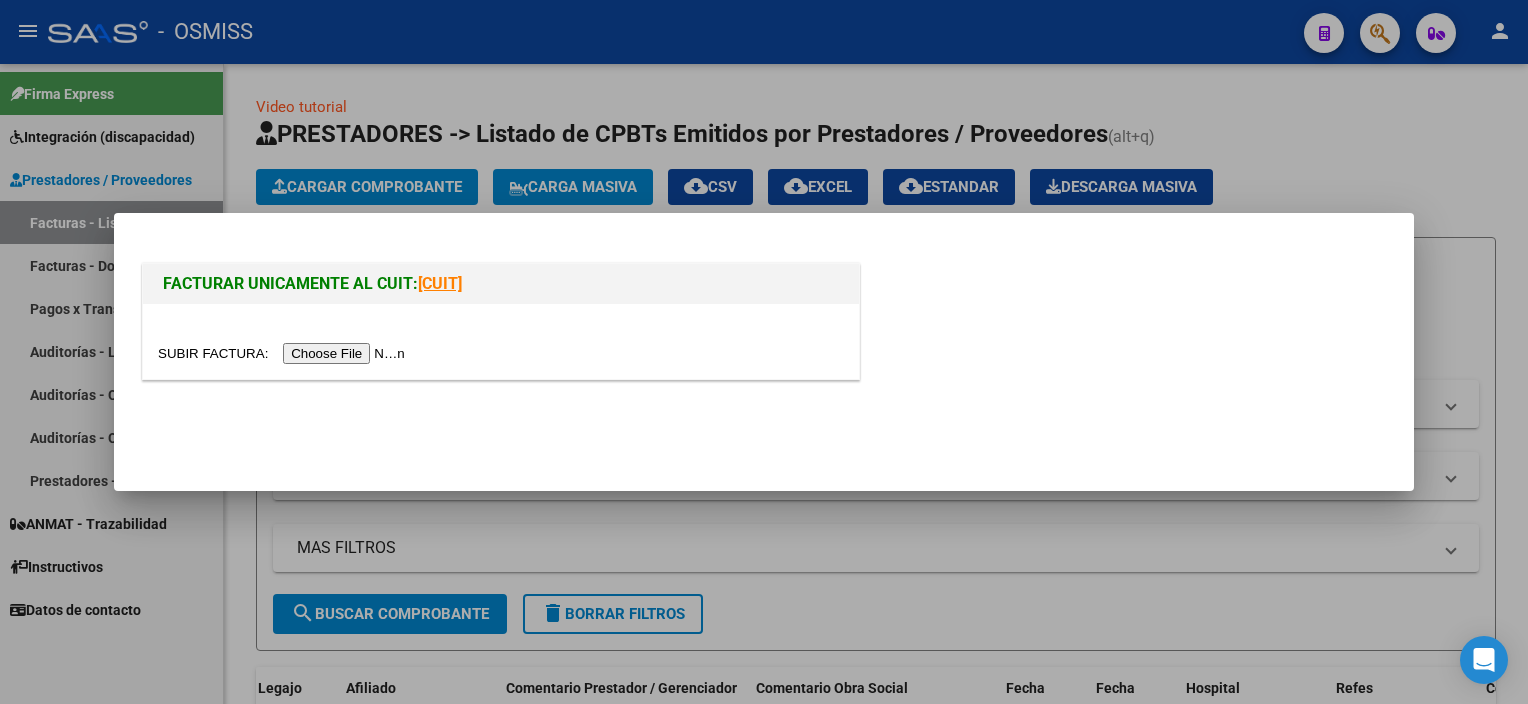 click at bounding box center (284, 353) 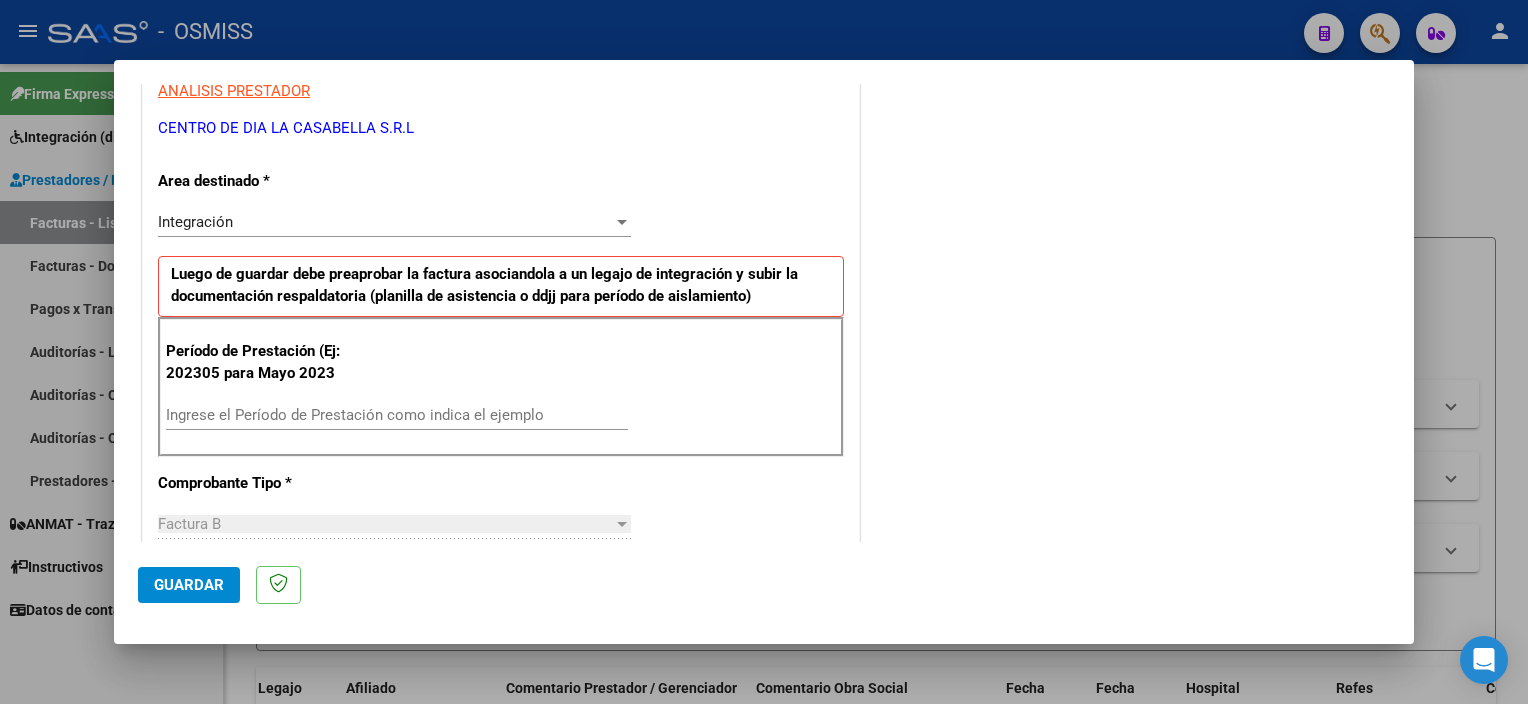 scroll, scrollTop: 468, scrollLeft: 0, axis: vertical 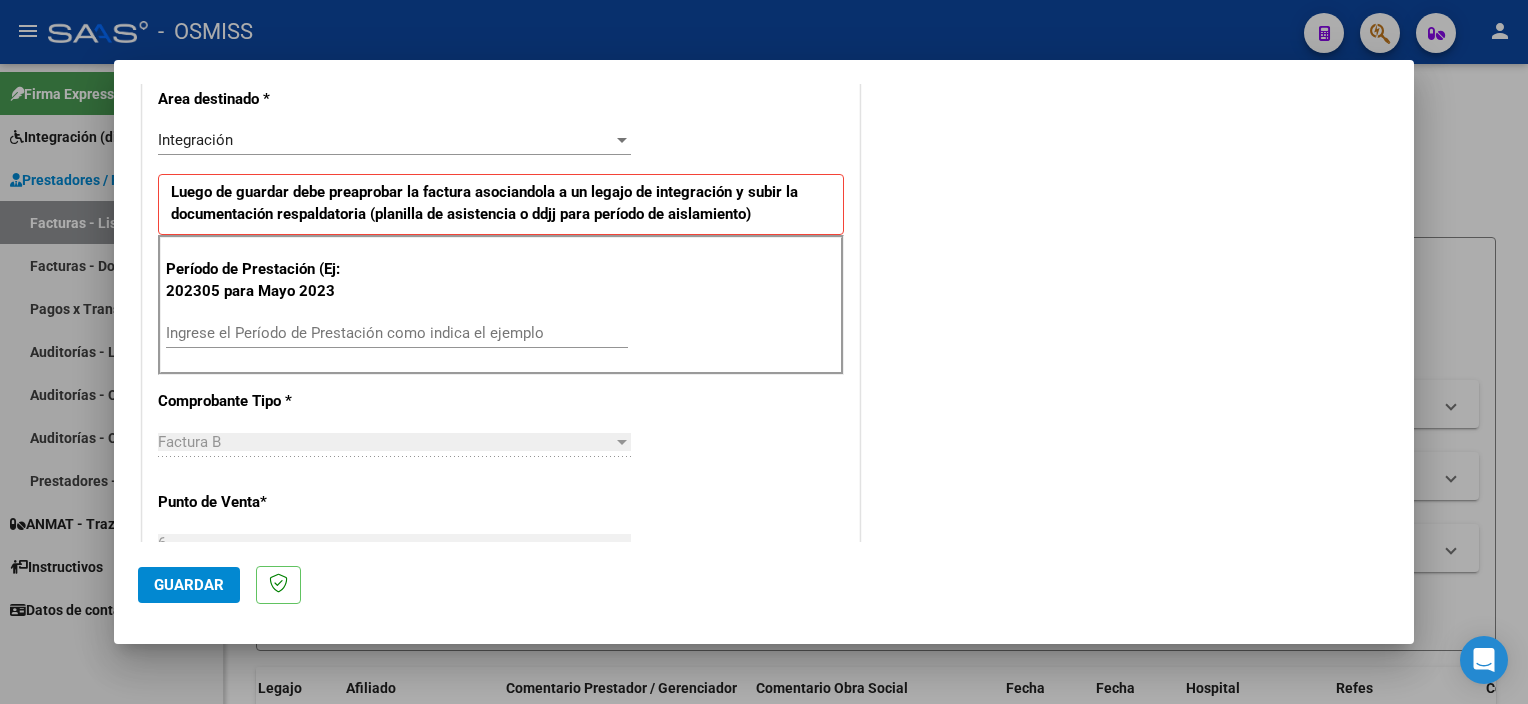 click on "Ingrese el Período de Prestación como indica el ejemplo" at bounding box center (397, 333) 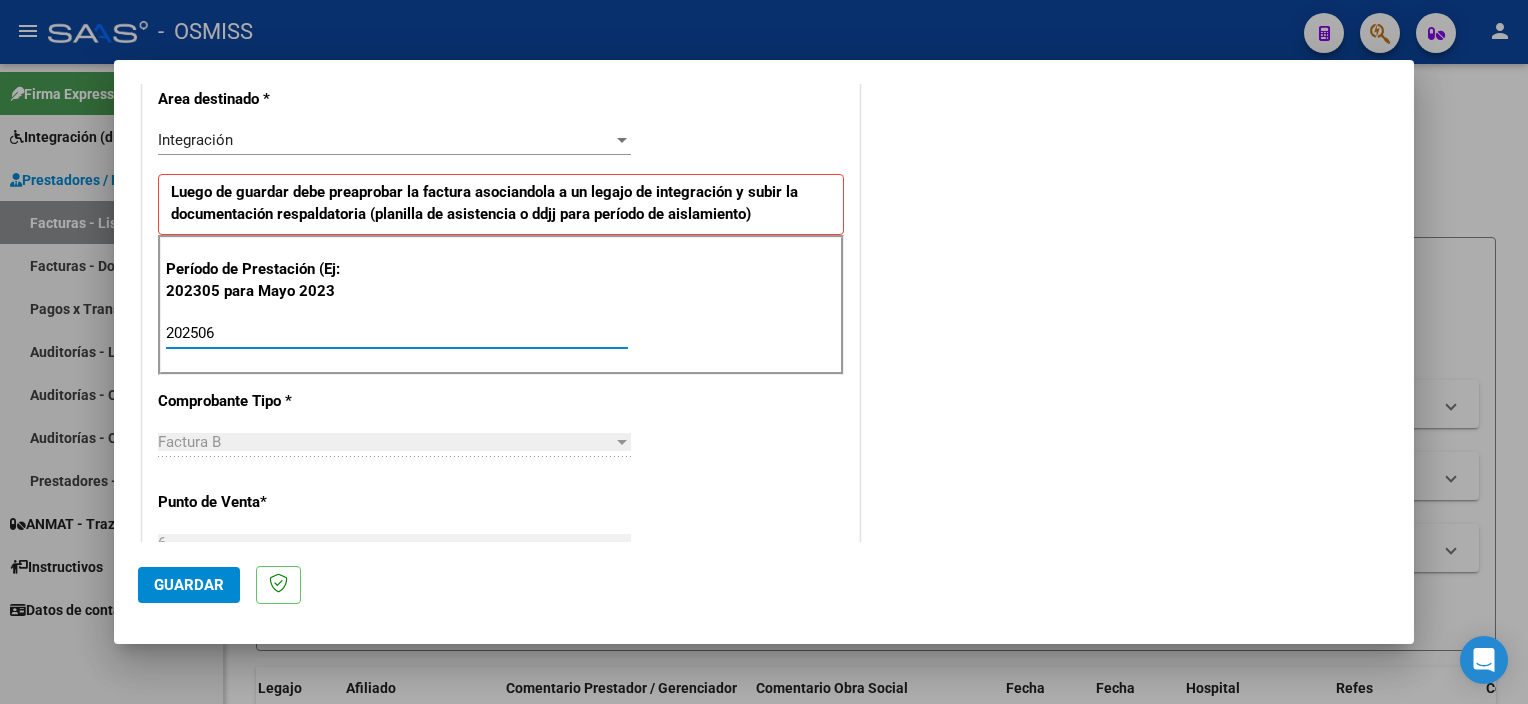 type on "202506" 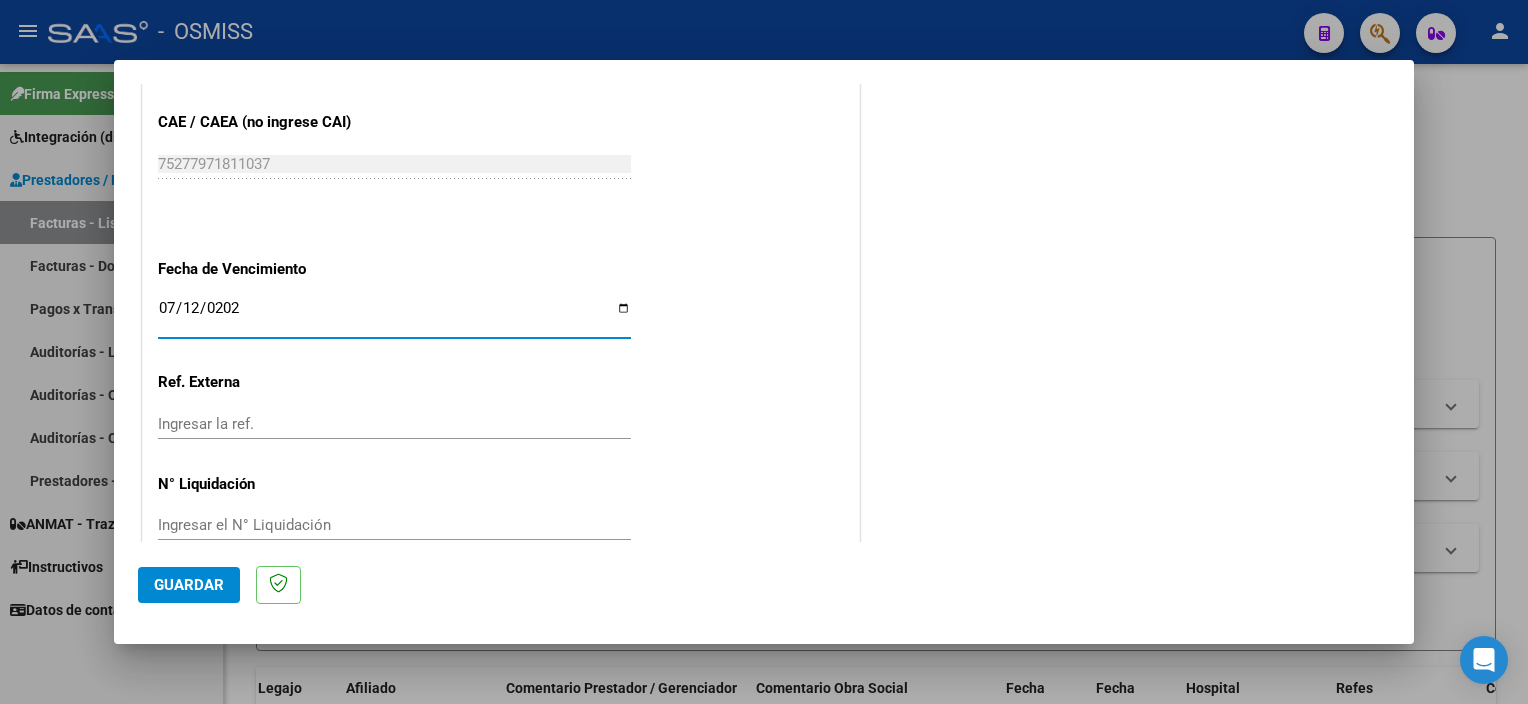 type on "2025-07-12" 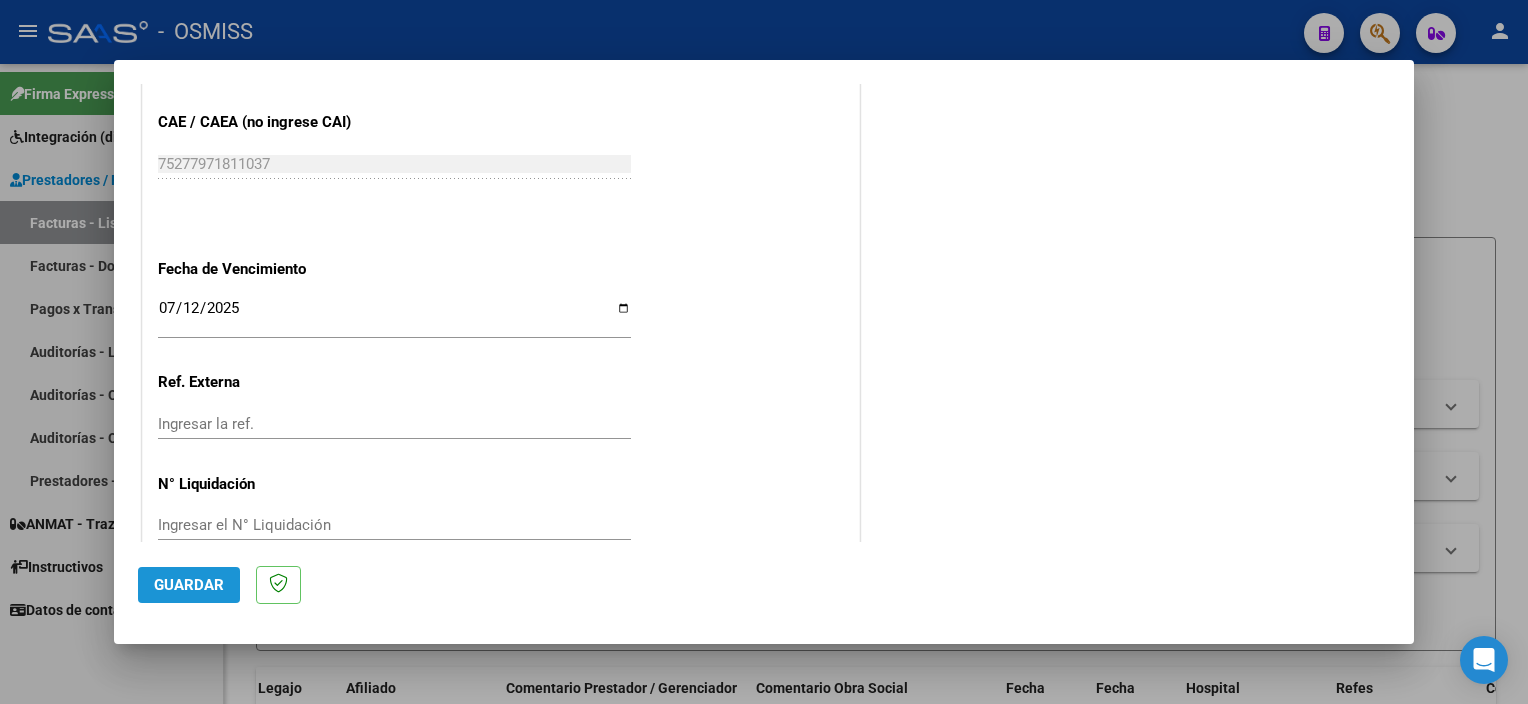 click on "Guardar" 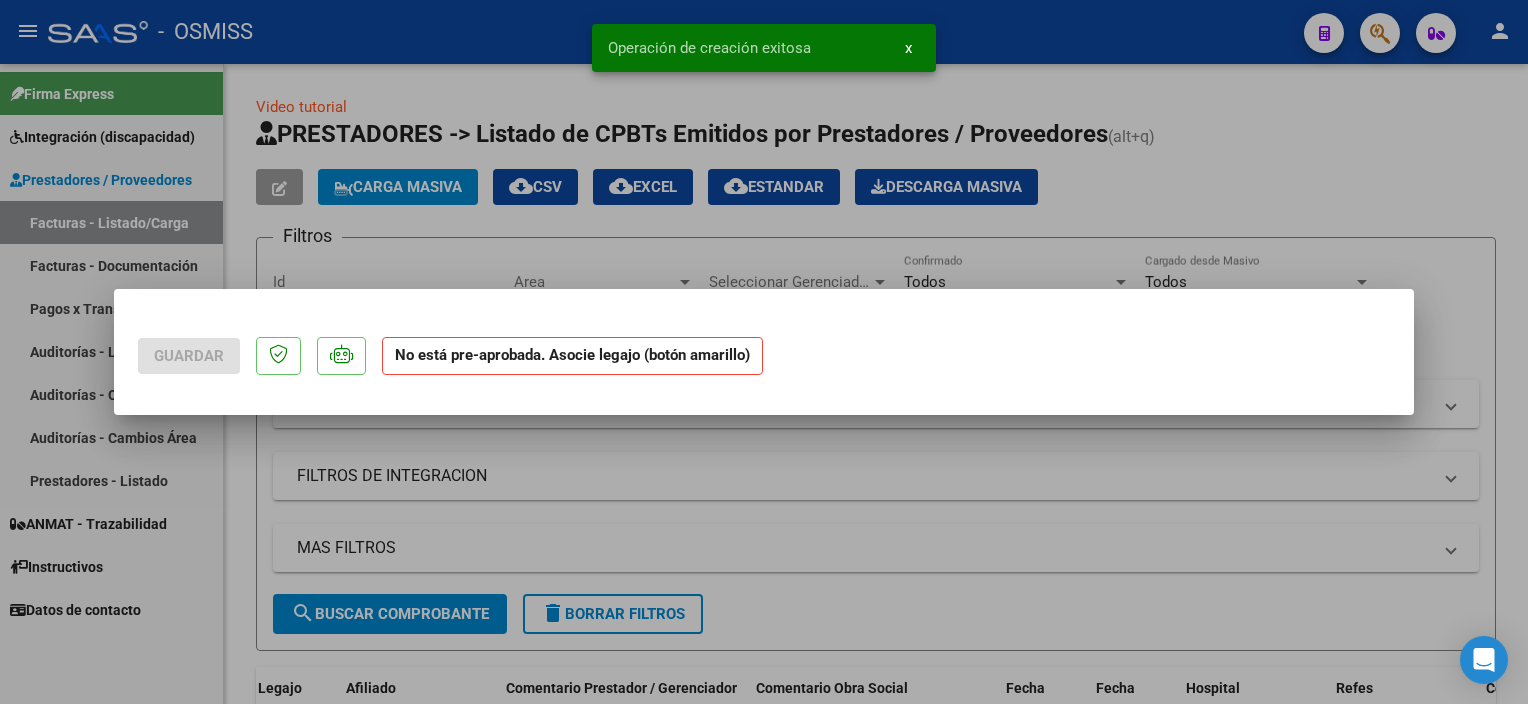 scroll, scrollTop: 0, scrollLeft: 0, axis: both 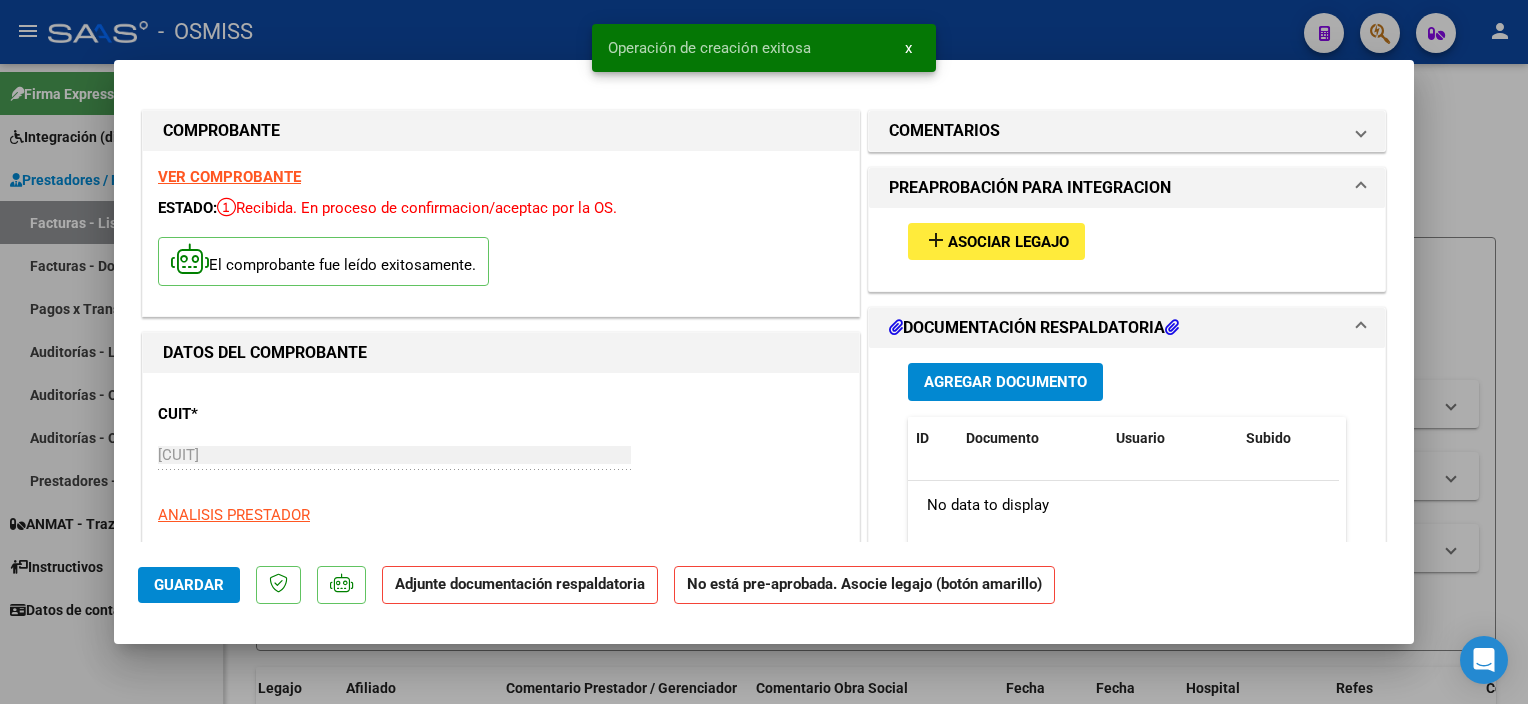 click on "add" at bounding box center [936, 240] 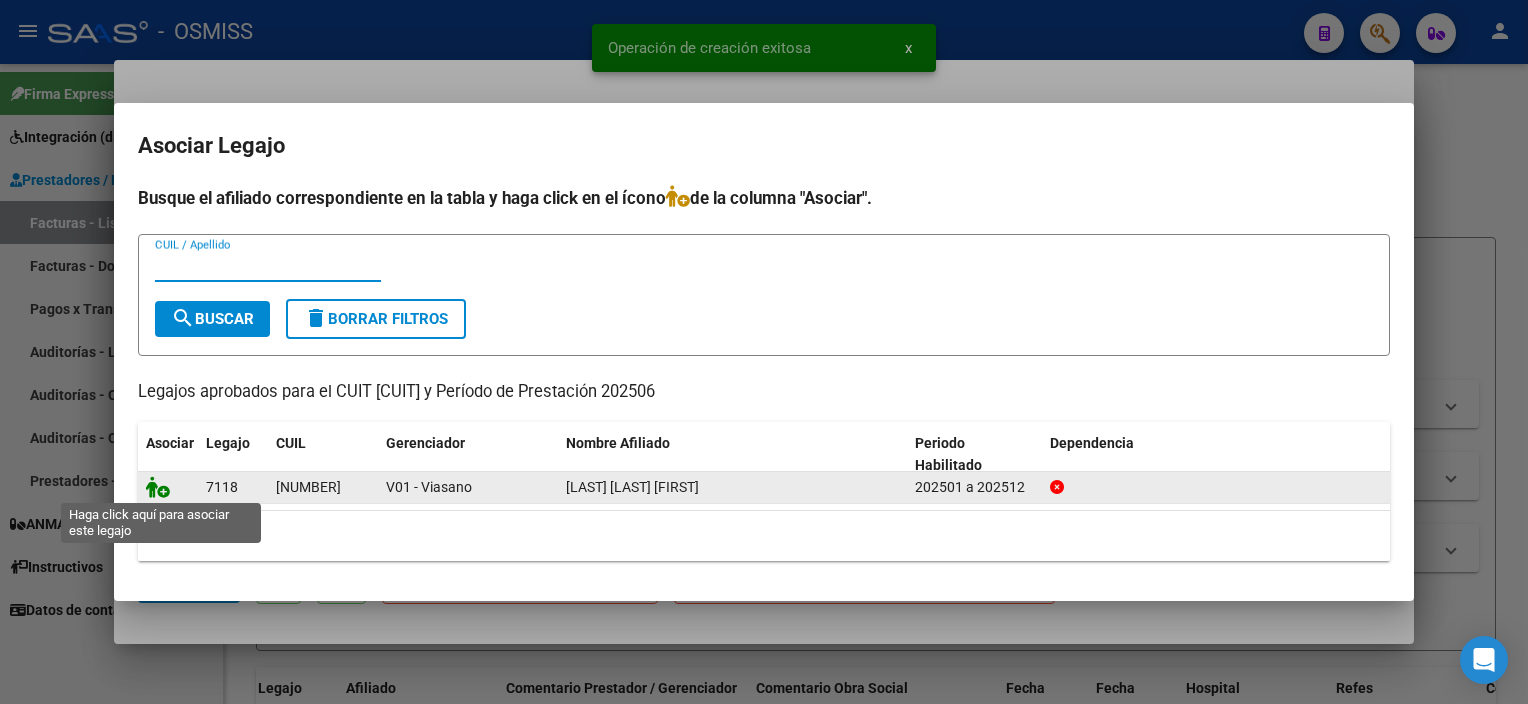 click 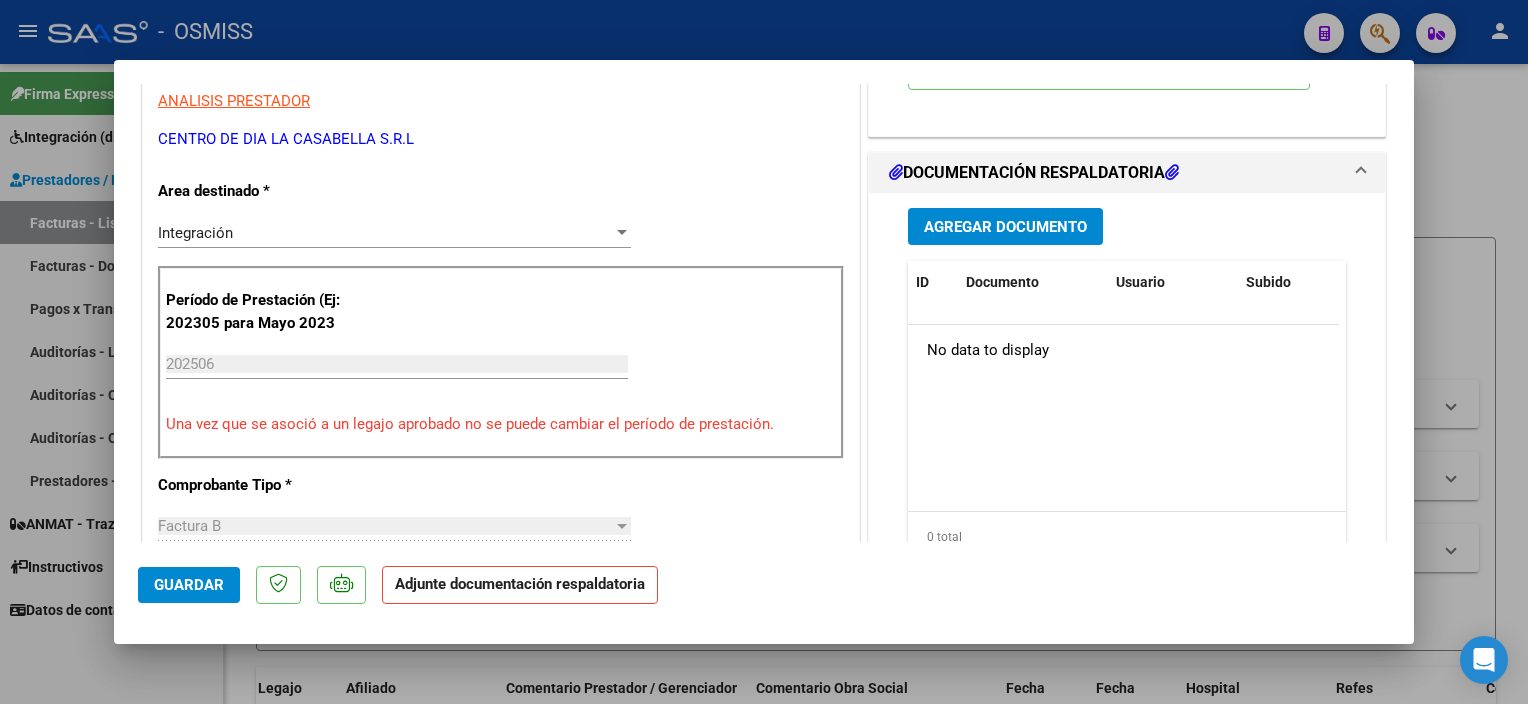 scroll, scrollTop: 390, scrollLeft: 0, axis: vertical 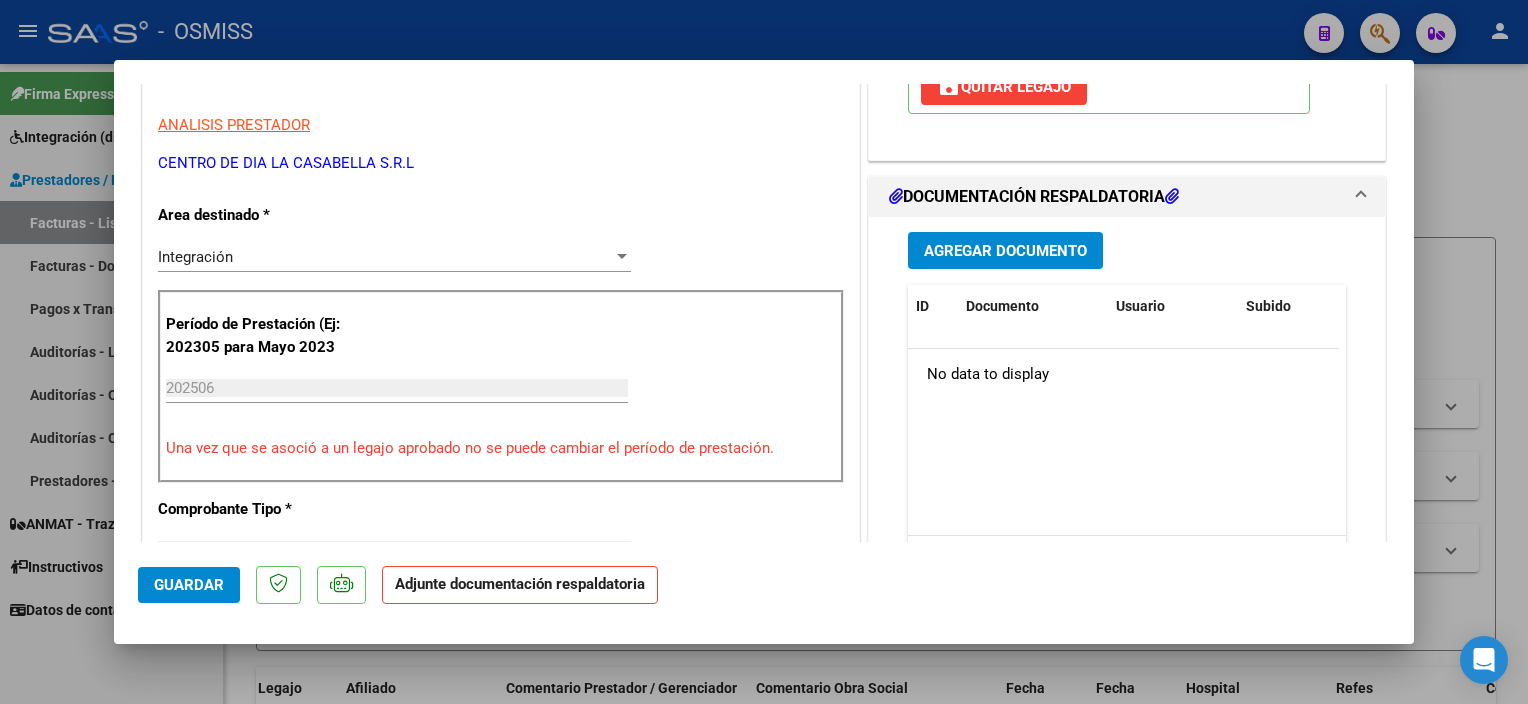 click on "Agregar Documento" at bounding box center (1005, 251) 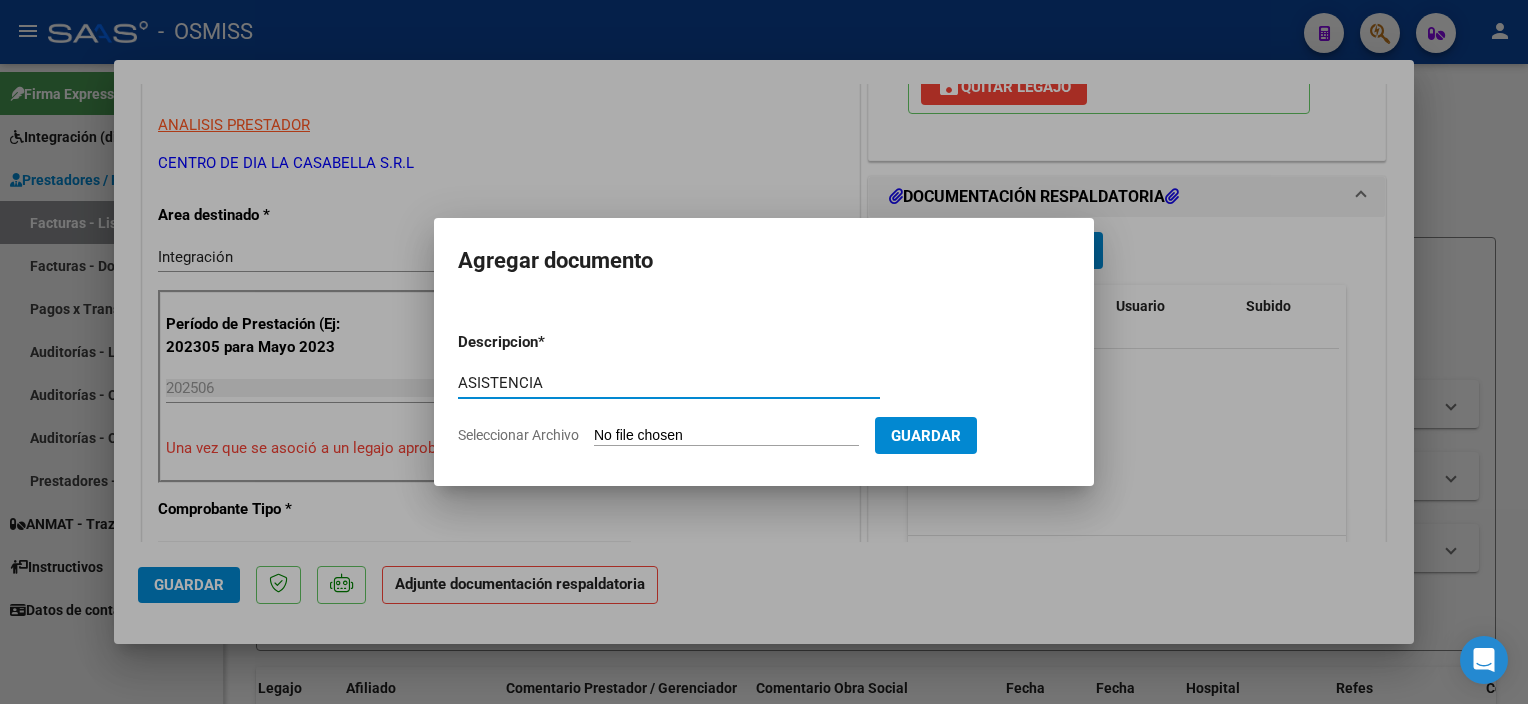 type on "ASISTENCIA" 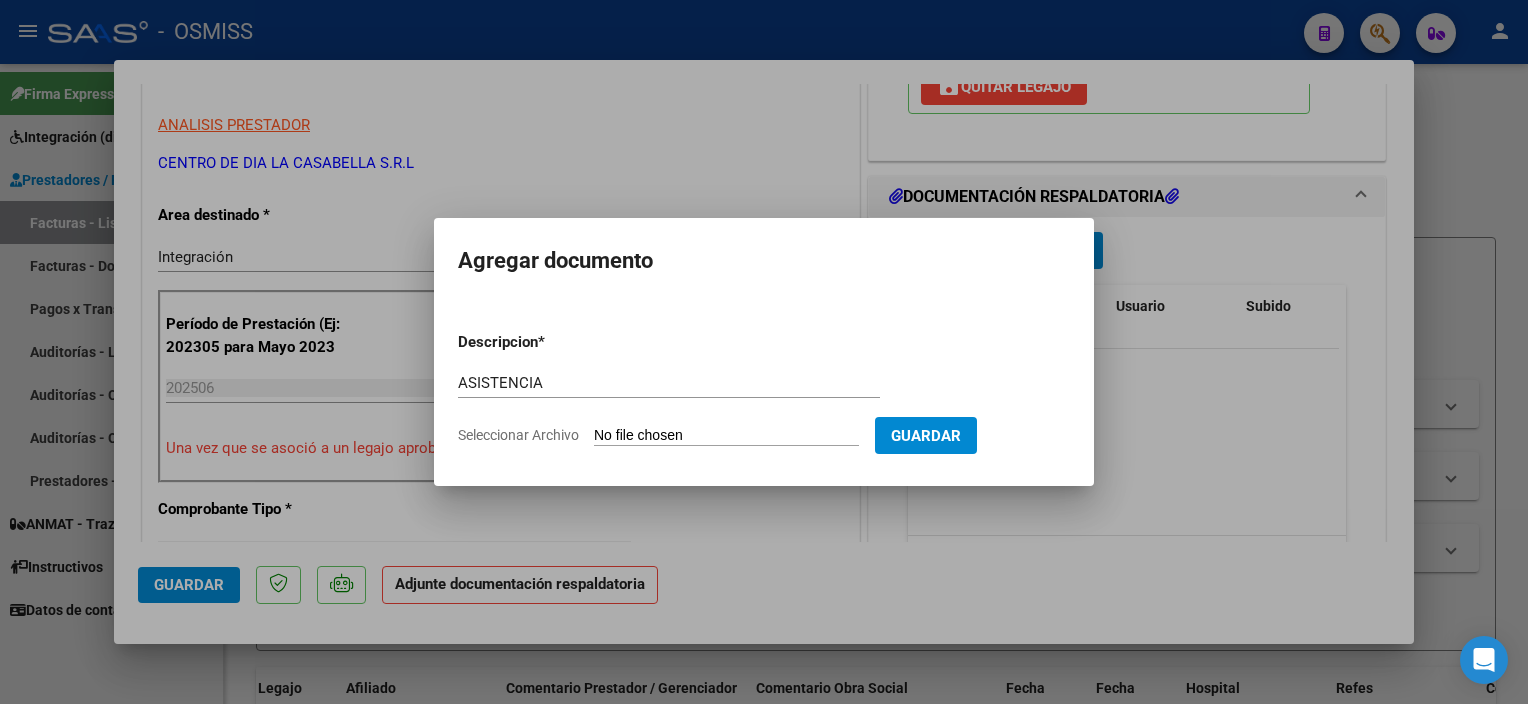click on "Seleccionar Archivo" at bounding box center [726, 436] 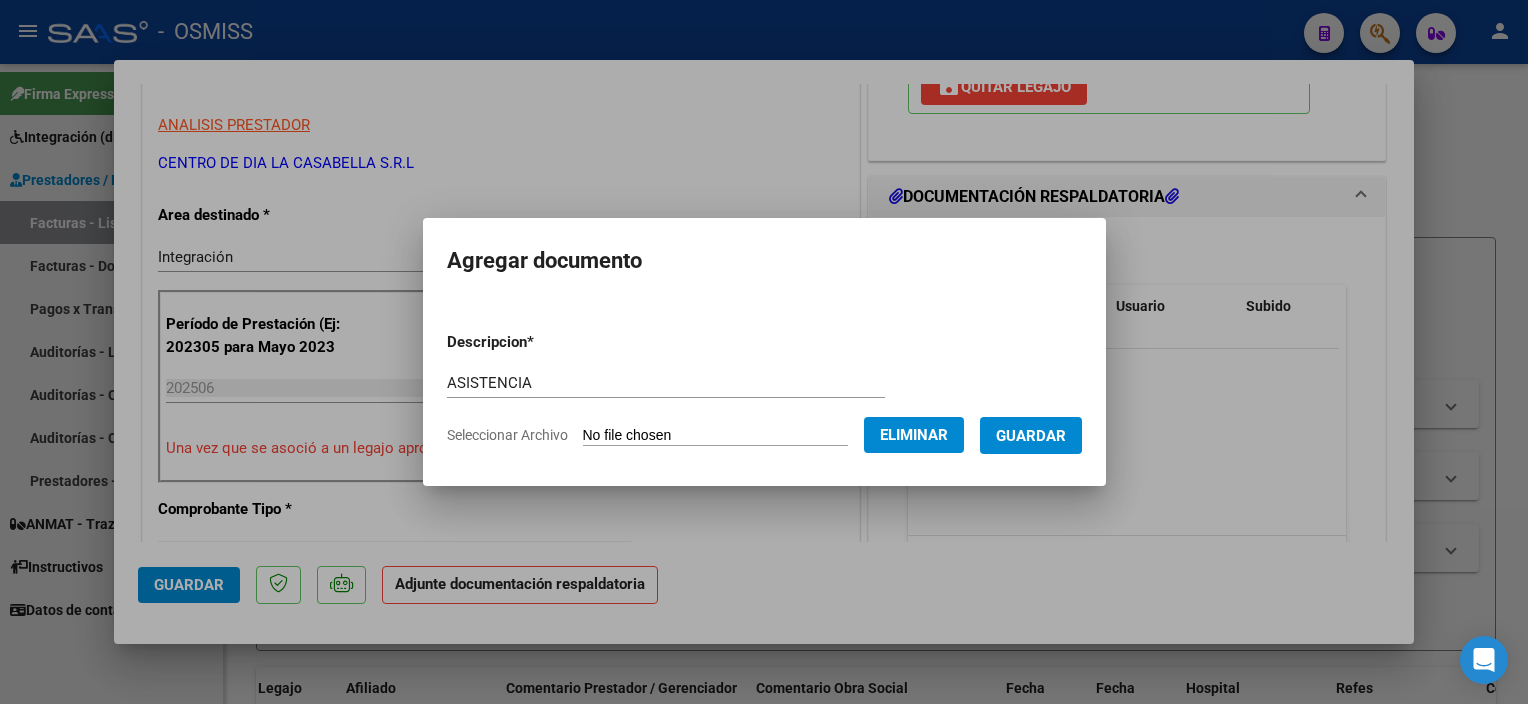 click on "Guardar" at bounding box center (1031, 436) 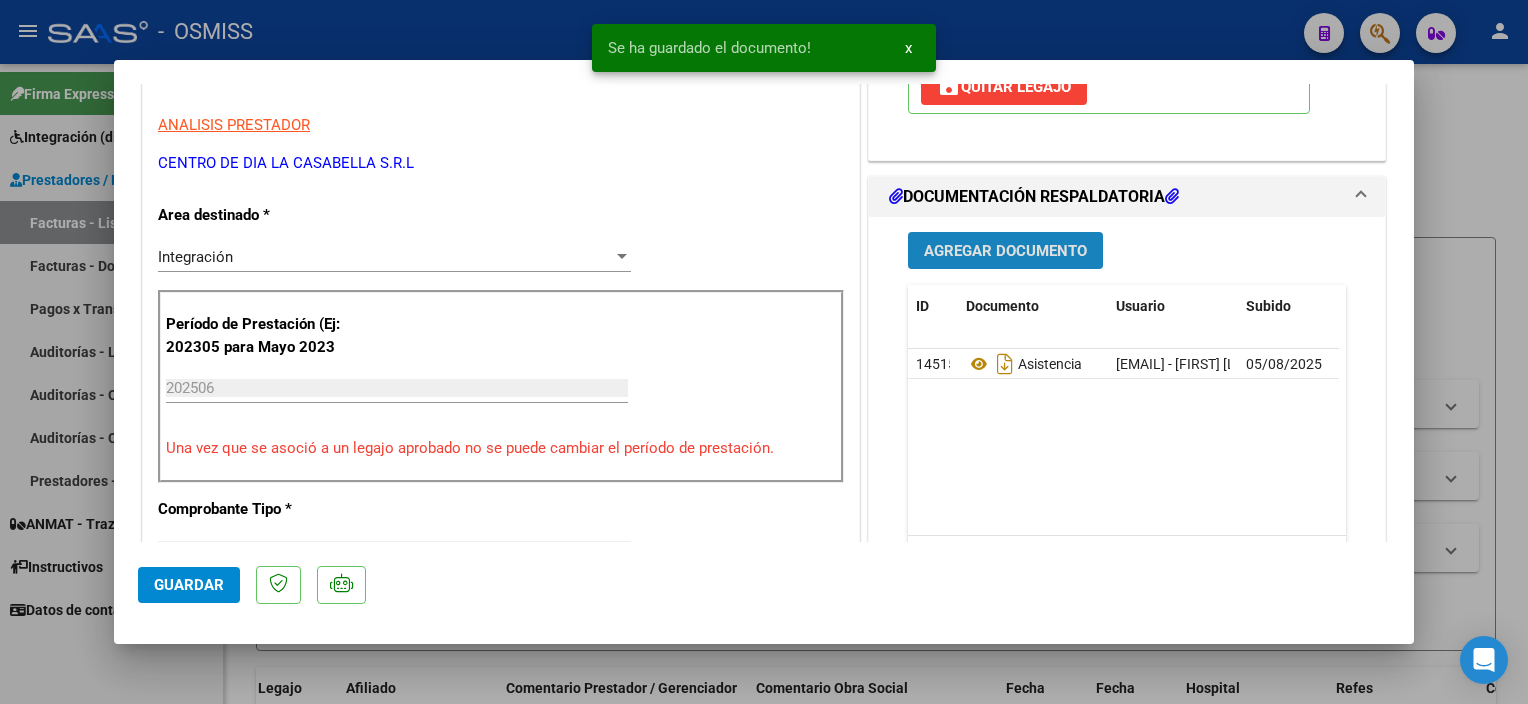 click on "Agregar Documento" at bounding box center [1005, 251] 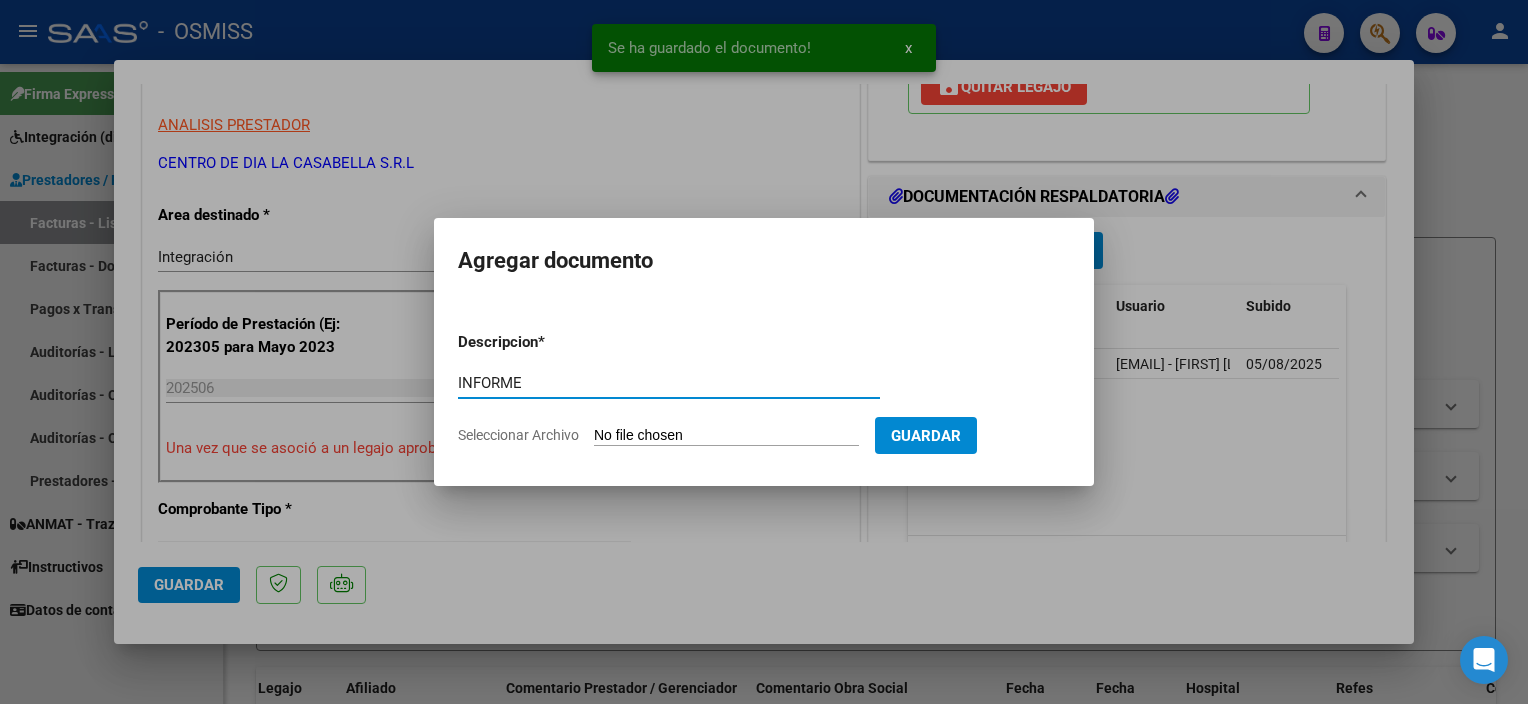 type on "INFORME" 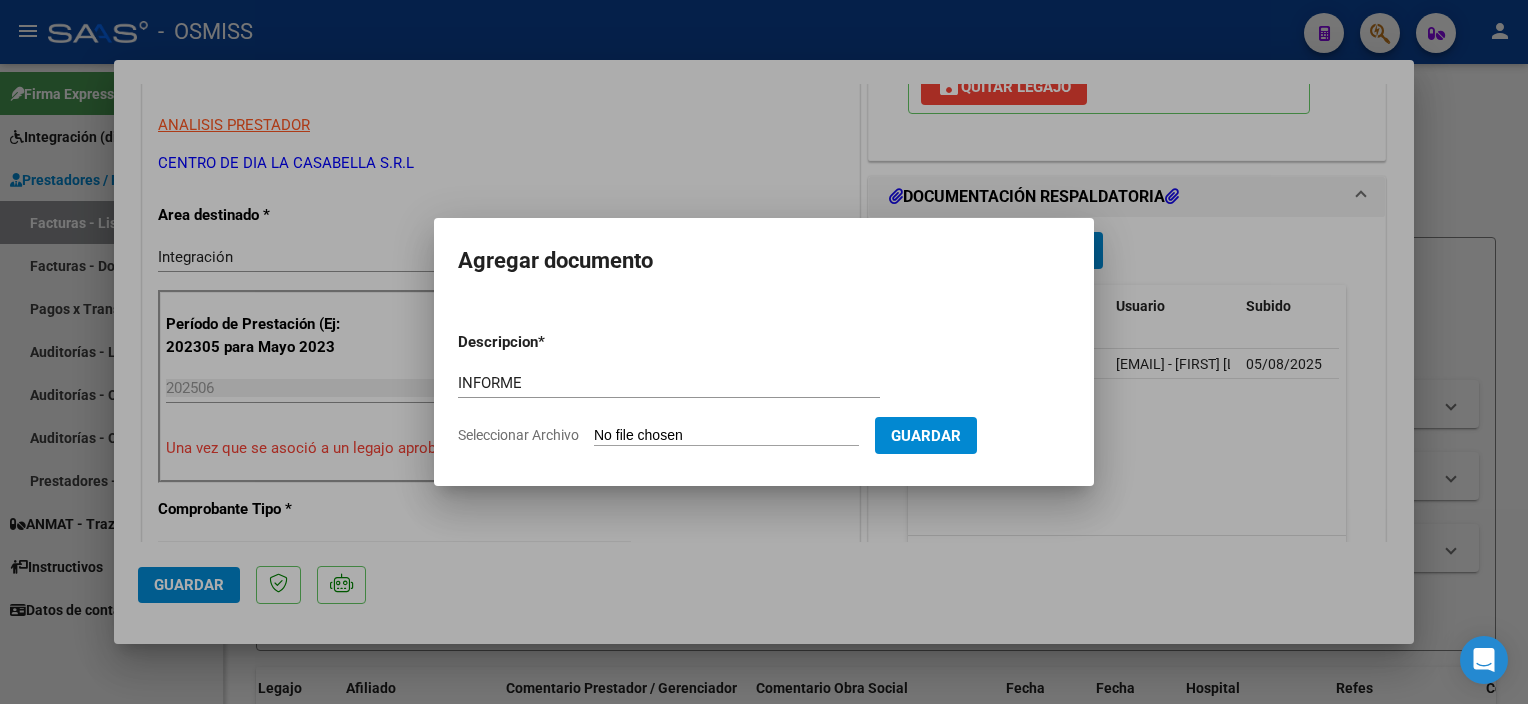 type on "C:\fakepath\OSMISS  Zurita Thiago Informes 1er semestre 2025 - Cuentas Casabella (1).pdf" 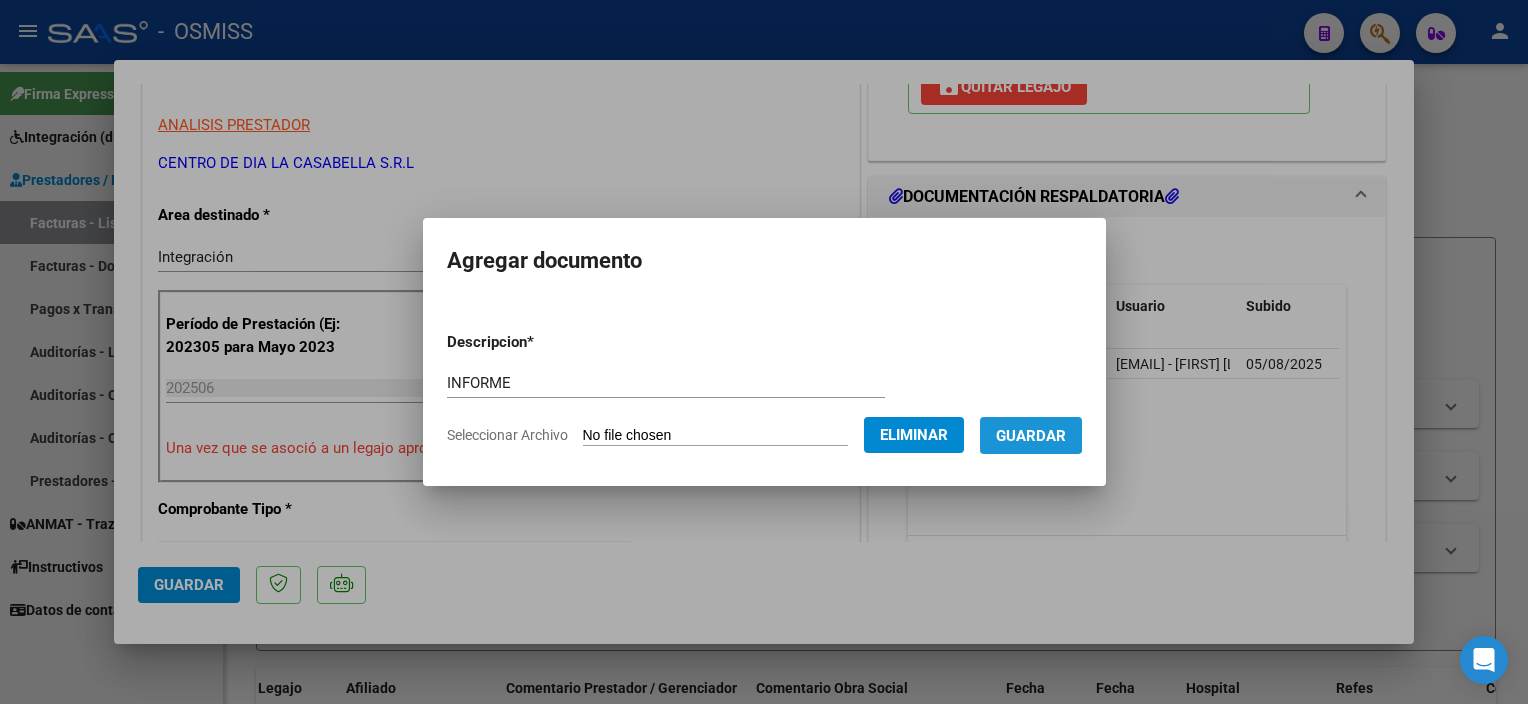click on "Guardar" at bounding box center [1031, 436] 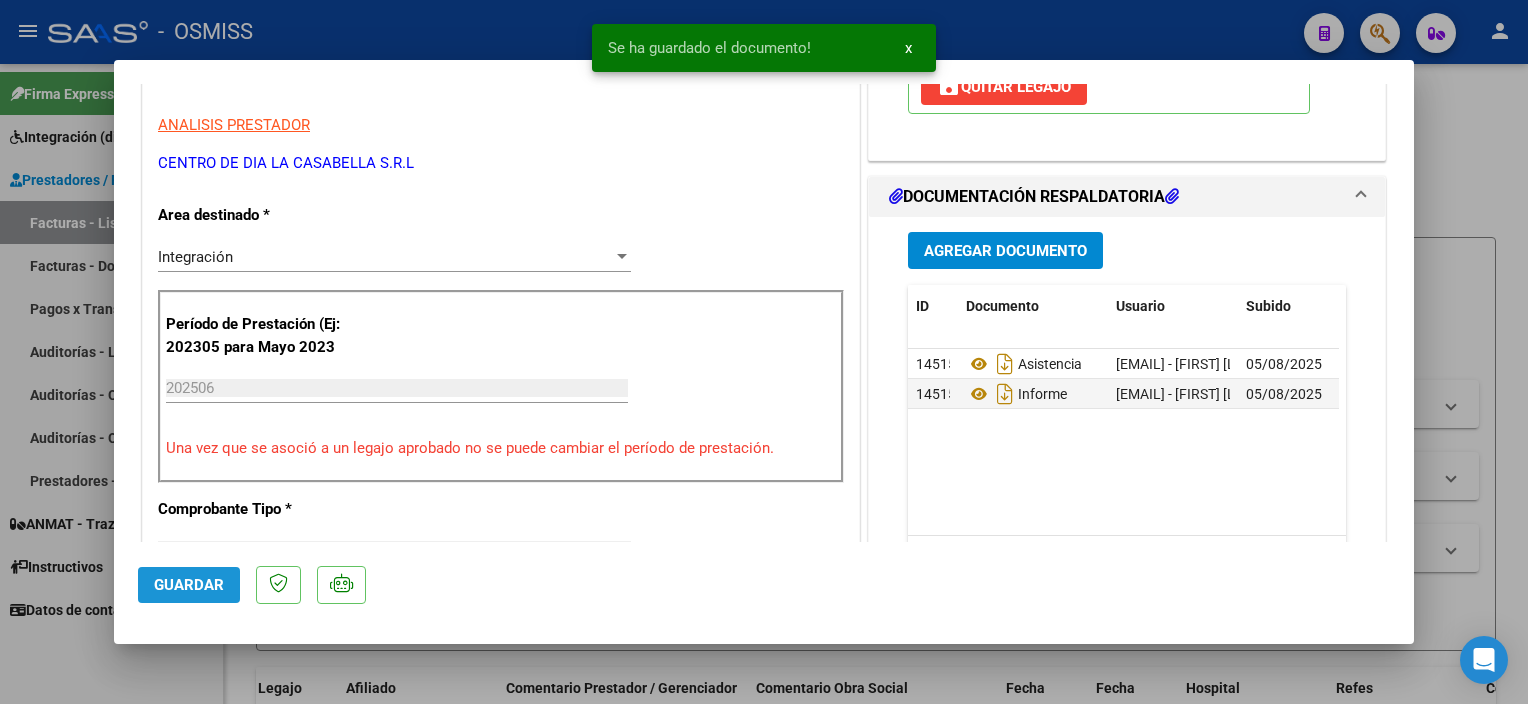 click on "Guardar" 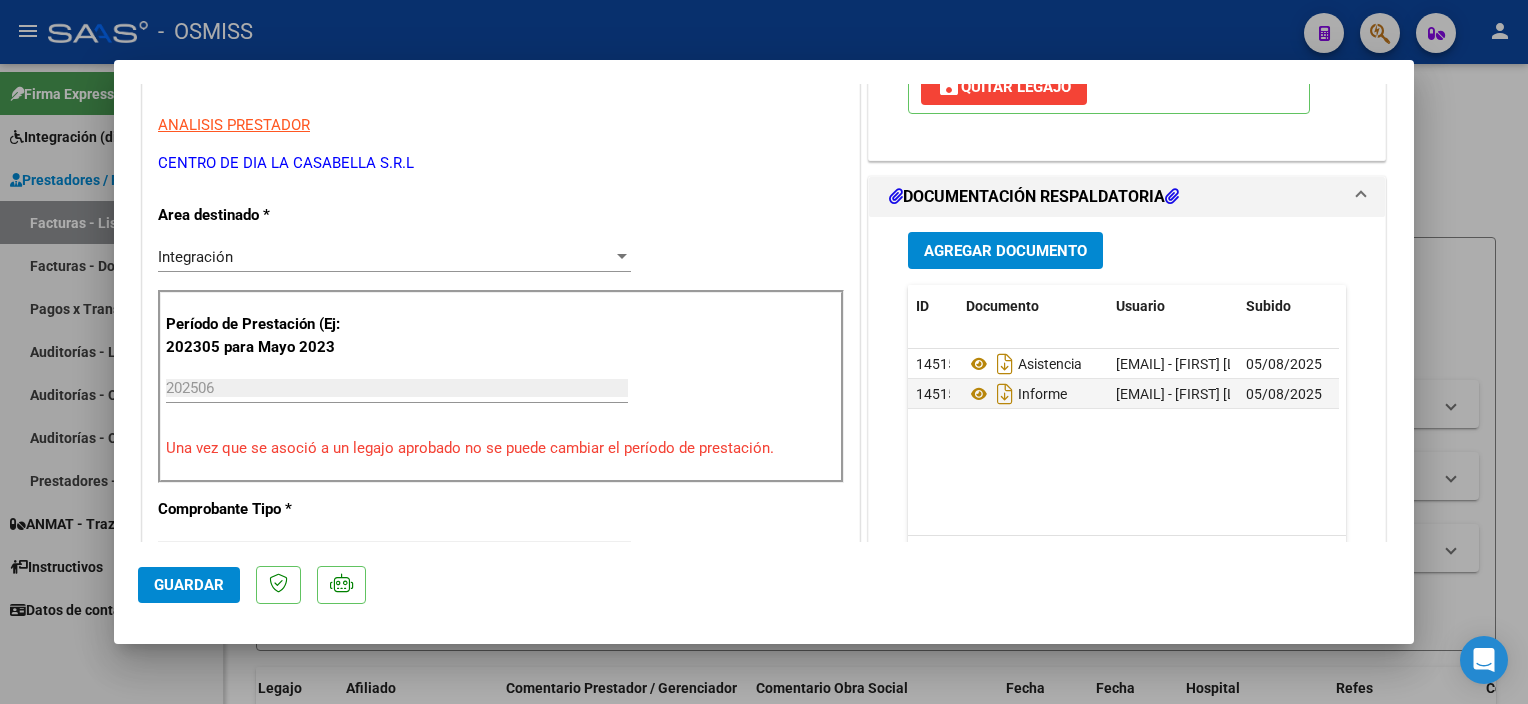 click at bounding box center [764, 352] 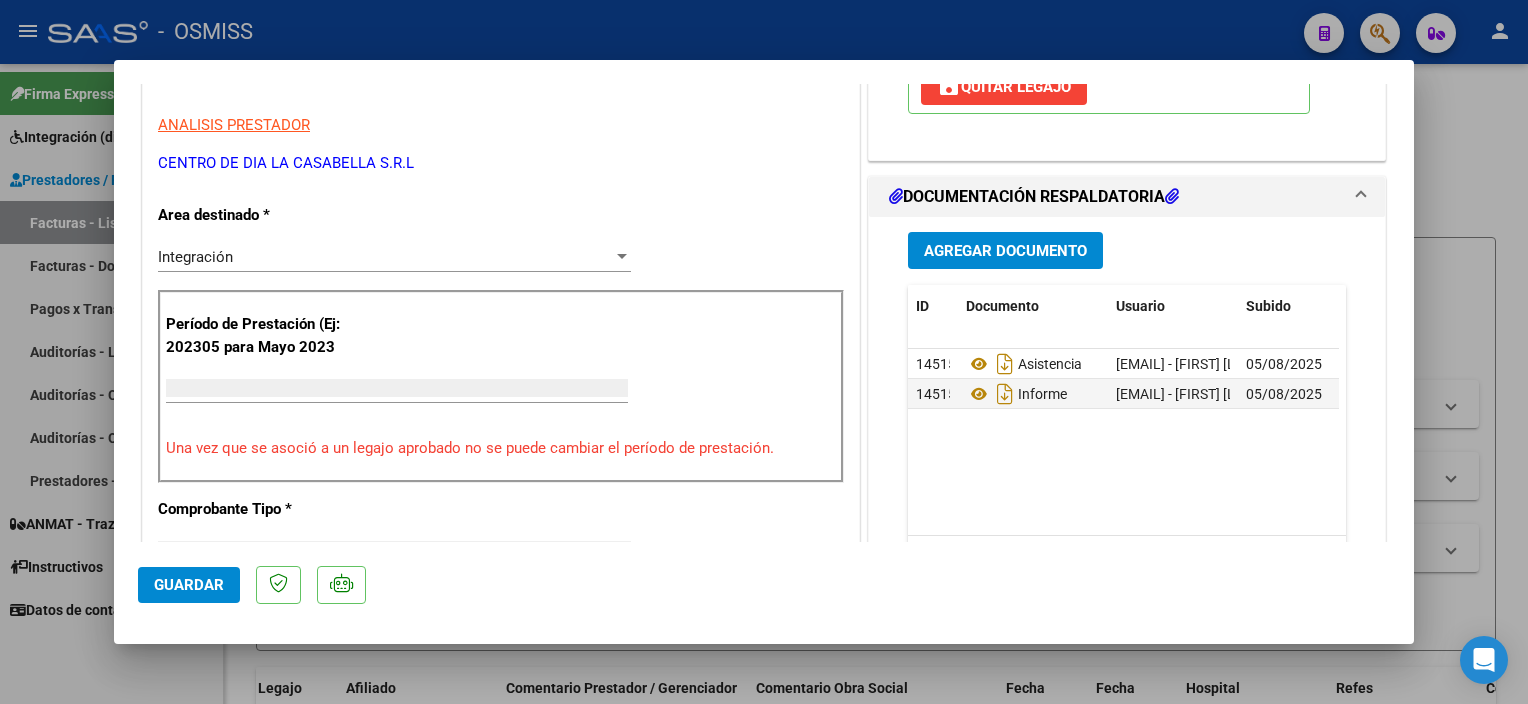 scroll, scrollTop: 329, scrollLeft: 0, axis: vertical 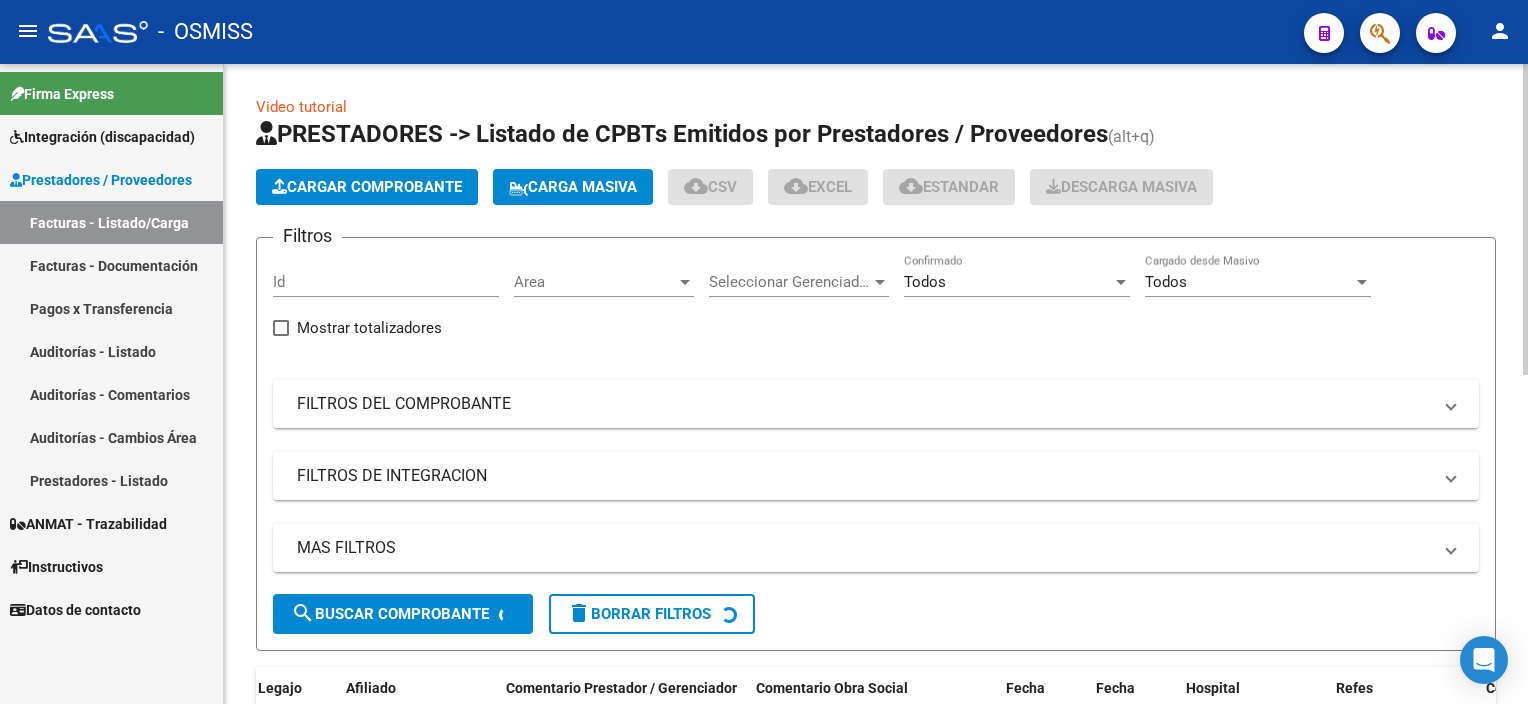 click on "Cargar Comprobante" 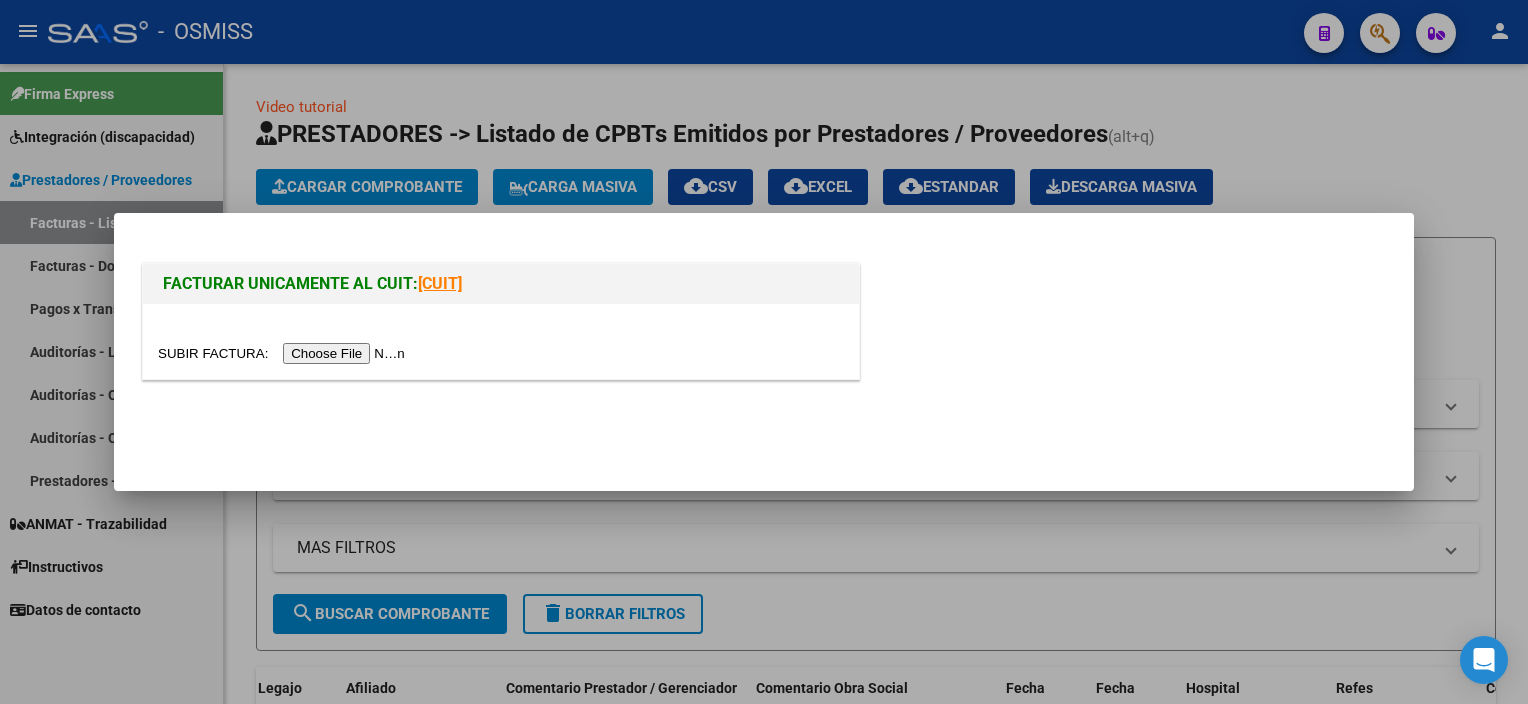 click at bounding box center (284, 353) 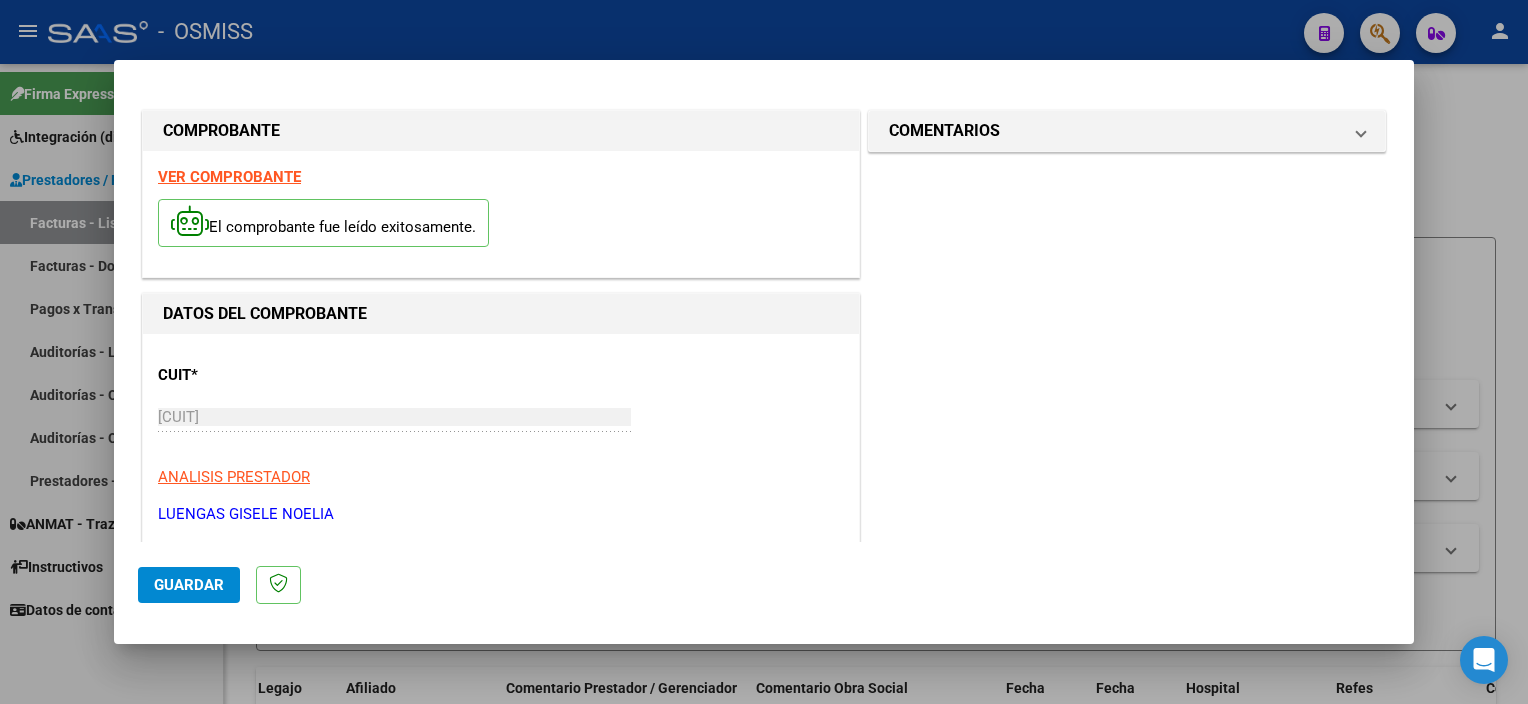 scroll, scrollTop: 295, scrollLeft: 0, axis: vertical 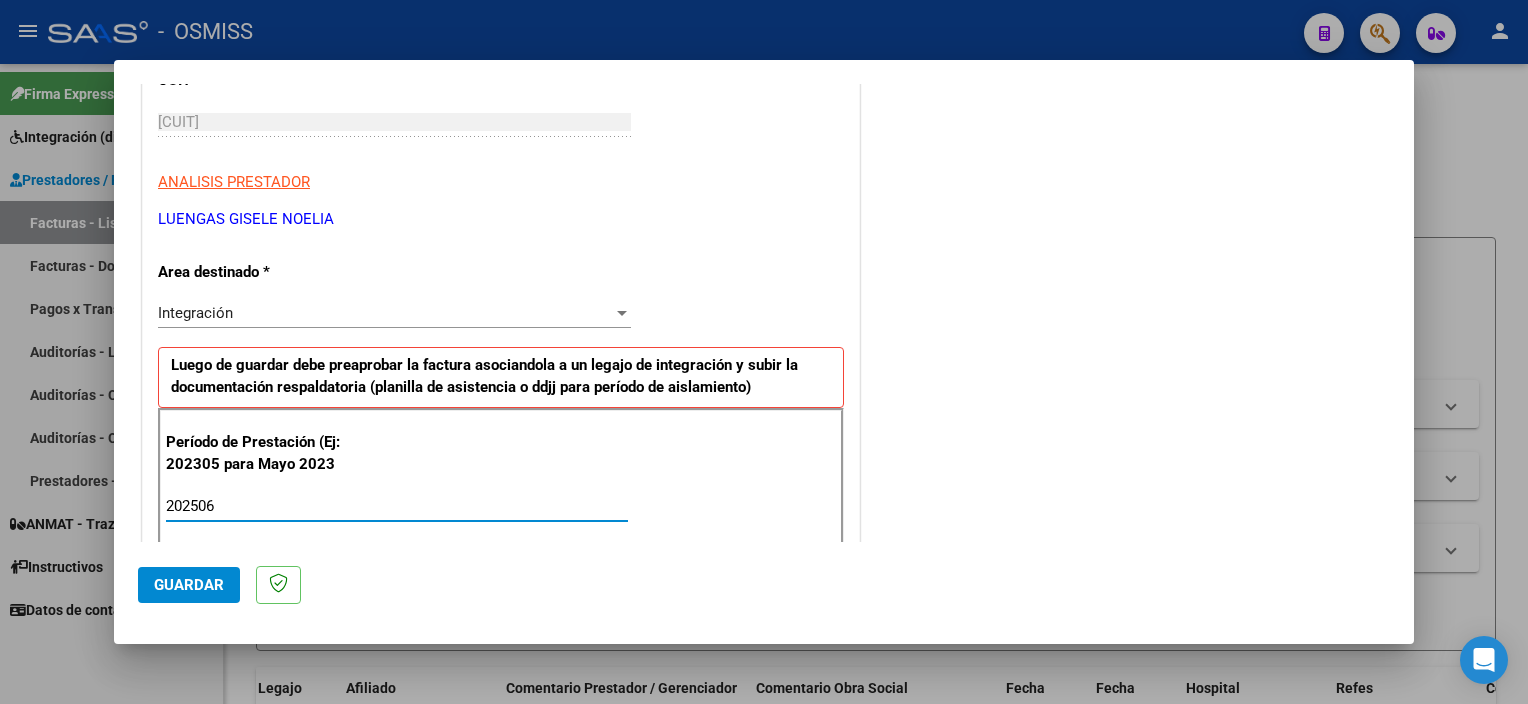 type on "202506" 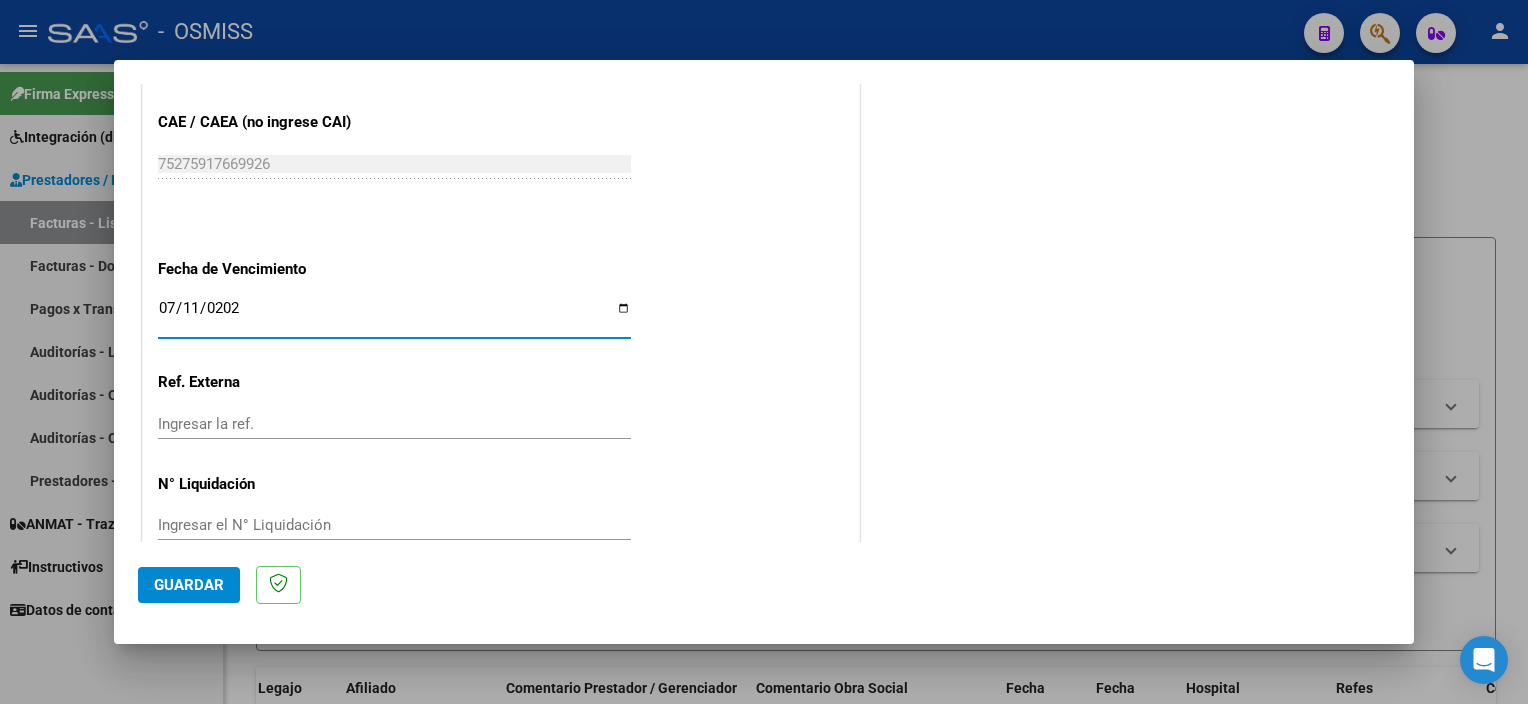 type on "2025-07-11" 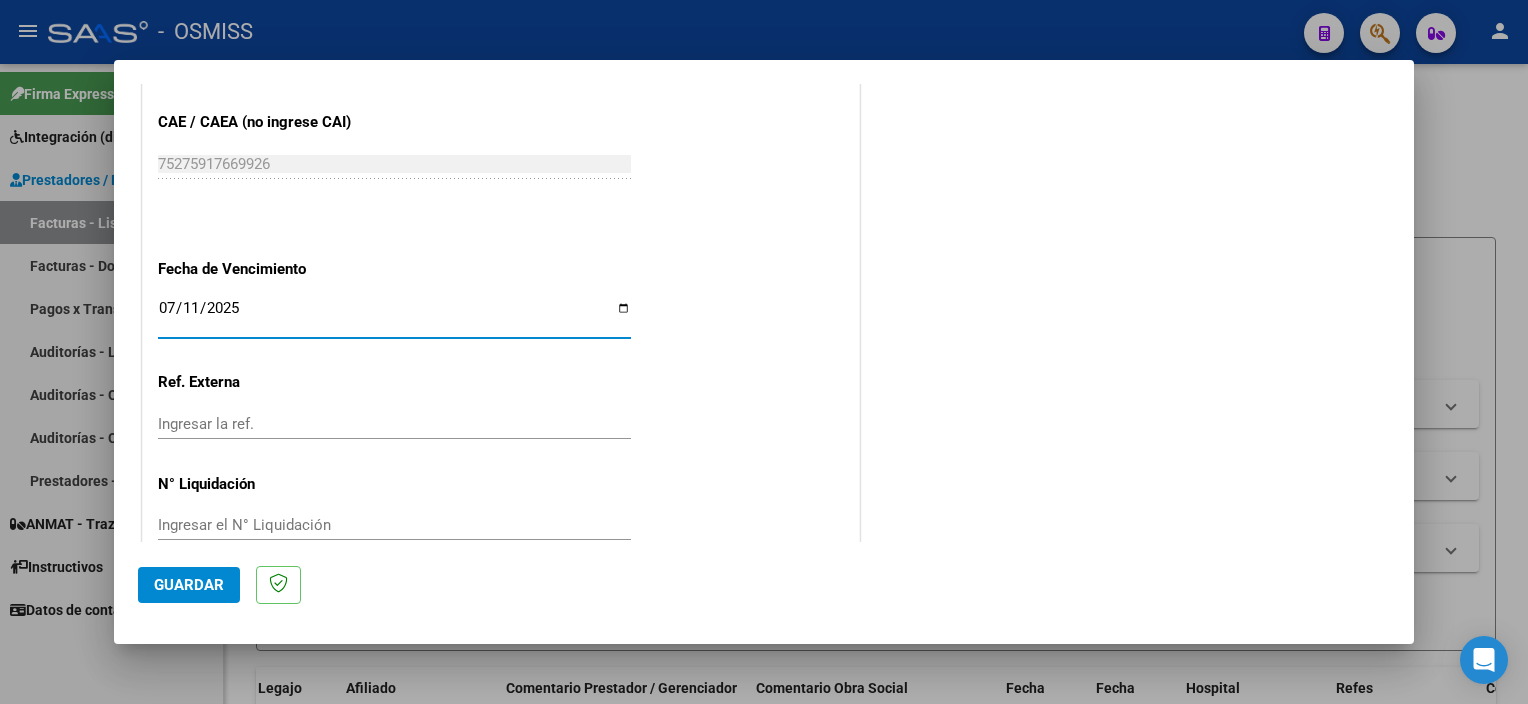 click on "Guardar" 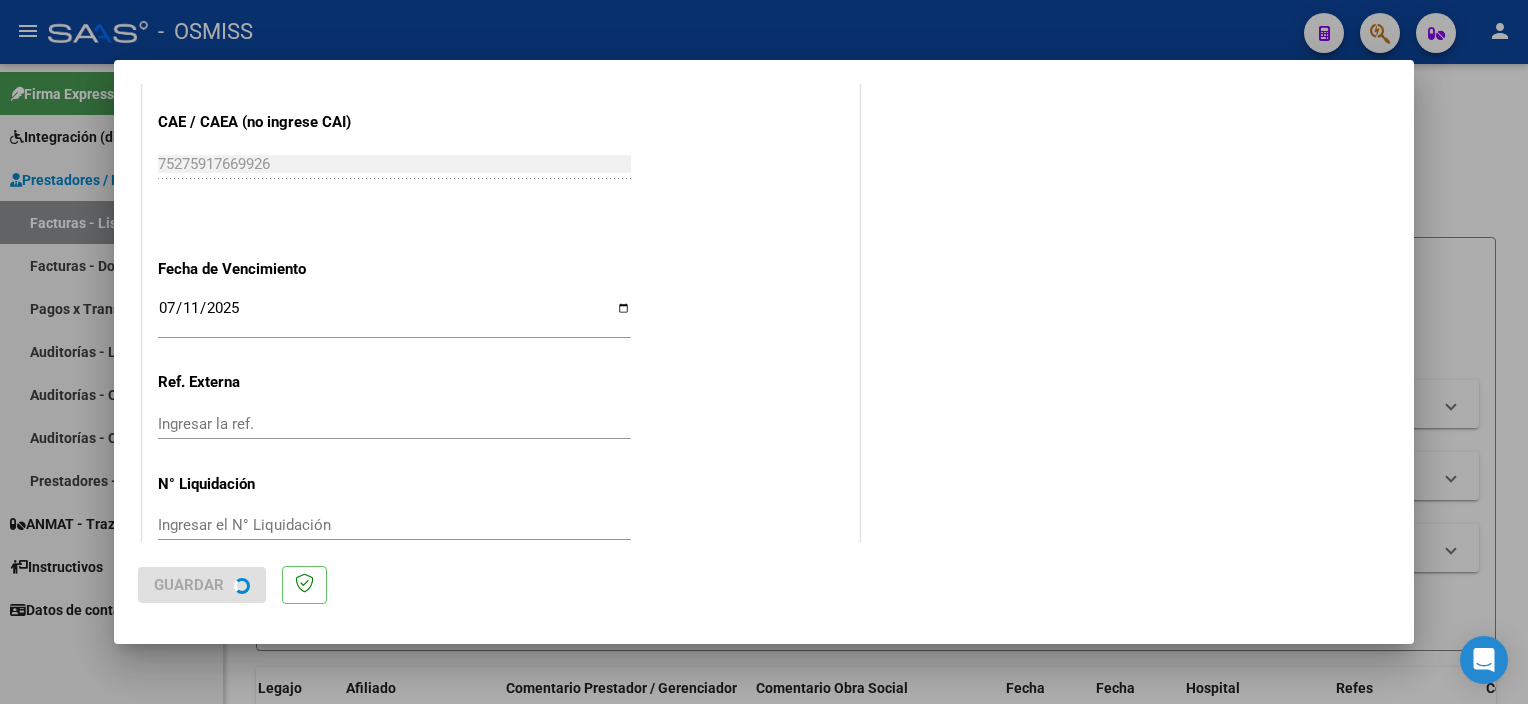scroll, scrollTop: 0, scrollLeft: 0, axis: both 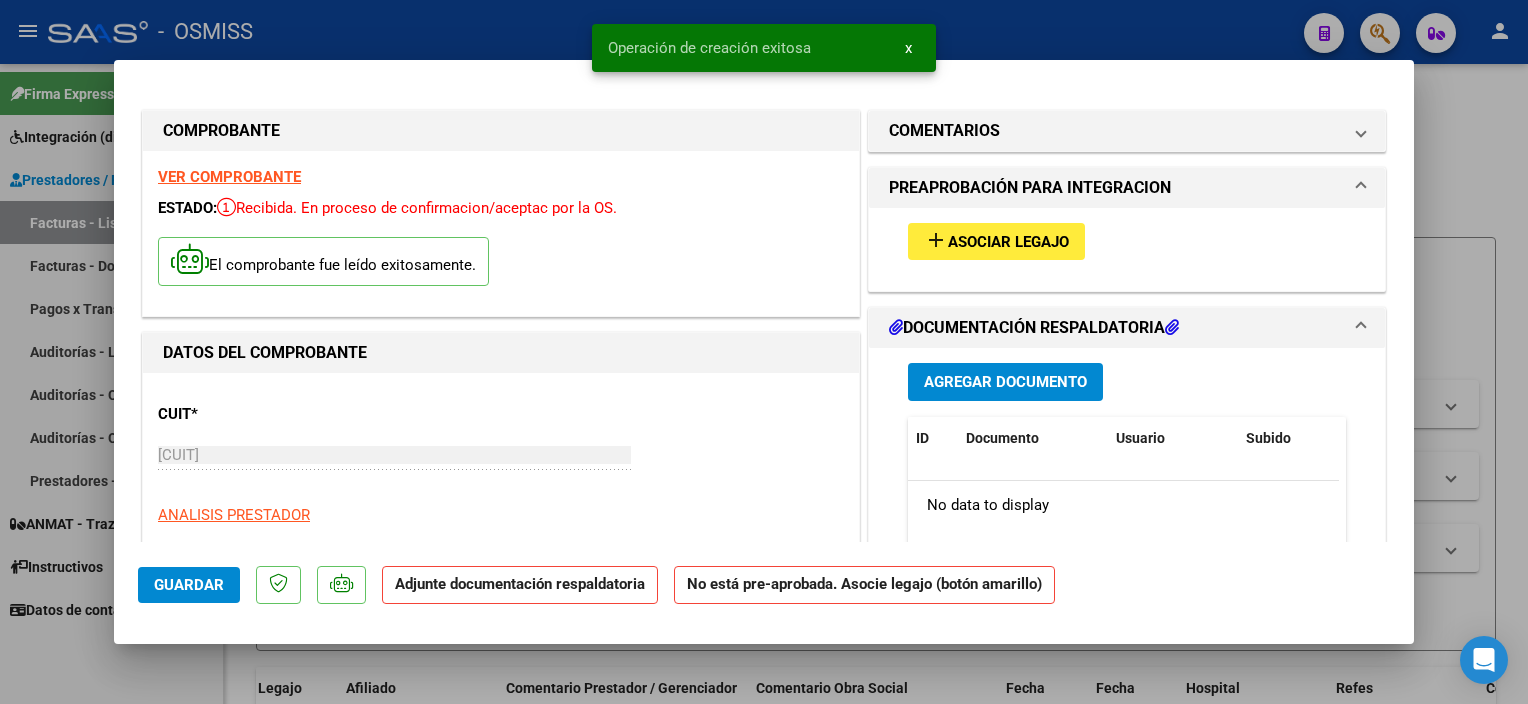 click on "Asociar Legajo" at bounding box center [1008, 242] 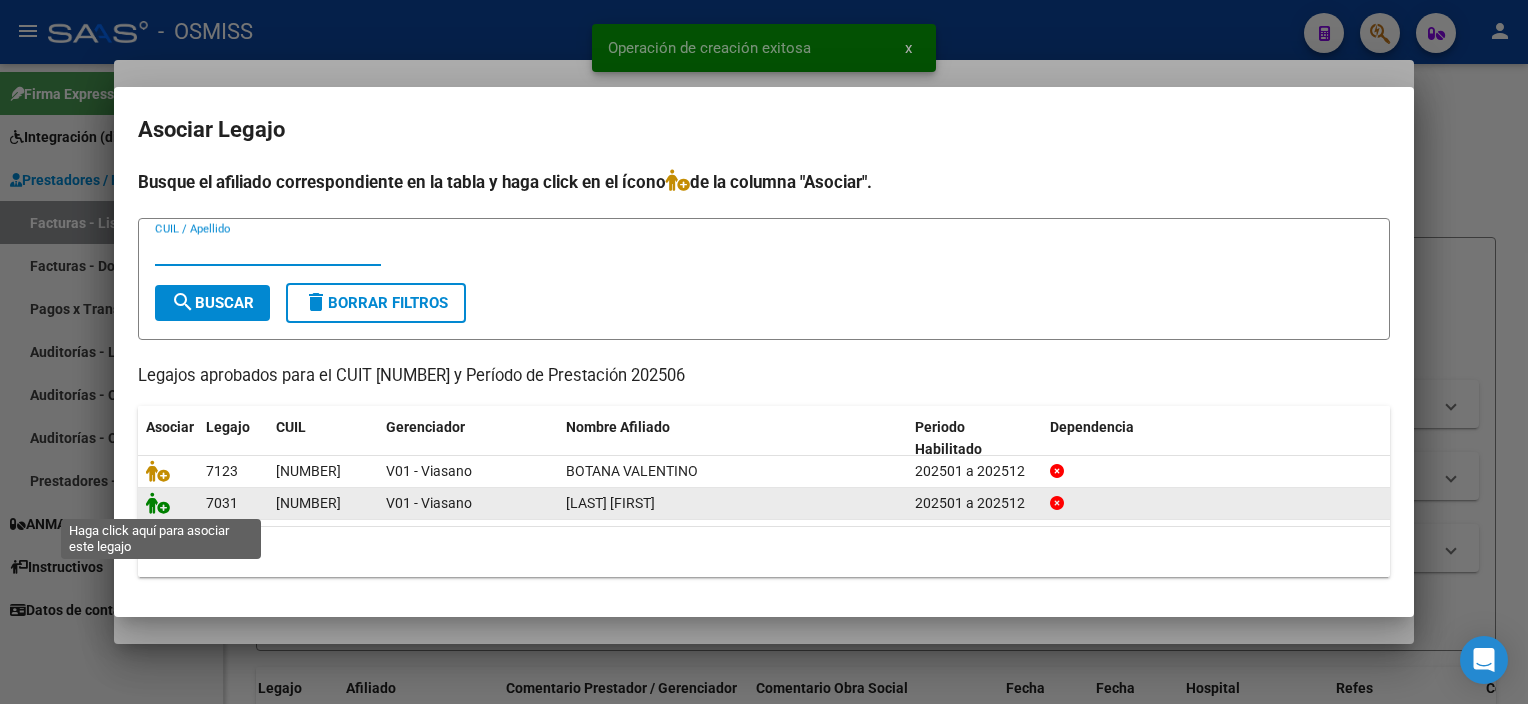 click 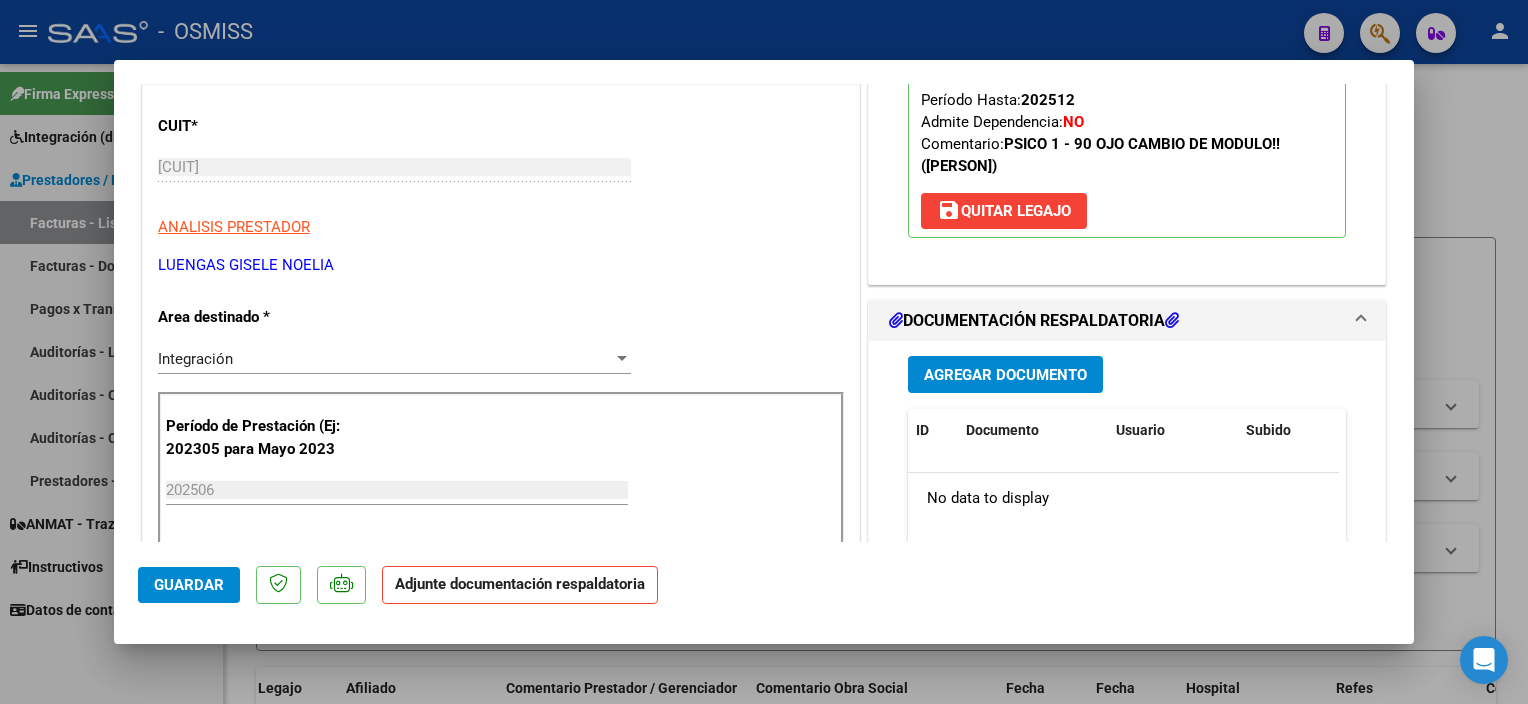 scroll, scrollTop: 320, scrollLeft: 0, axis: vertical 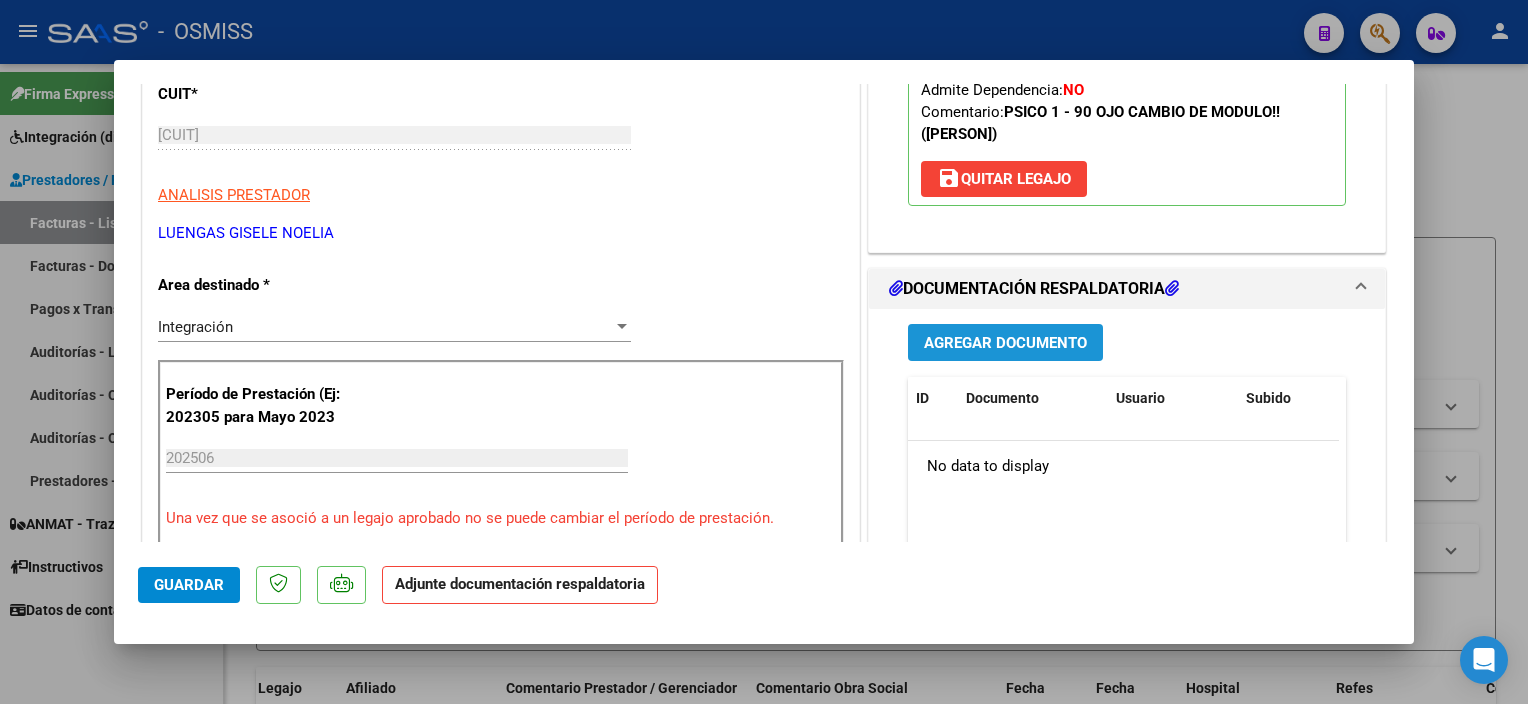 click on "Agregar Documento" at bounding box center (1005, 342) 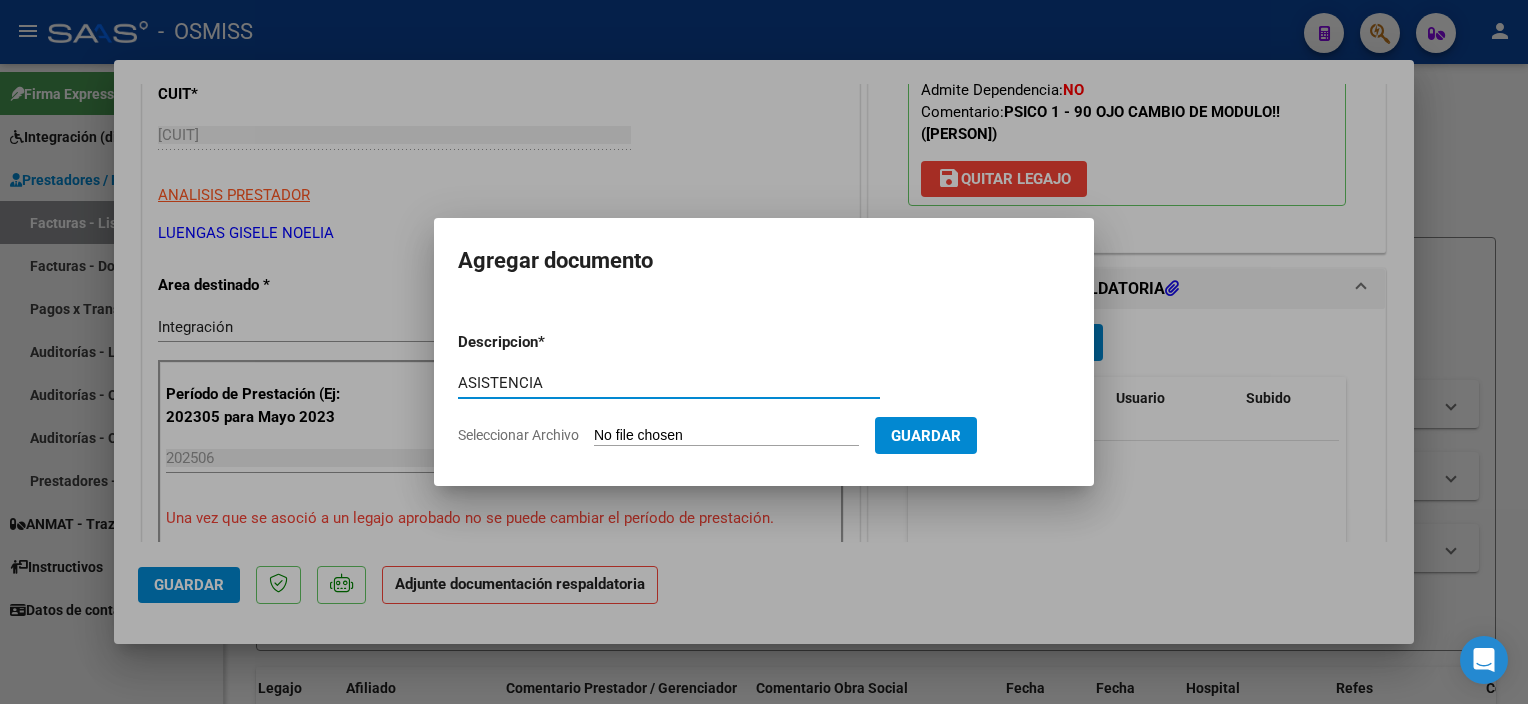 type on "ASISTENCIA" 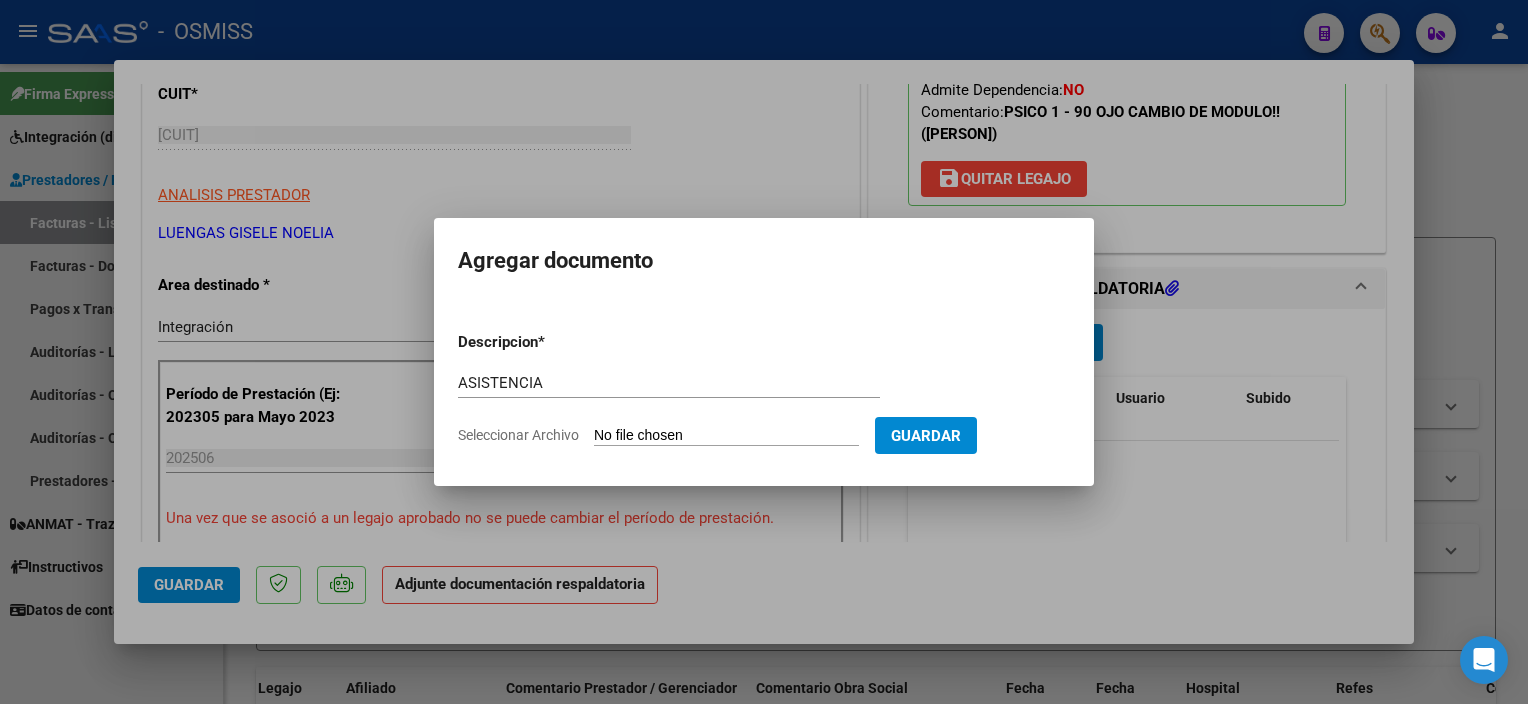 type on "C:\fakepath\[LAST] [FIRST] junio psicoo - Consultorios Colibrí (4).pdf" 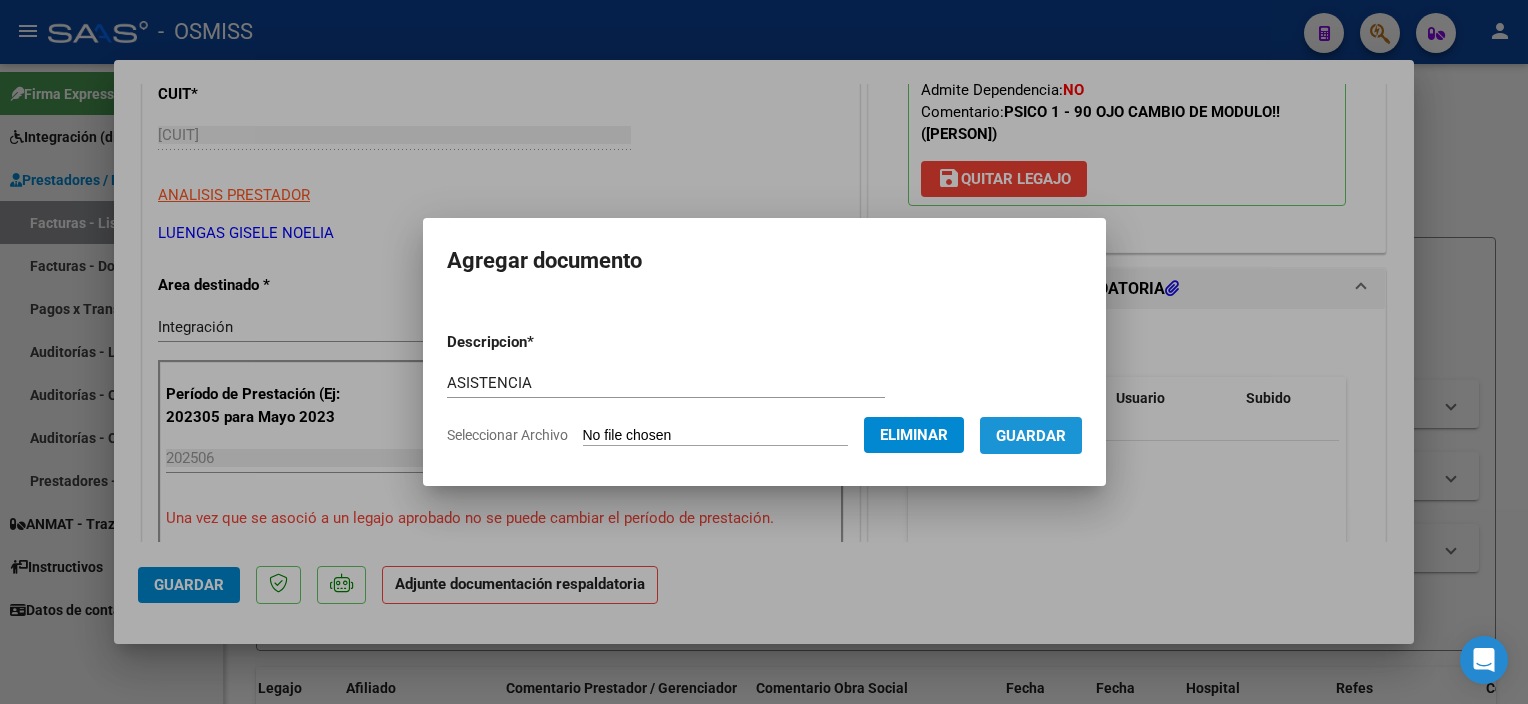 click on "Guardar" at bounding box center [1031, 436] 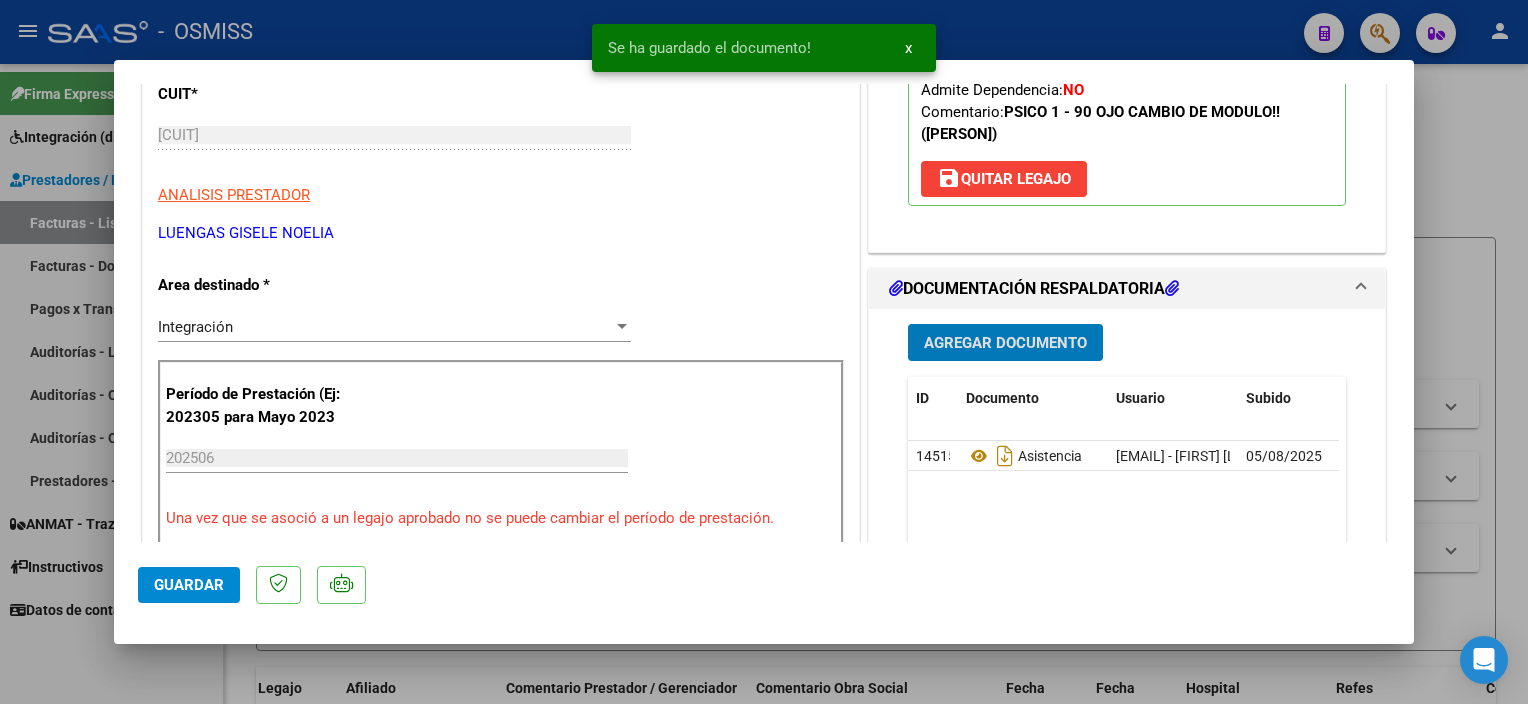 click on "Agregar Documento" at bounding box center (1005, 343) 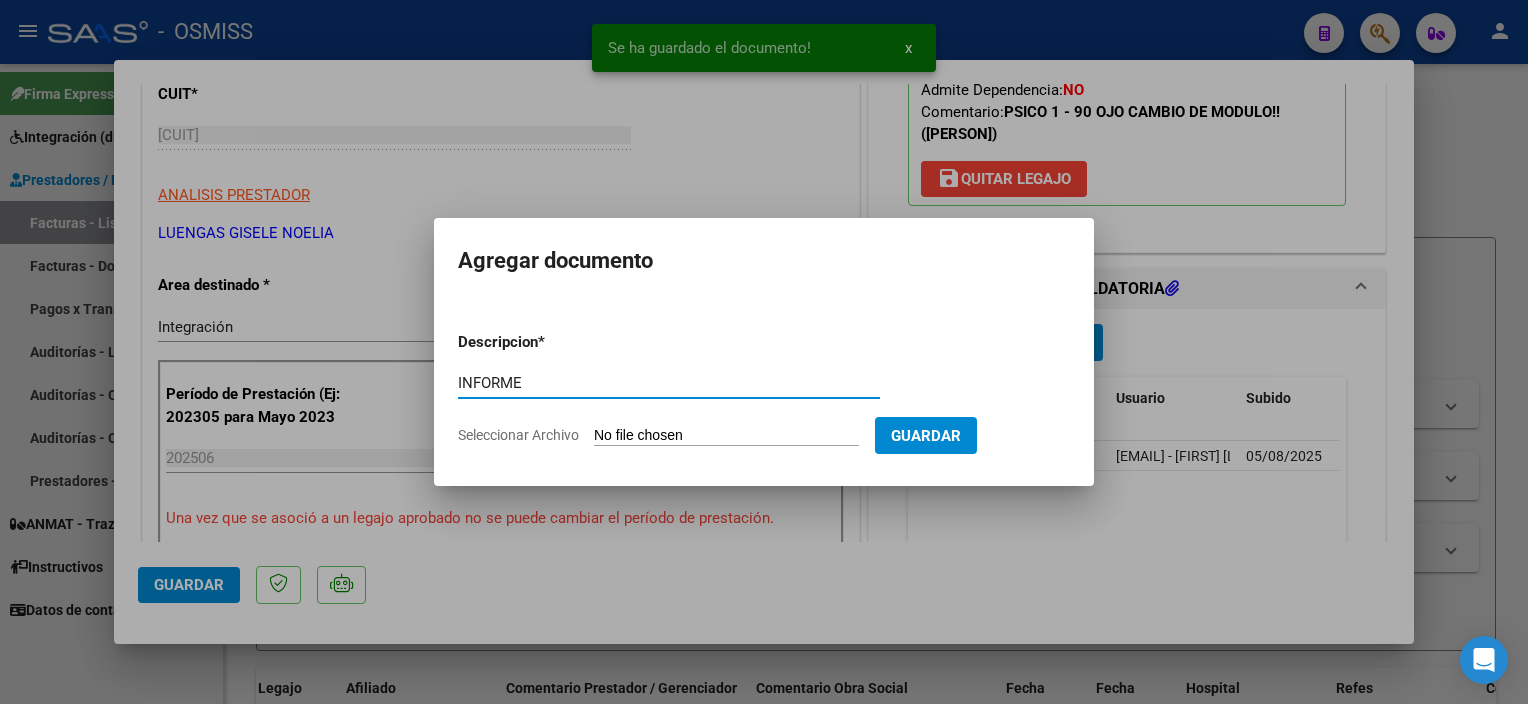 type on "INFORME" 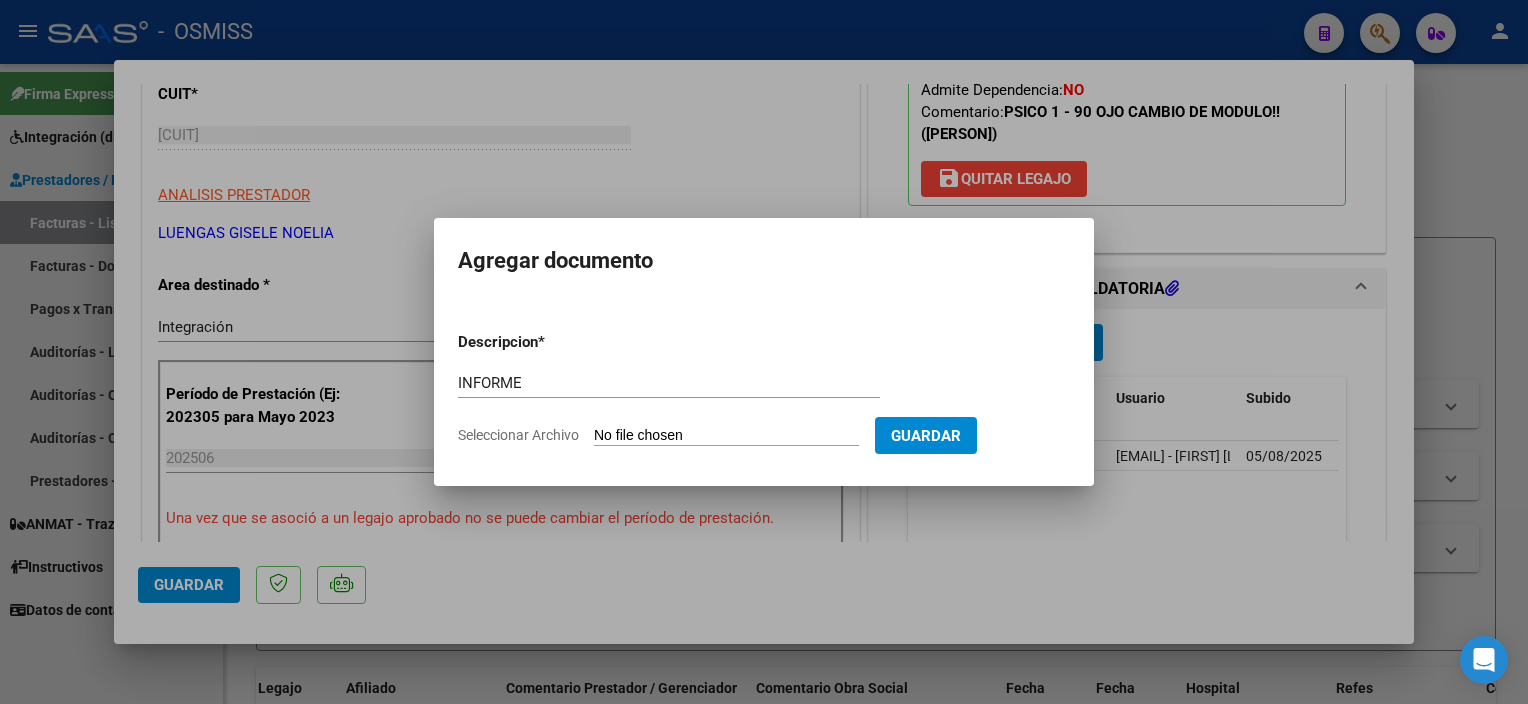 type on "C:\fakepath\informe MARTIN BOTANA 2025 - Consultorios Colibrí (3).pdf" 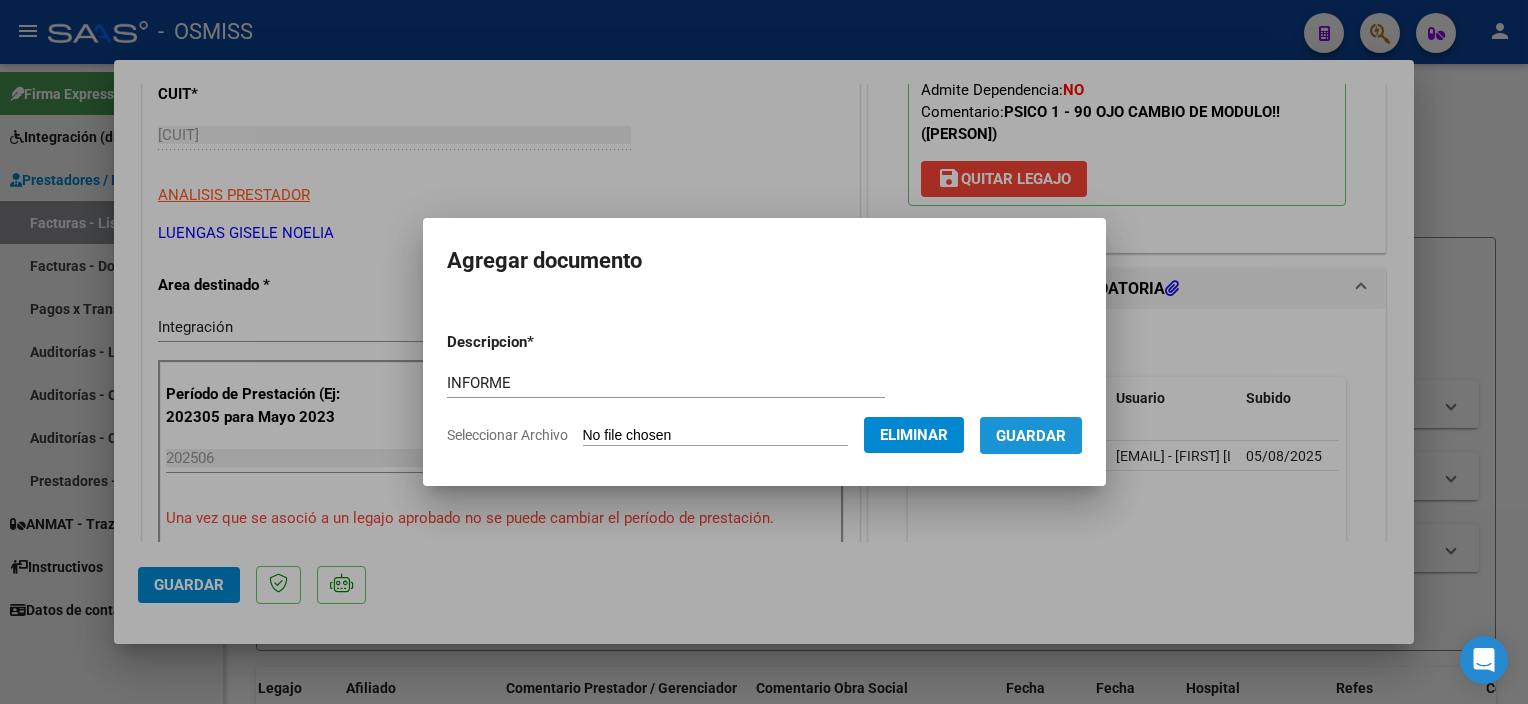 click on "Guardar" at bounding box center [1031, 436] 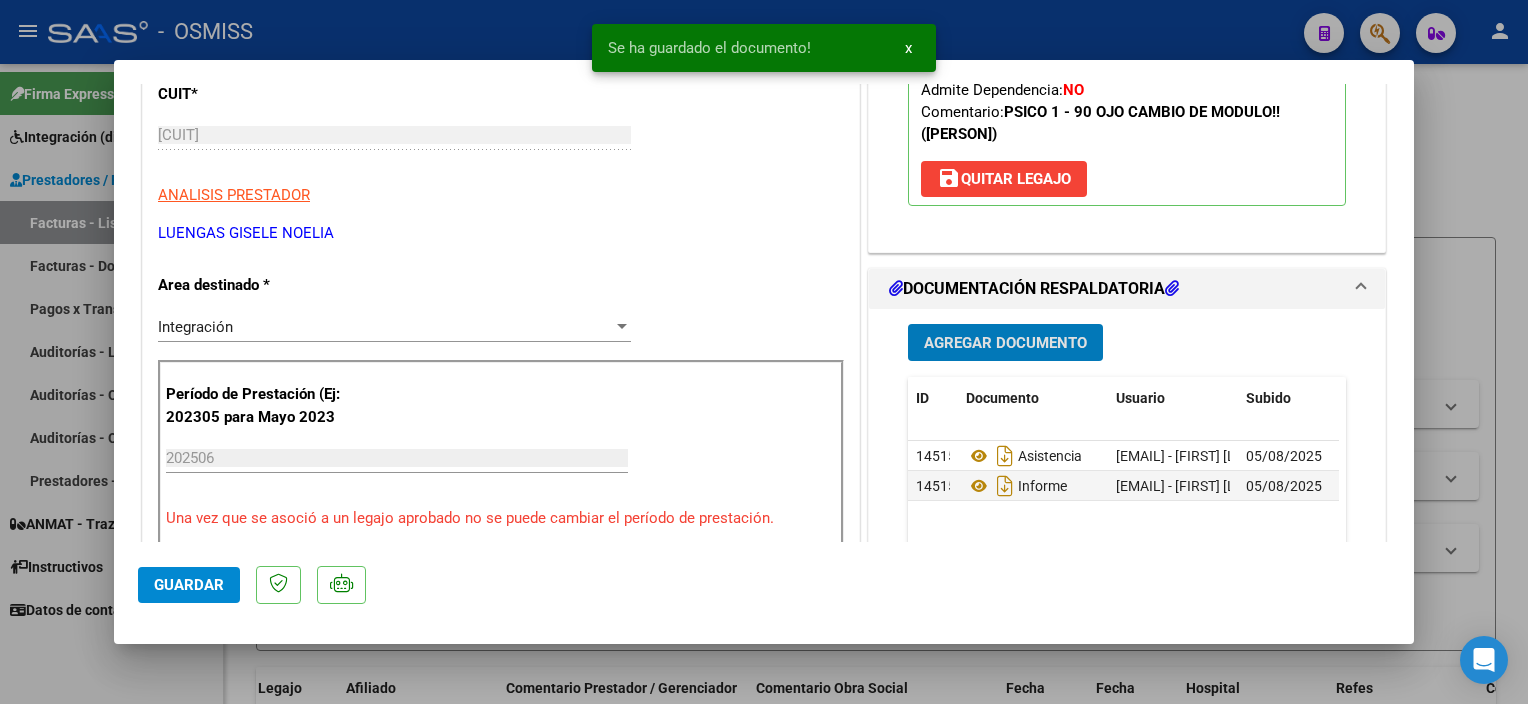 click on "Guardar" 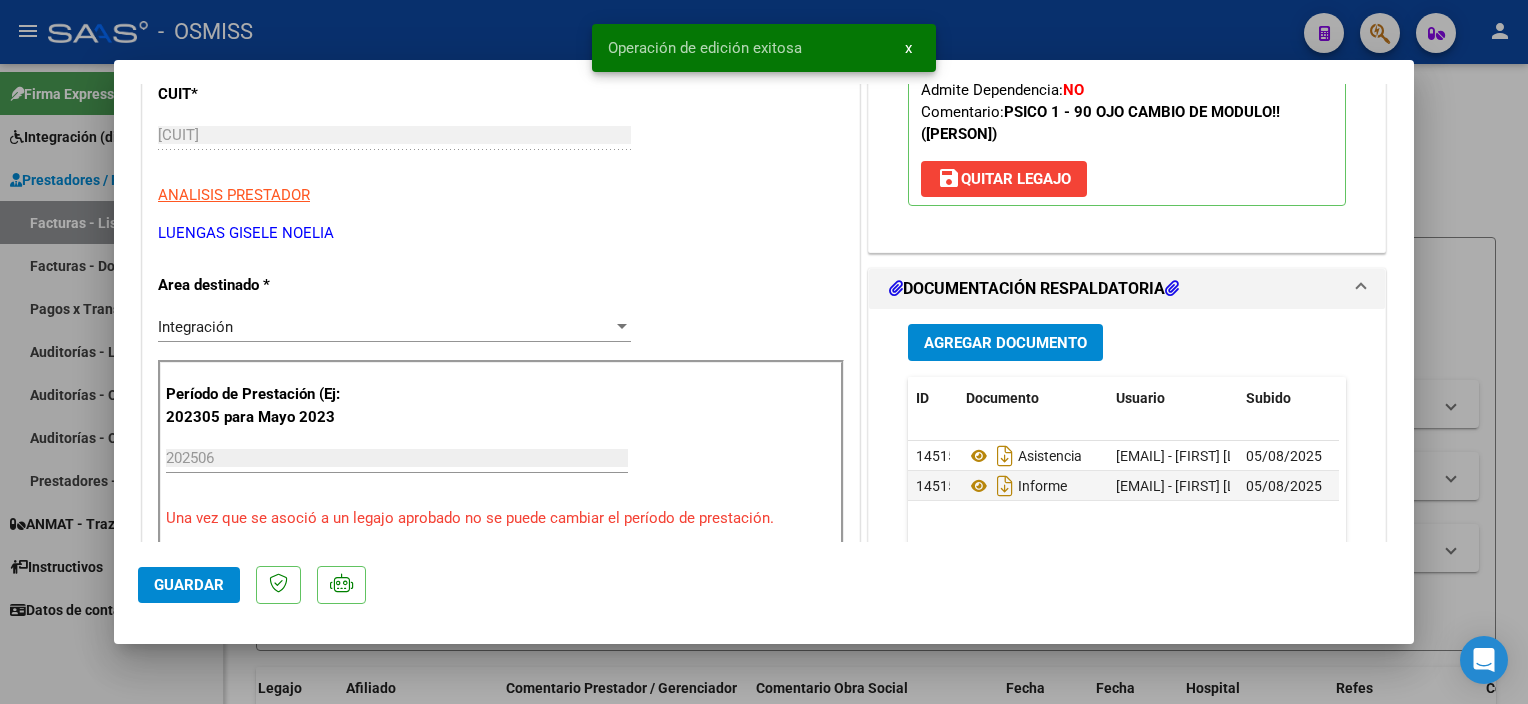 click at bounding box center [764, 352] 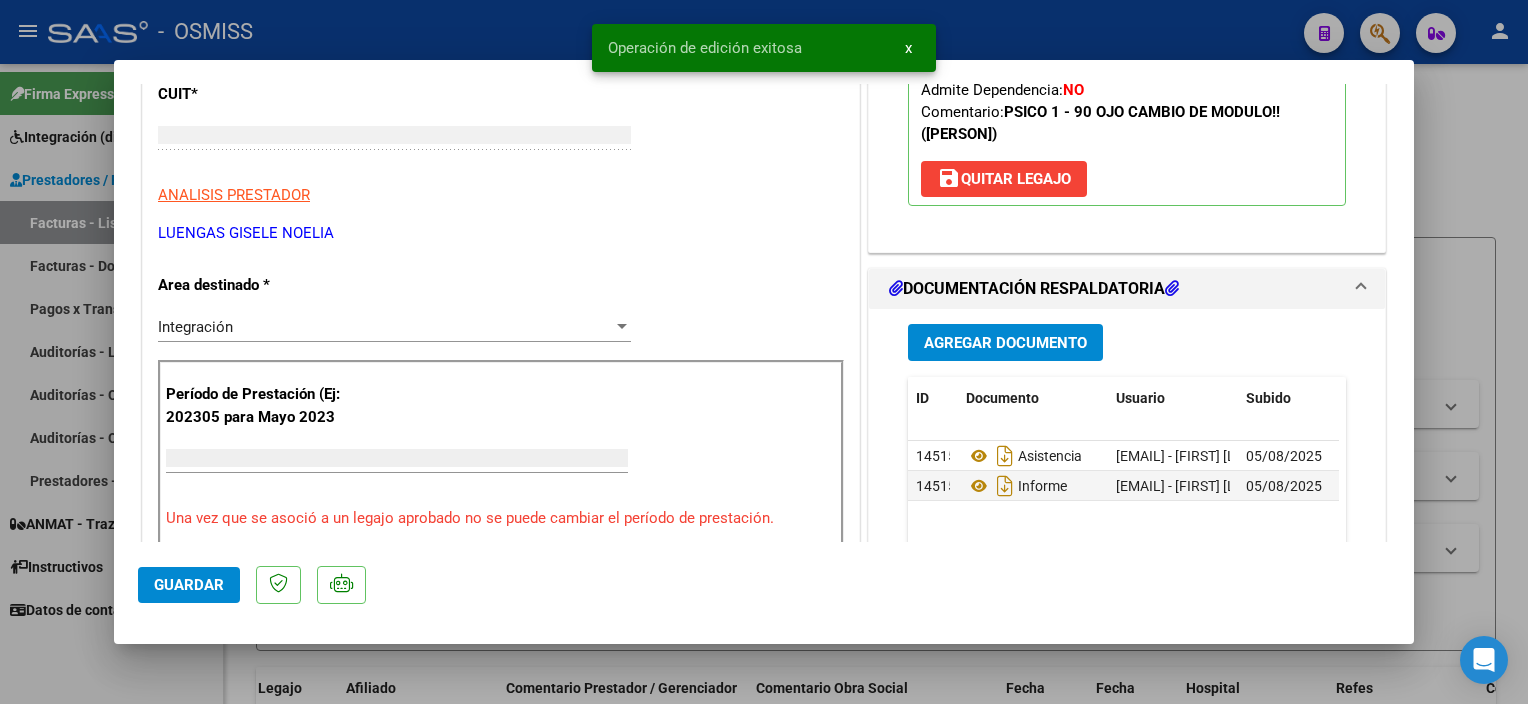 scroll, scrollTop: 260, scrollLeft: 0, axis: vertical 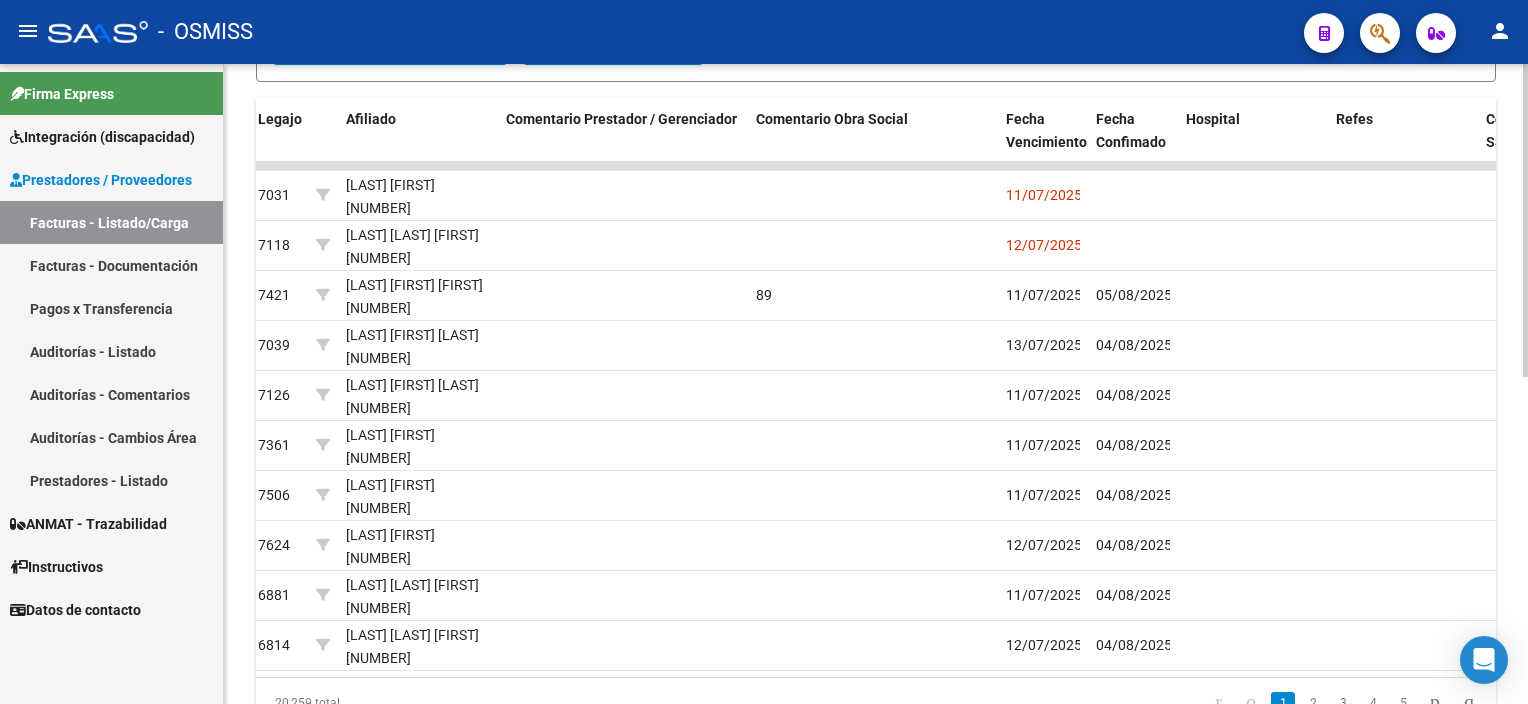 click on "Video tutorial   PRESTADORES -> Listado de CPBTs Emitidos por Prestadores / Proveedores (alt+q)   Cargar Comprobante
Carga Masiva  cloud_download  CSV  cloud_download  EXCEL  cloud_download  Estandar   Descarga Masiva
Filtros Id Area Area Seleccionar Gerenciador Seleccionar Gerenciador Todos Confirmado Todos Cargado desde Masivo   Mostrar totalizadores   FILTROS DEL COMPROBANTE  Comprobante Tipo Comprobante Tipo Start date – End date Fec. Comprobante Desde / Hasta Días Emisión Desde(cant. días) Días Emisión Hasta(cant. días) CUIT / Razón Social Pto. Venta Nro. Comprobante Código SSS CAE Válido CAE Válido Todos Cargado Módulo Hosp. Todos Tiene facturacion Apócrifa Hospital Refes  FILTROS DE INTEGRACION  Período De Prestación Campos del Archivo de Rendición Devuelto x SSS (dr_envio) Todos Rendido x SSS (dr_envio) Tipo de Registro Tipo de Registro Período Presentación Período Presentación Campos del Legajo Asociado (preaprobación) Afiliado Legajo (cuil/nombre) Todos  MAS FILTROS  Op" 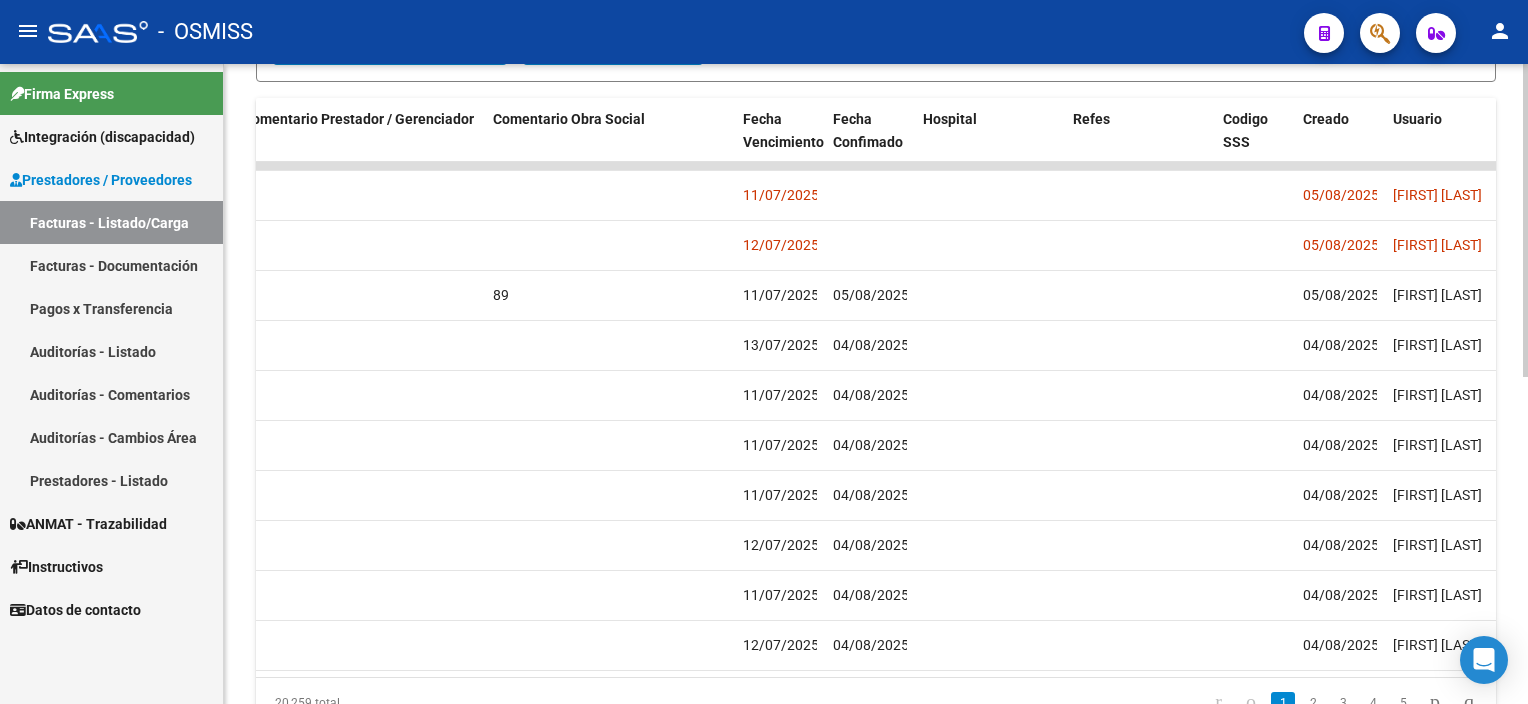 scroll, scrollTop: 0, scrollLeft: 3210, axis: horizontal 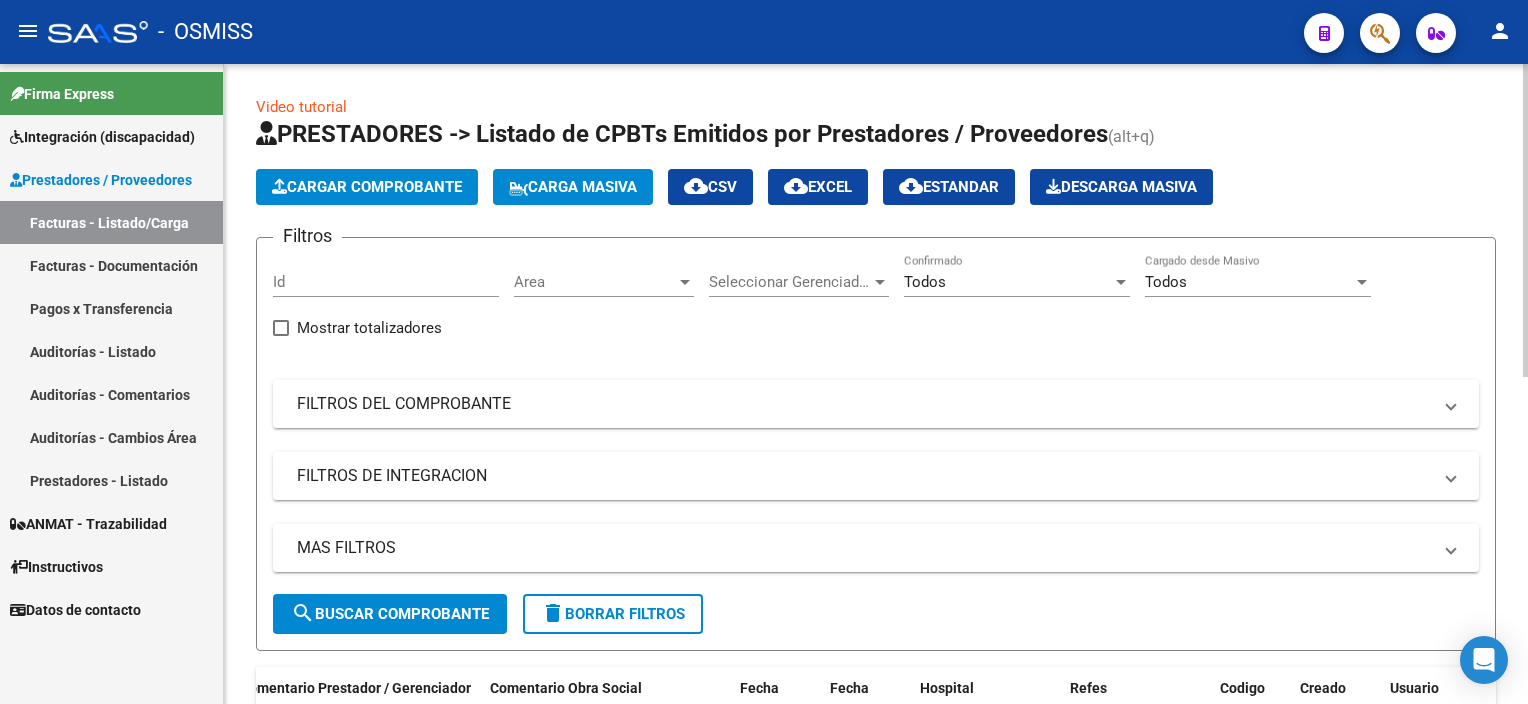 click on "Video tutorial   PRESTADORES -> Listado de CPBTs Emitidos por Prestadores / Proveedores (alt+q)   Cargar Comprobante
Carga Masiva  cloud_download  CSV  cloud_download  EXCEL  cloud_download  Estandar   Descarga Masiva
Filtros Id Area Area Seleccionar Gerenciador Seleccionar Gerenciador Todos Confirmado Todos Cargado desde Masivo   Mostrar totalizadores   FILTROS DEL COMPROBANTE  Comprobante Tipo Comprobante Tipo Start date – End date Fec. Comprobante Desde / Hasta Días Emisión Desde(cant. días) Días Emisión Hasta(cant. días) CUIT / Razón Social Pto. Venta Nro. Comprobante Código SSS CAE Válido CAE Válido Todos Cargado Módulo Hosp. Todos Tiene facturacion Apócrifa Hospital Refes  FILTROS DE INTEGRACION  Período De Prestación Campos del Archivo de Rendición Devuelto x SSS (dr_envio) Todos Rendido x SSS (dr_envio) Tipo de Registro Tipo de Registro Período Presentación Período Presentación Campos del Legajo Asociado (preaprobación) Afiliado Legajo (cuil/nombre) Todos  MAS FILTROS  Op" 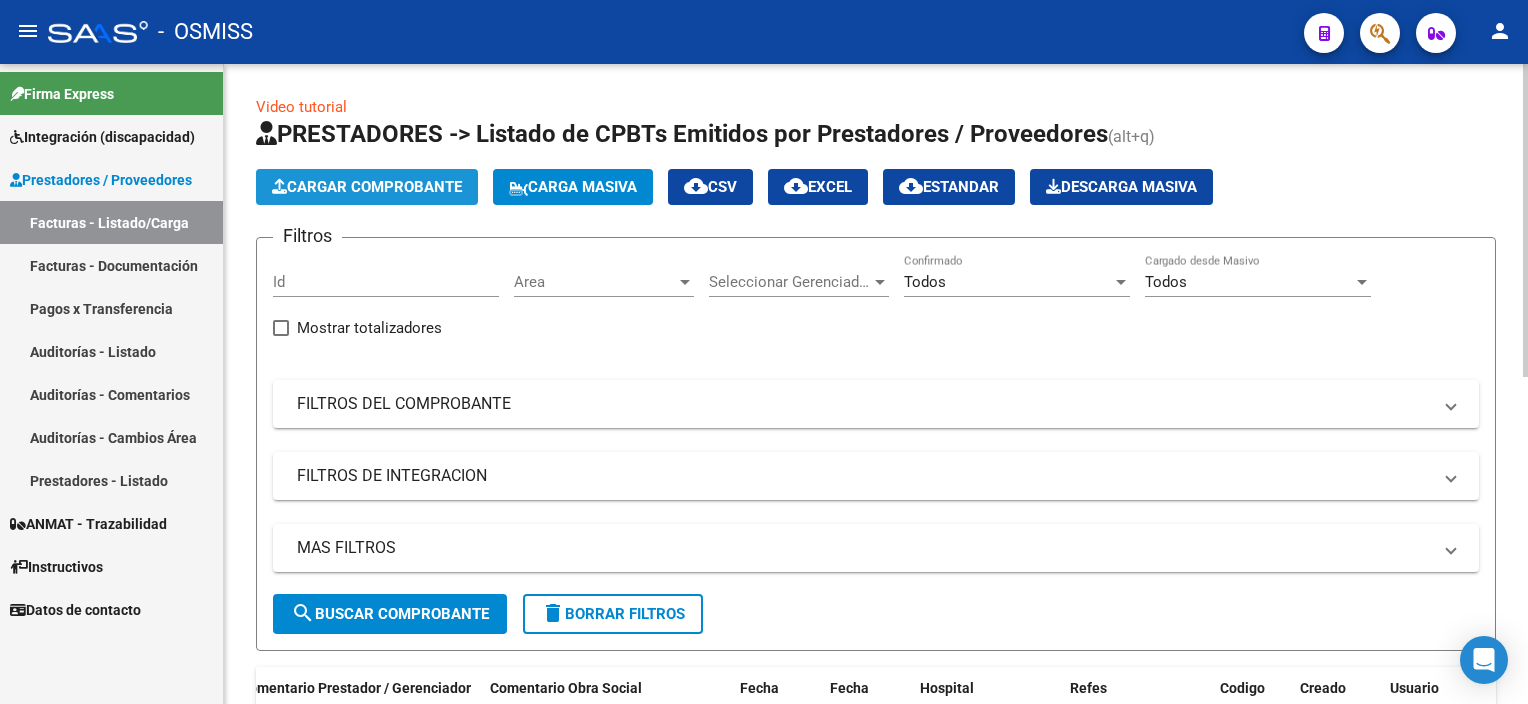 click on "Cargar Comprobante" 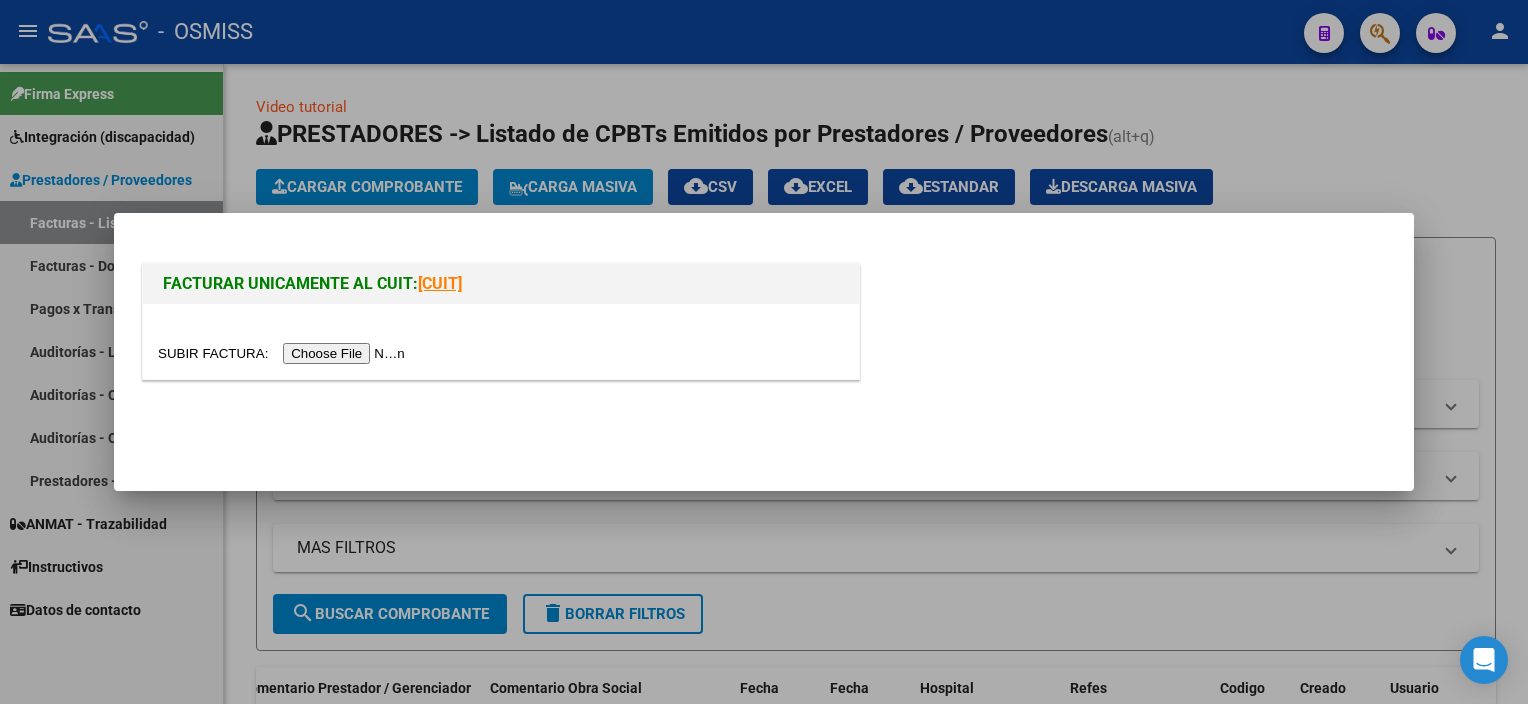 click at bounding box center [284, 353] 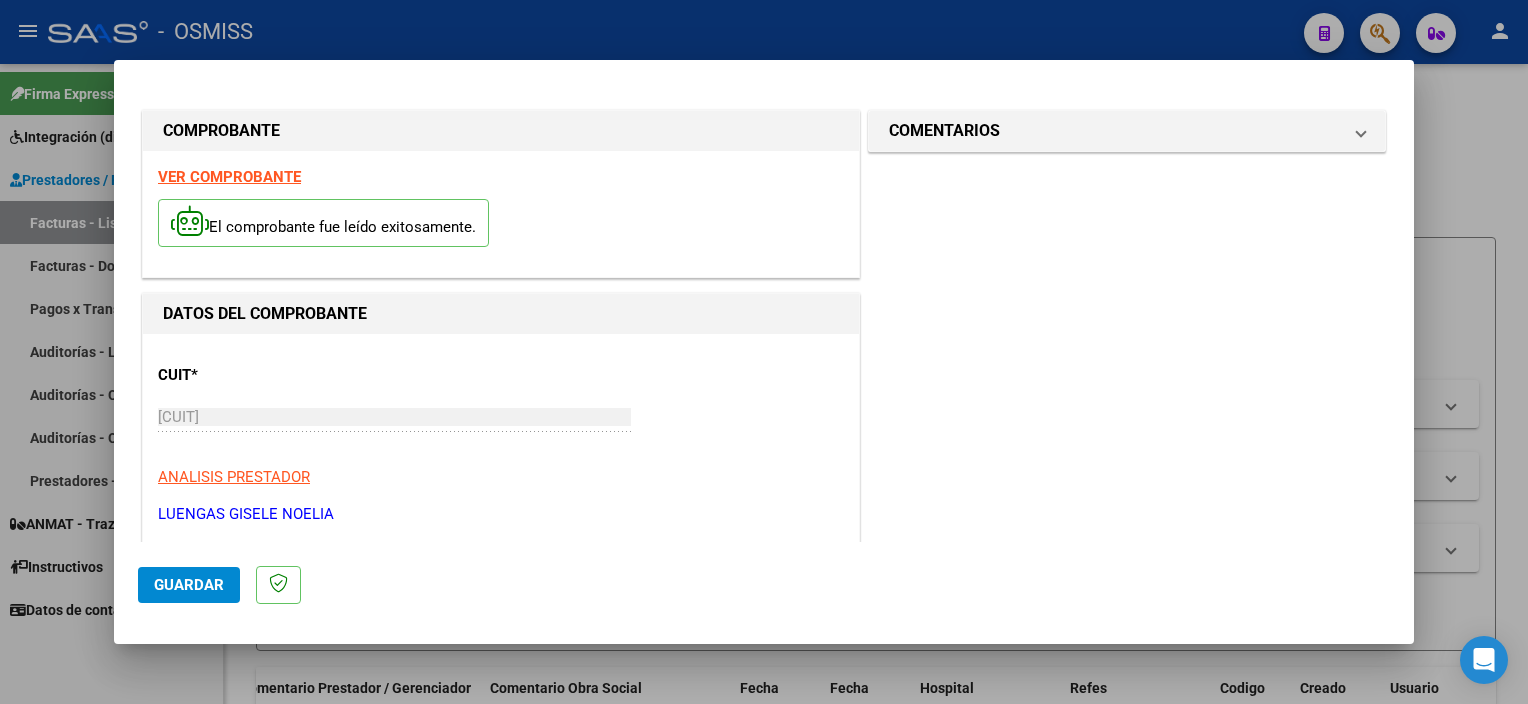 scroll, scrollTop: 295, scrollLeft: 0, axis: vertical 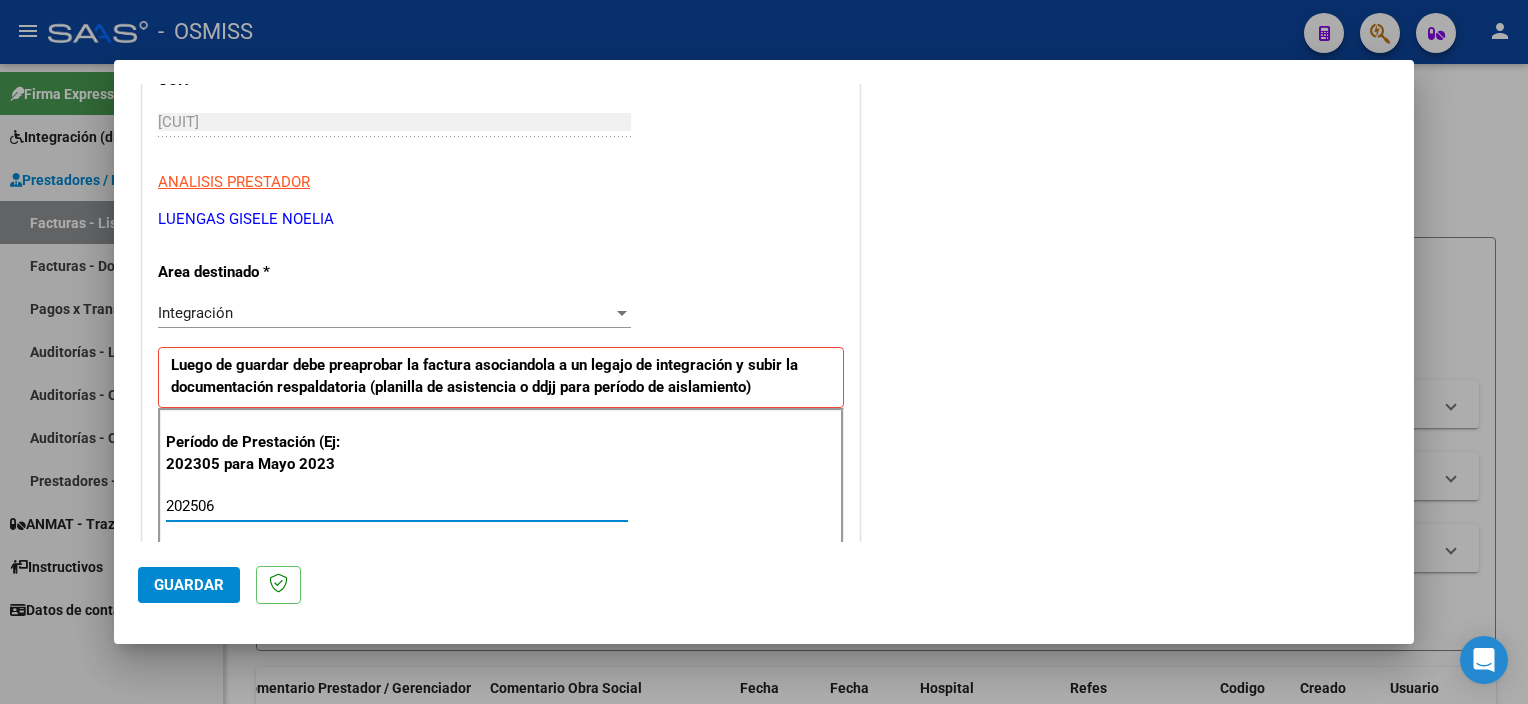 type on "202506" 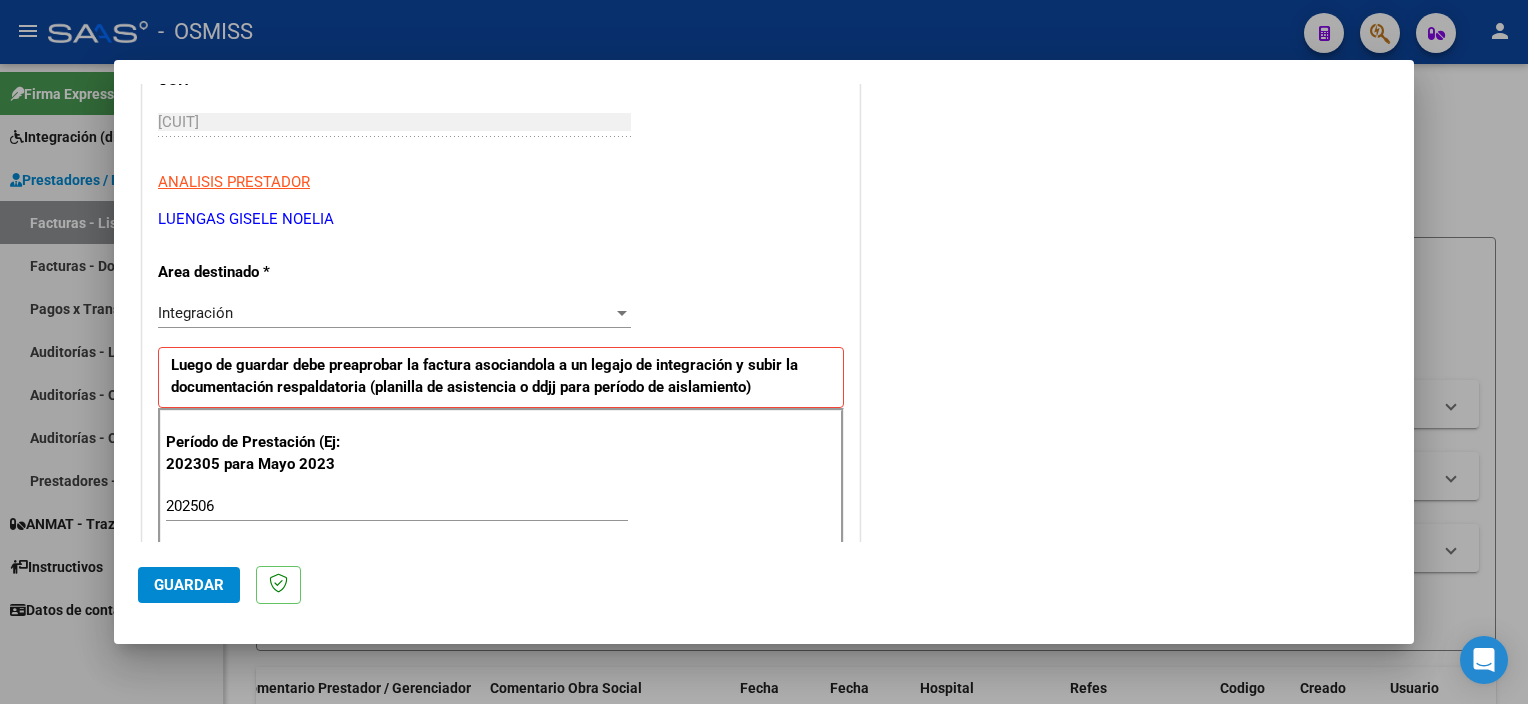 scroll, scrollTop: 1265, scrollLeft: 0, axis: vertical 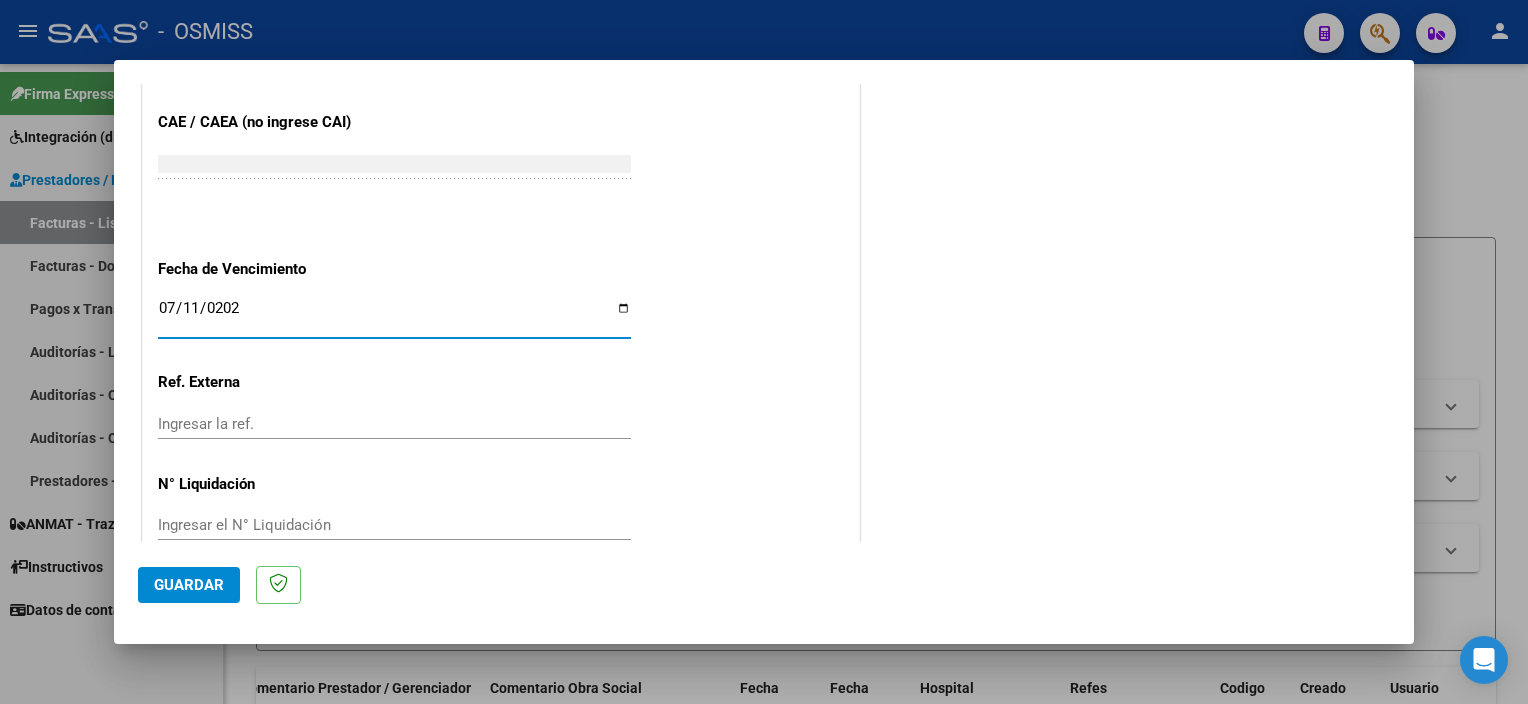 type on "2025-07-11" 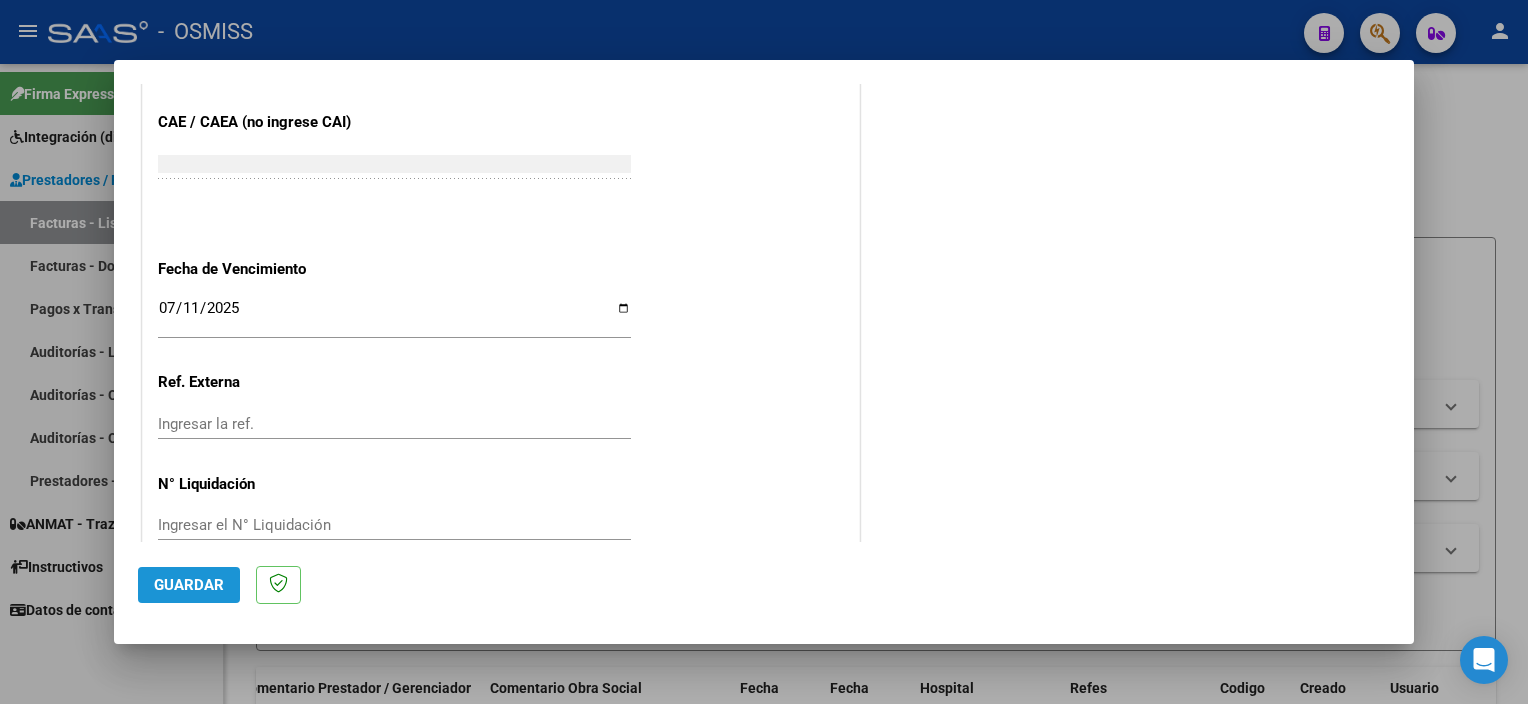 click on "Guardar" 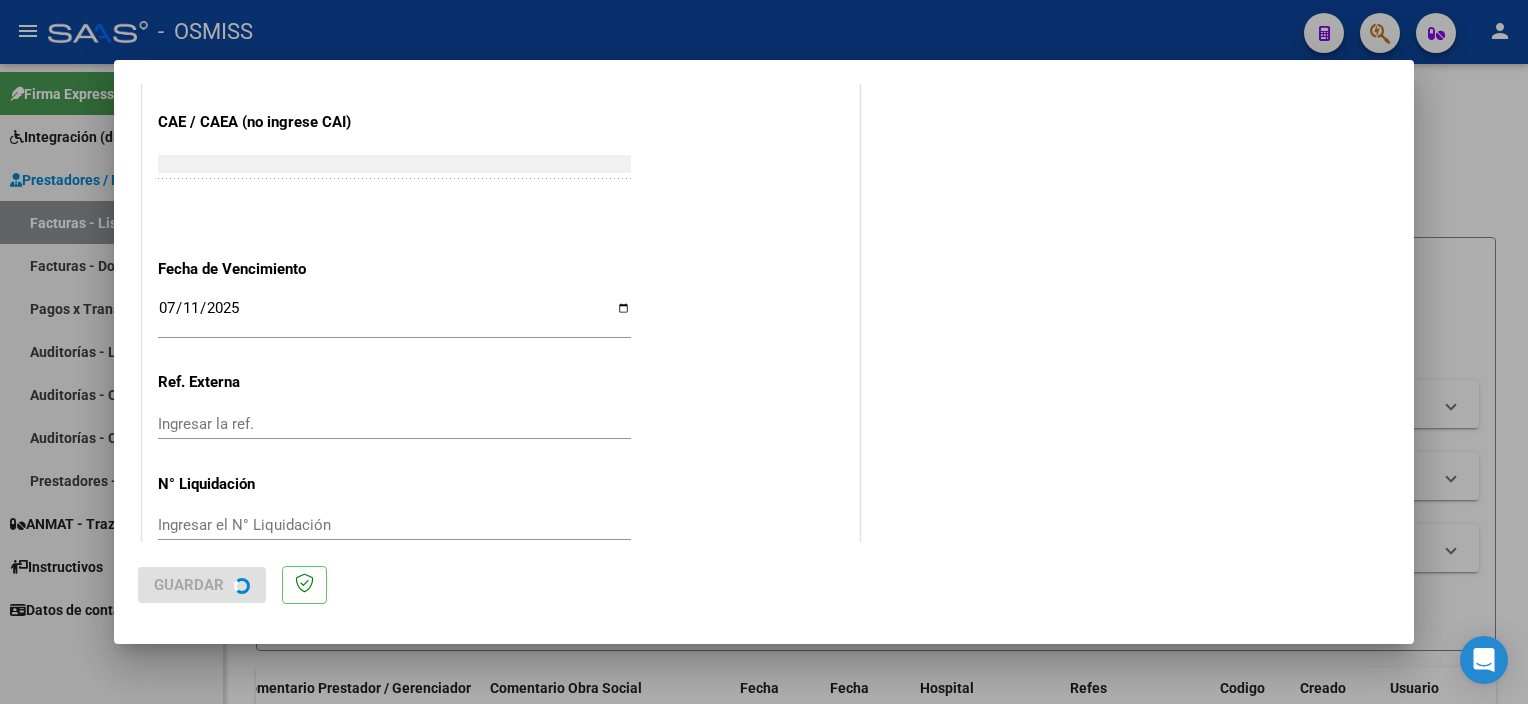 scroll, scrollTop: 0, scrollLeft: 0, axis: both 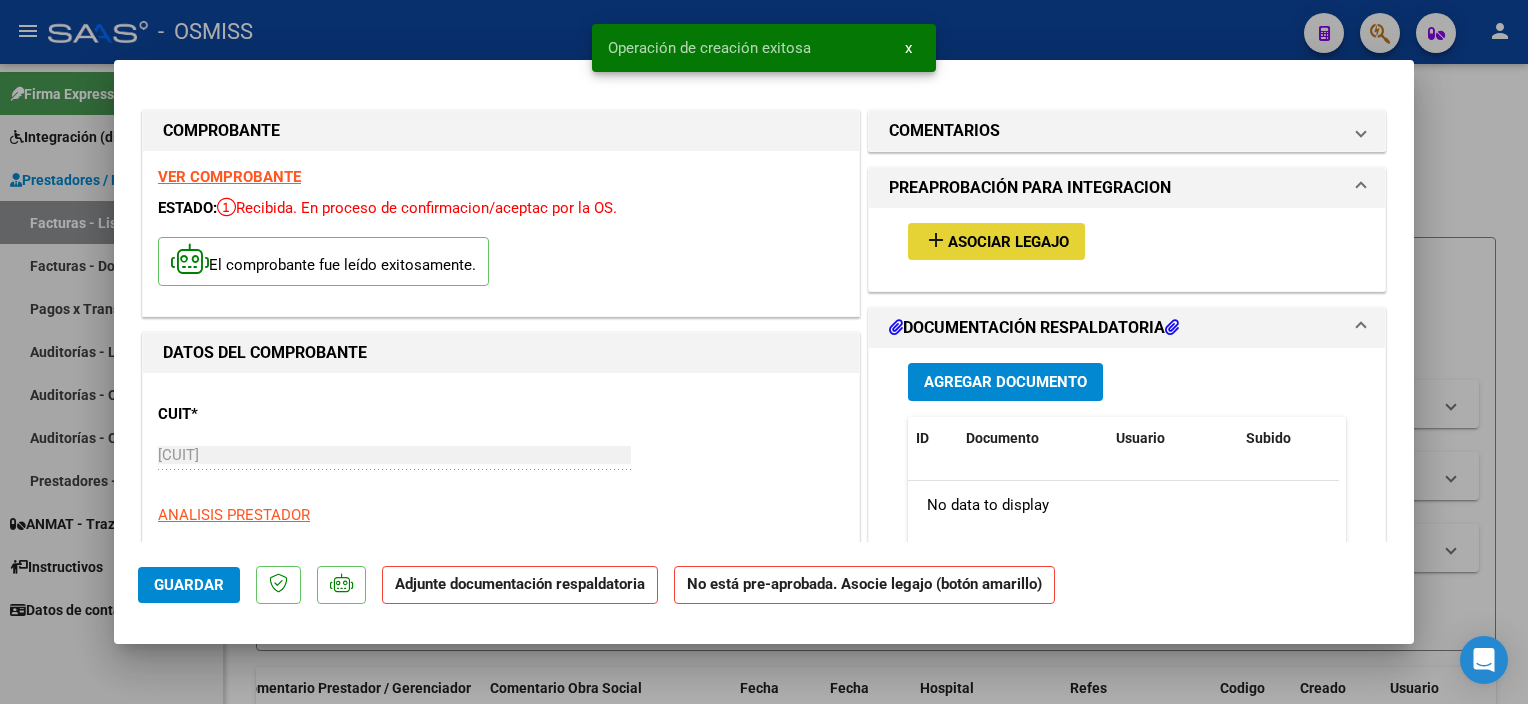 click on "Asociar Legajo" at bounding box center (1008, 242) 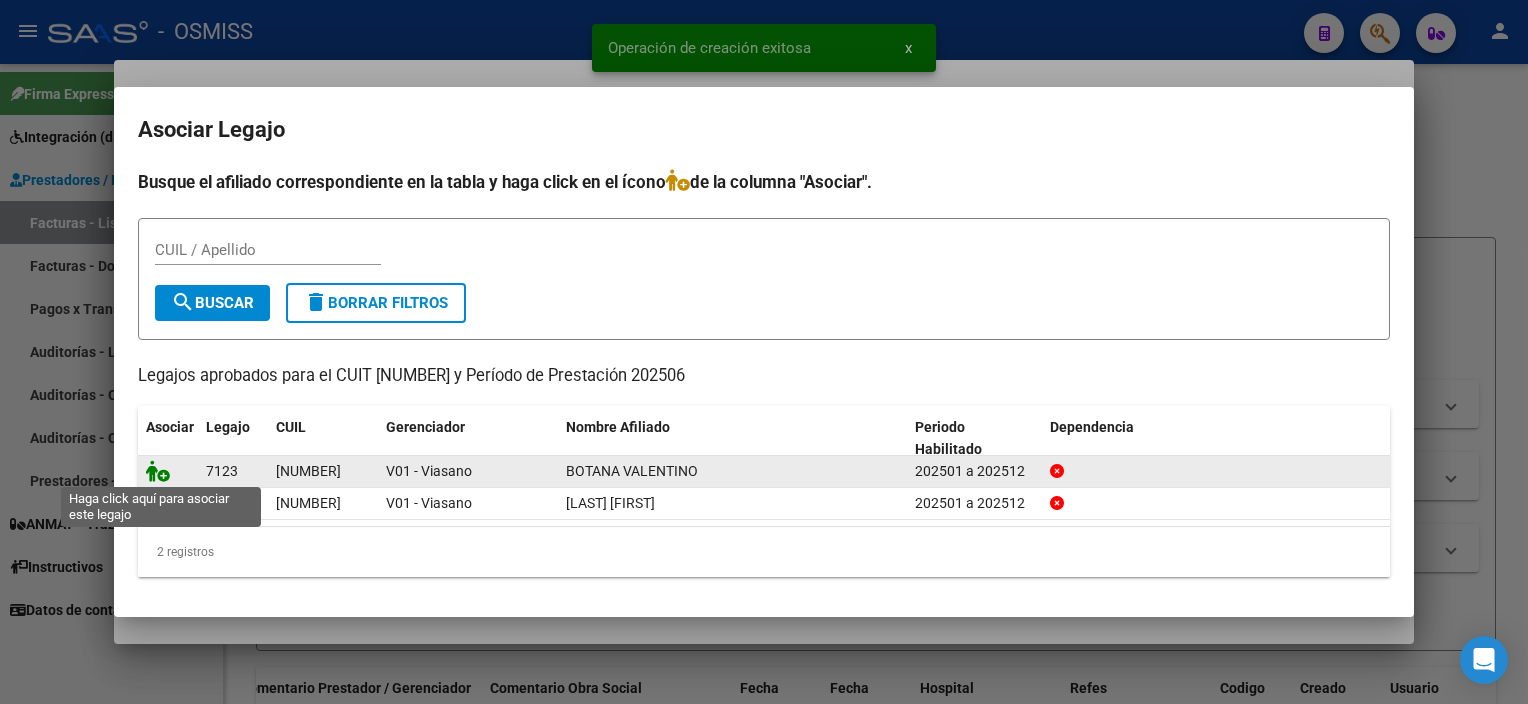 click 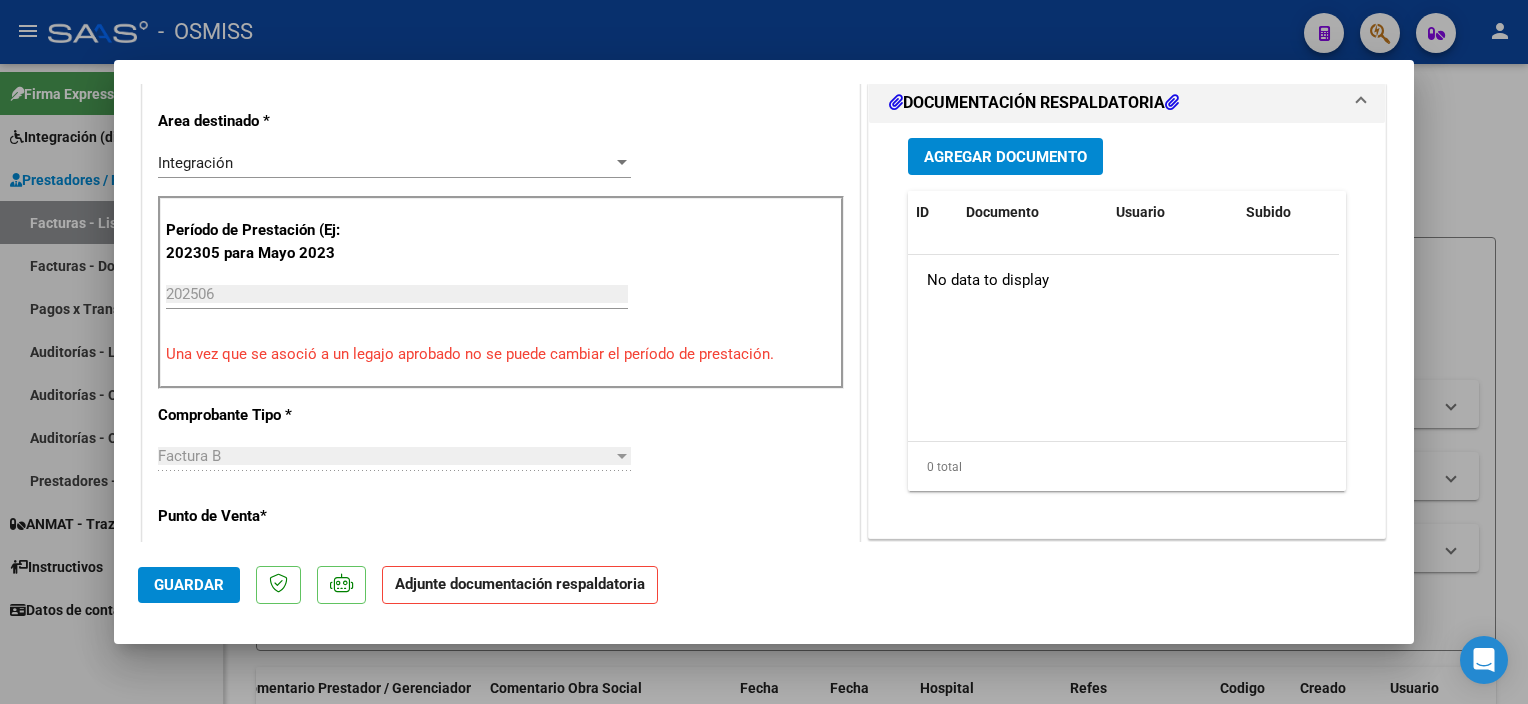 scroll, scrollTop: 456, scrollLeft: 0, axis: vertical 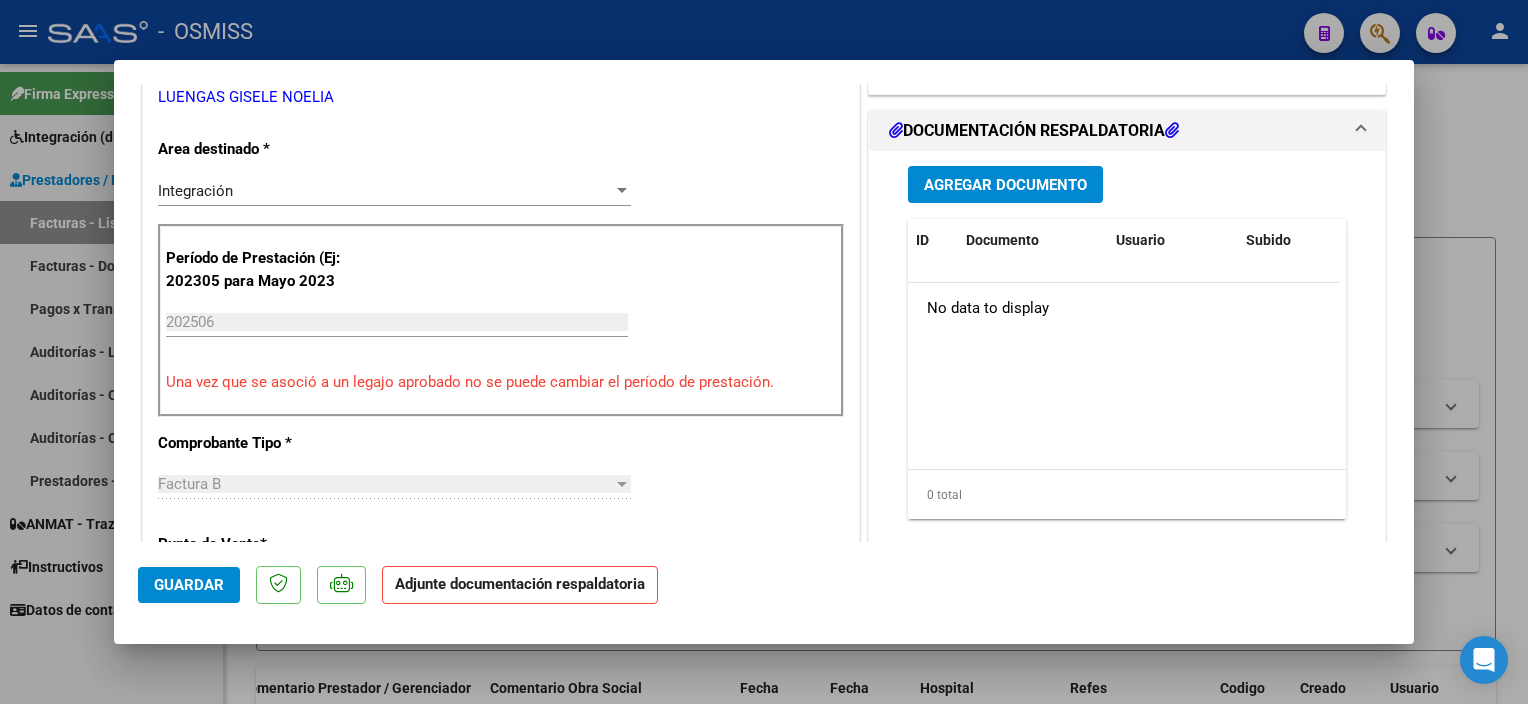 click on "Agregar Documento" at bounding box center [1005, 184] 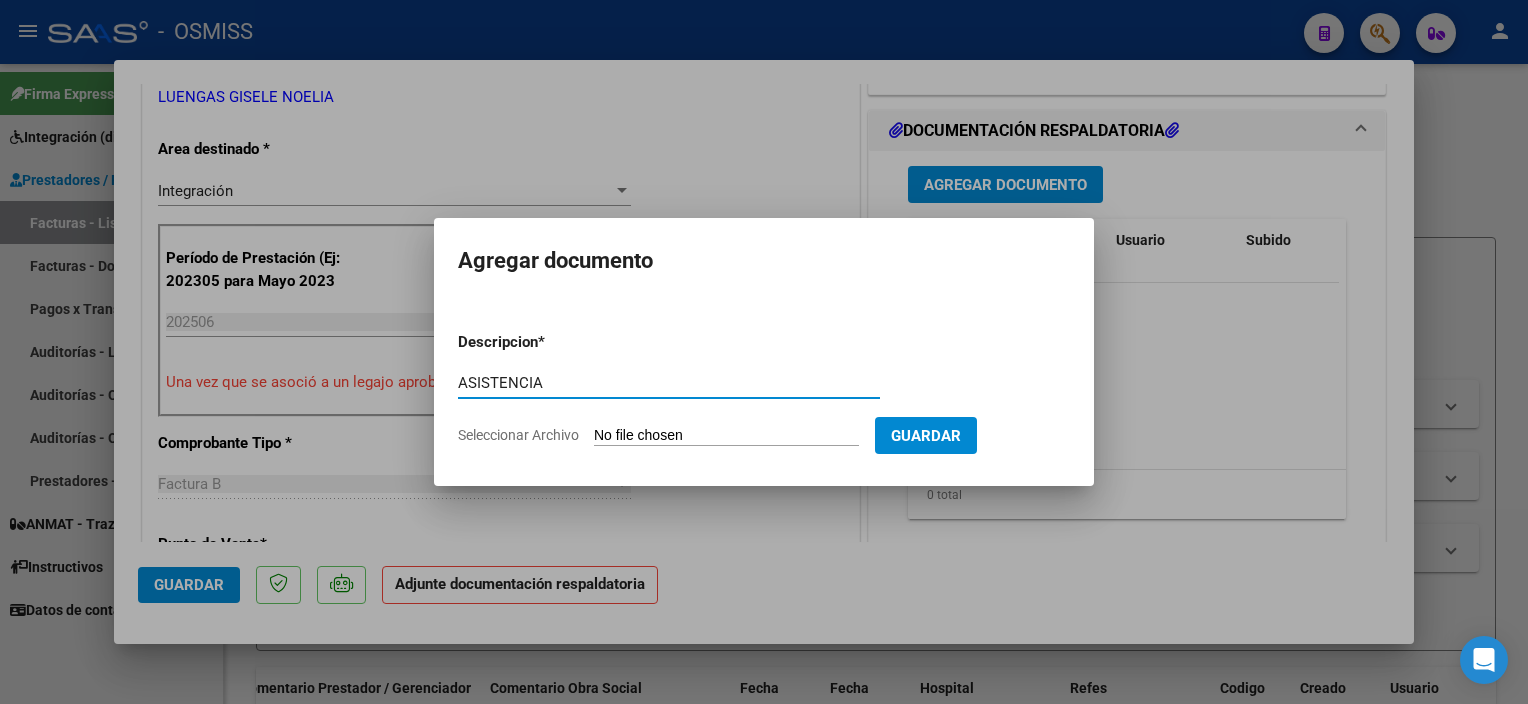 type on "ASISTENCIA" 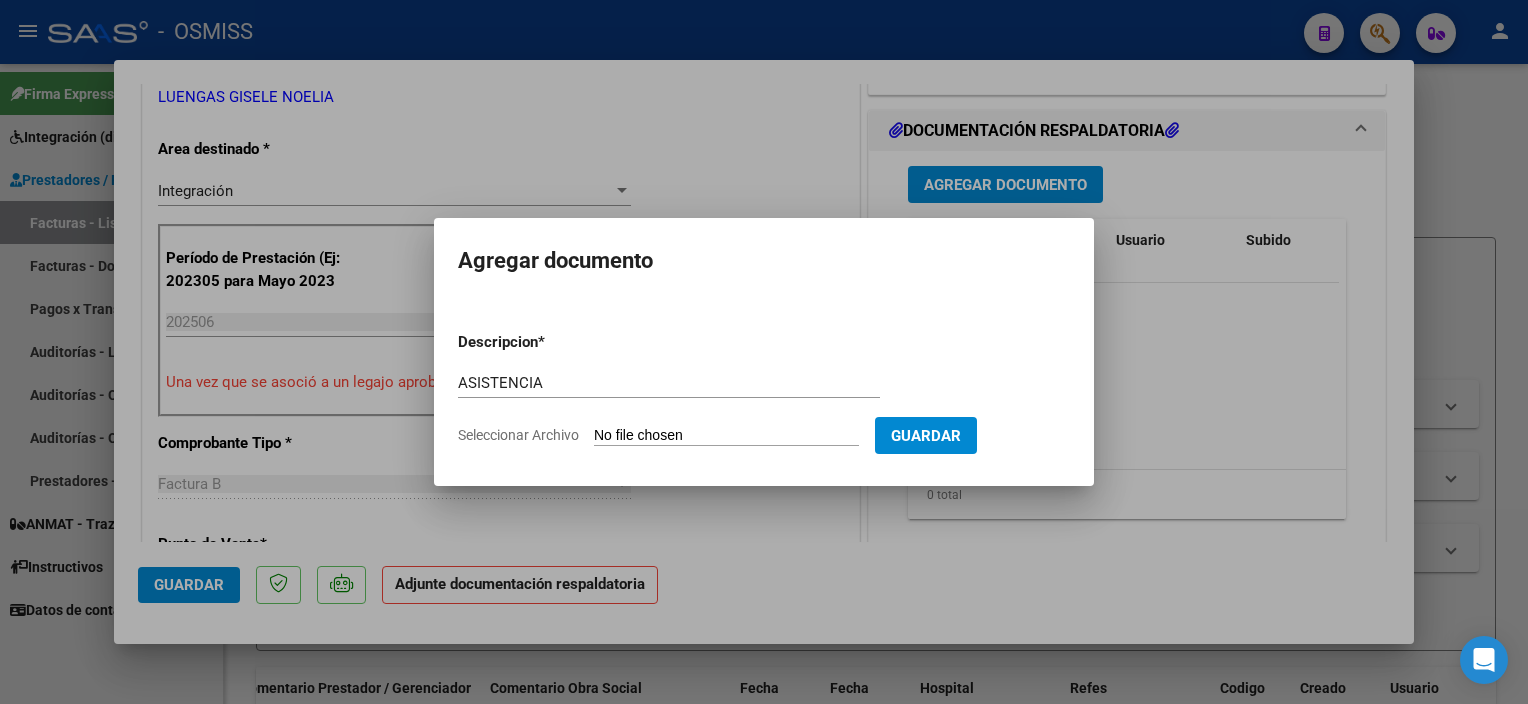 click on "Seleccionar Archivo" at bounding box center [726, 436] 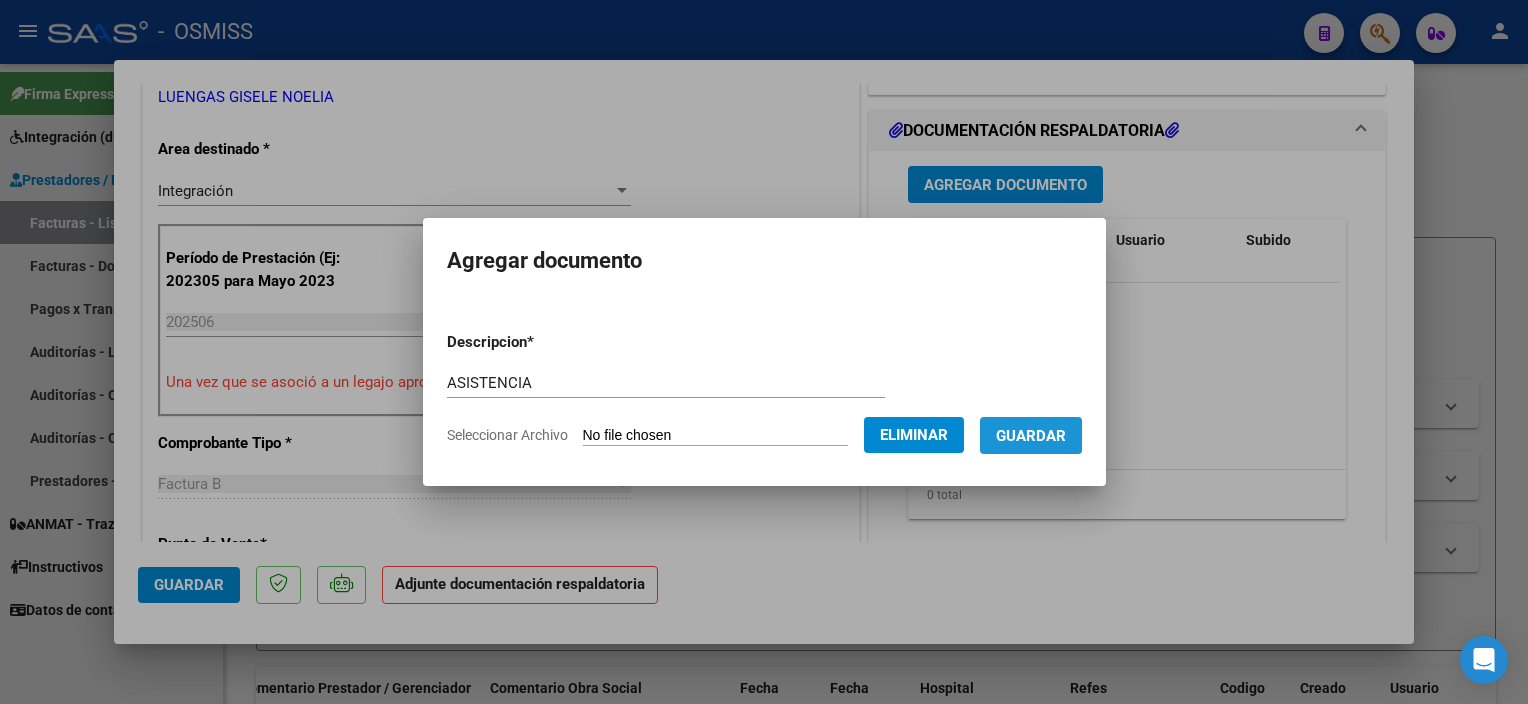 click on "Guardar" at bounding box center (1031, 436) 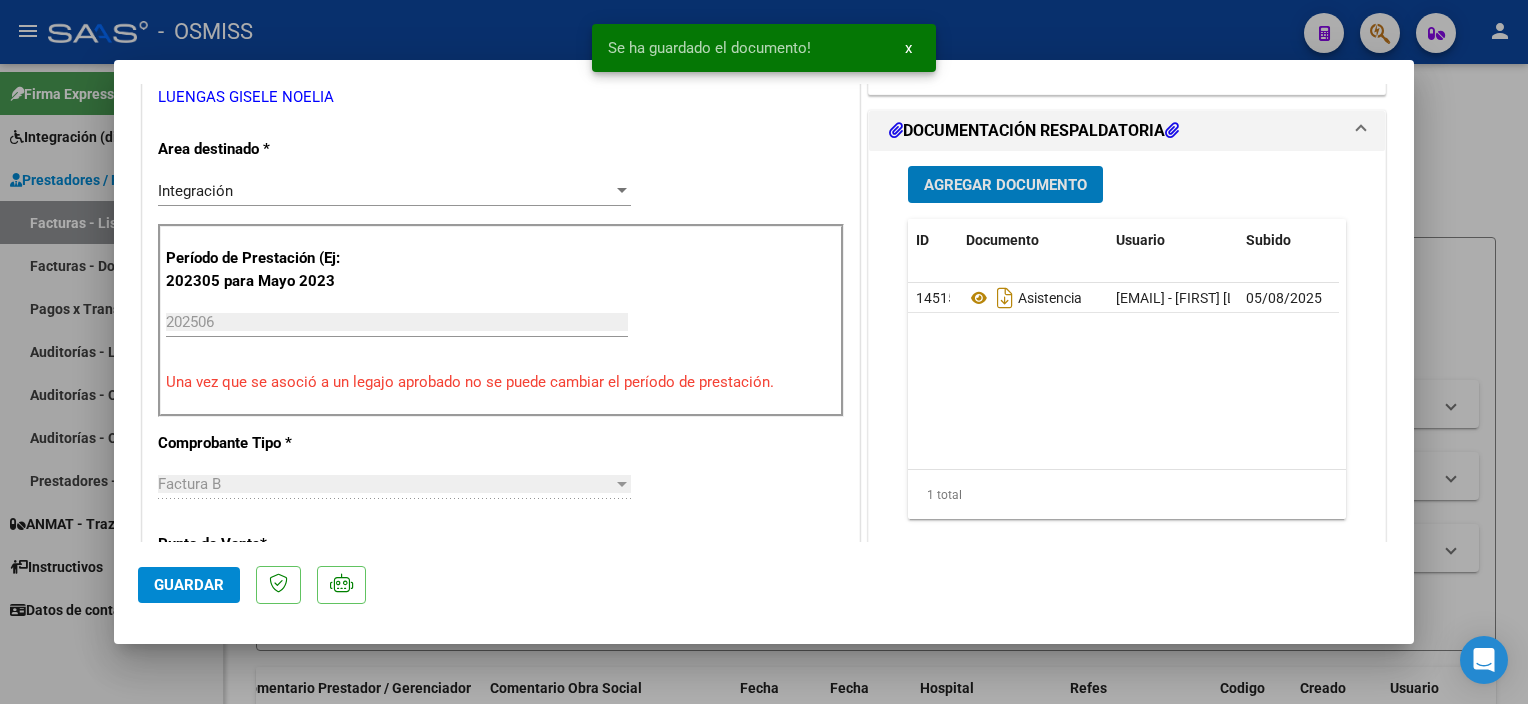 click on "Agregar Documento" at bounding box center (1005, 185) 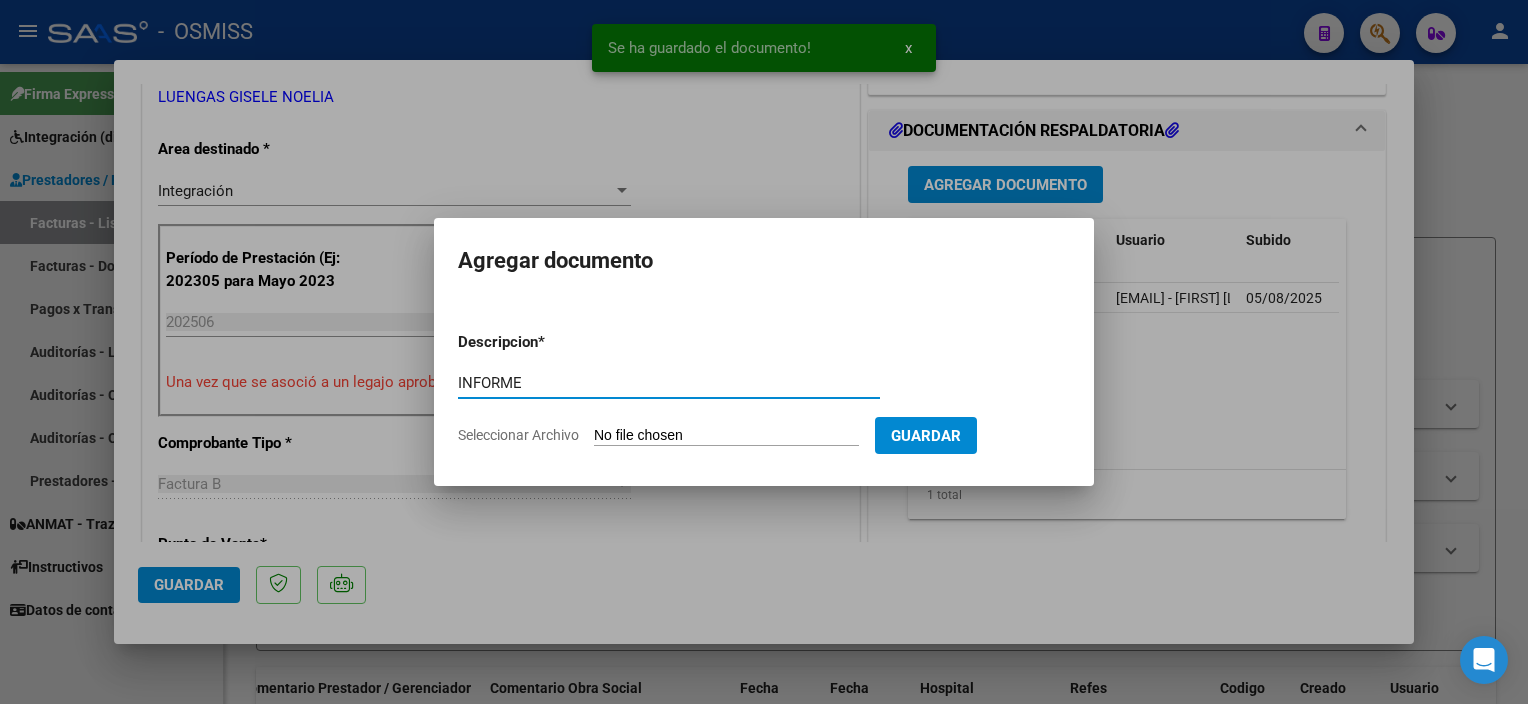 type on "INFORME" 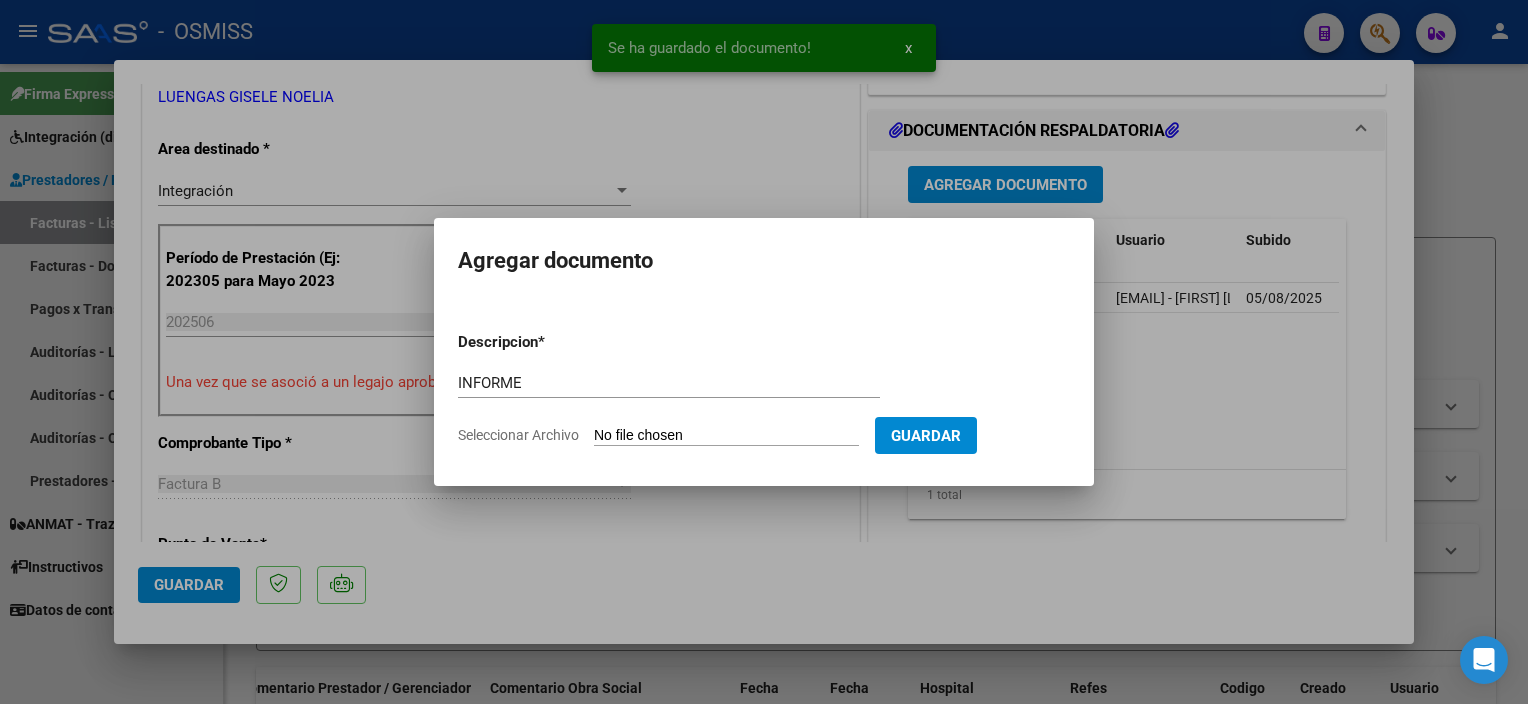 click on "Seleccionar Archivo" at bounding box center [726, 436] 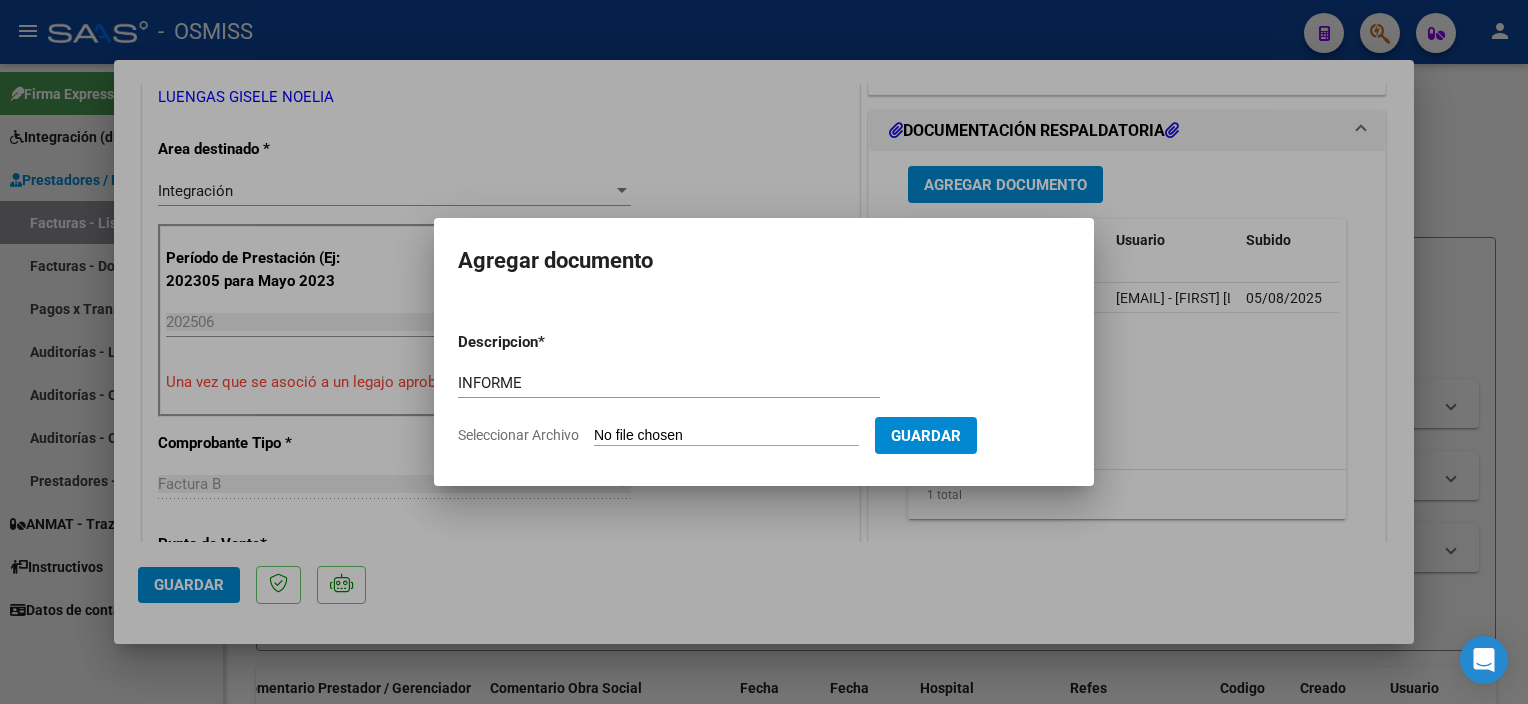 type on "C:\fakepath\NF.pdf" 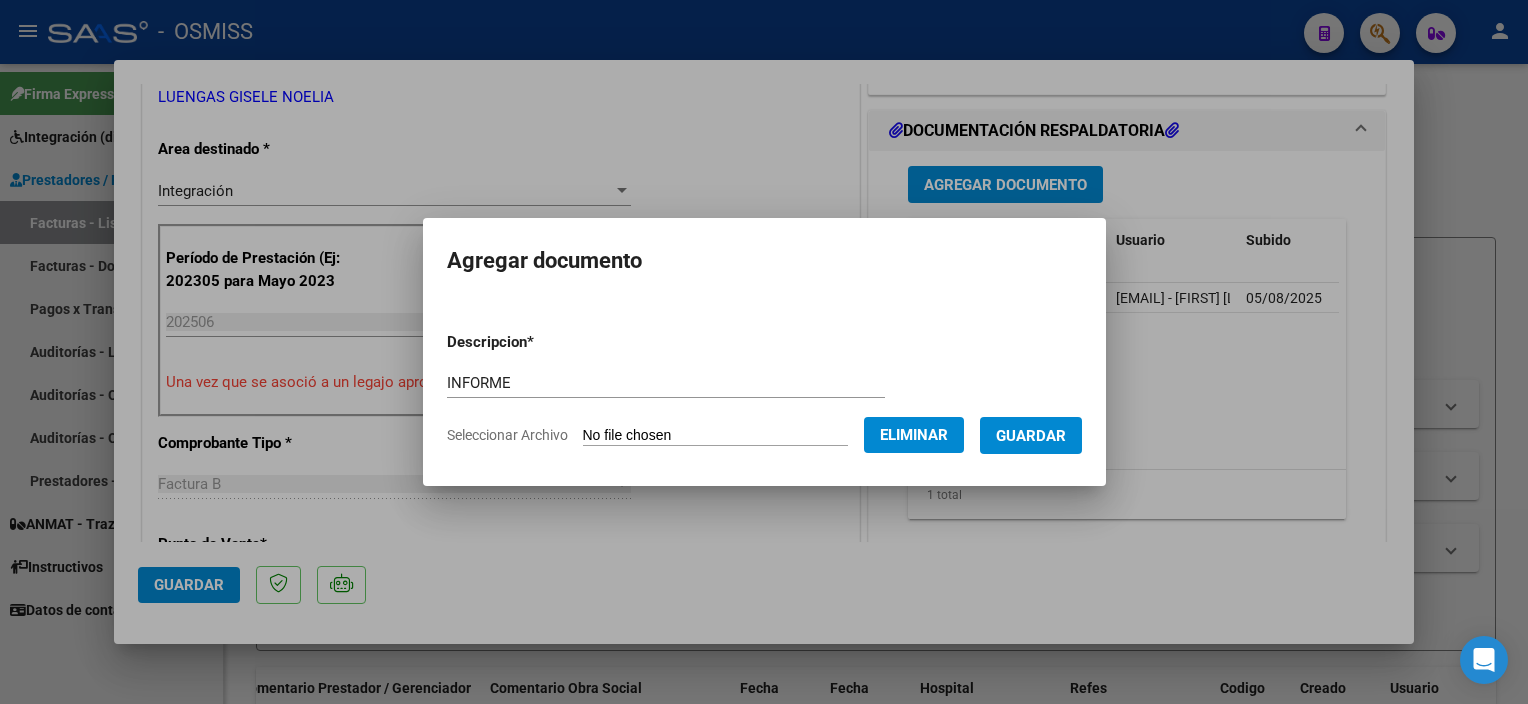 click on "Guardar" at bounding box center [1031, 436] 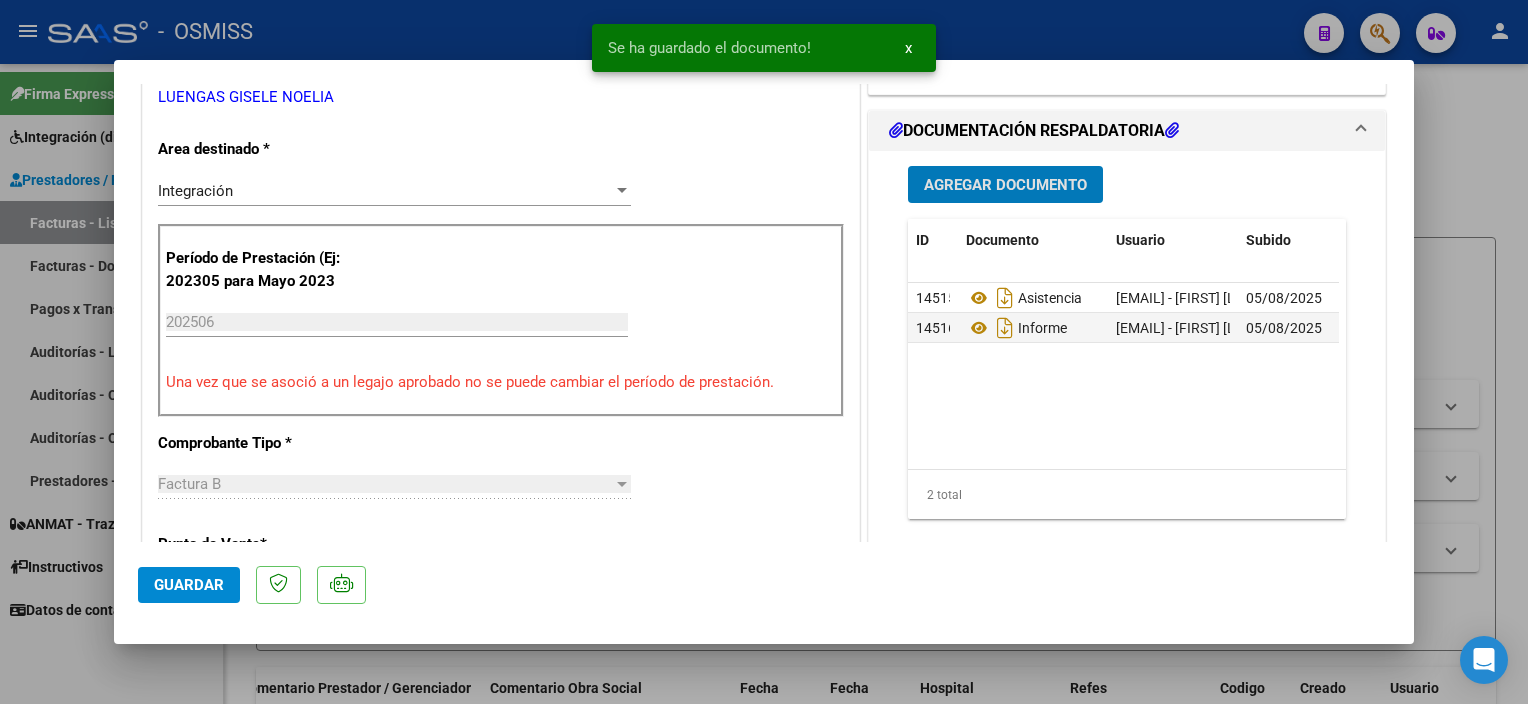 click on "Guardar" 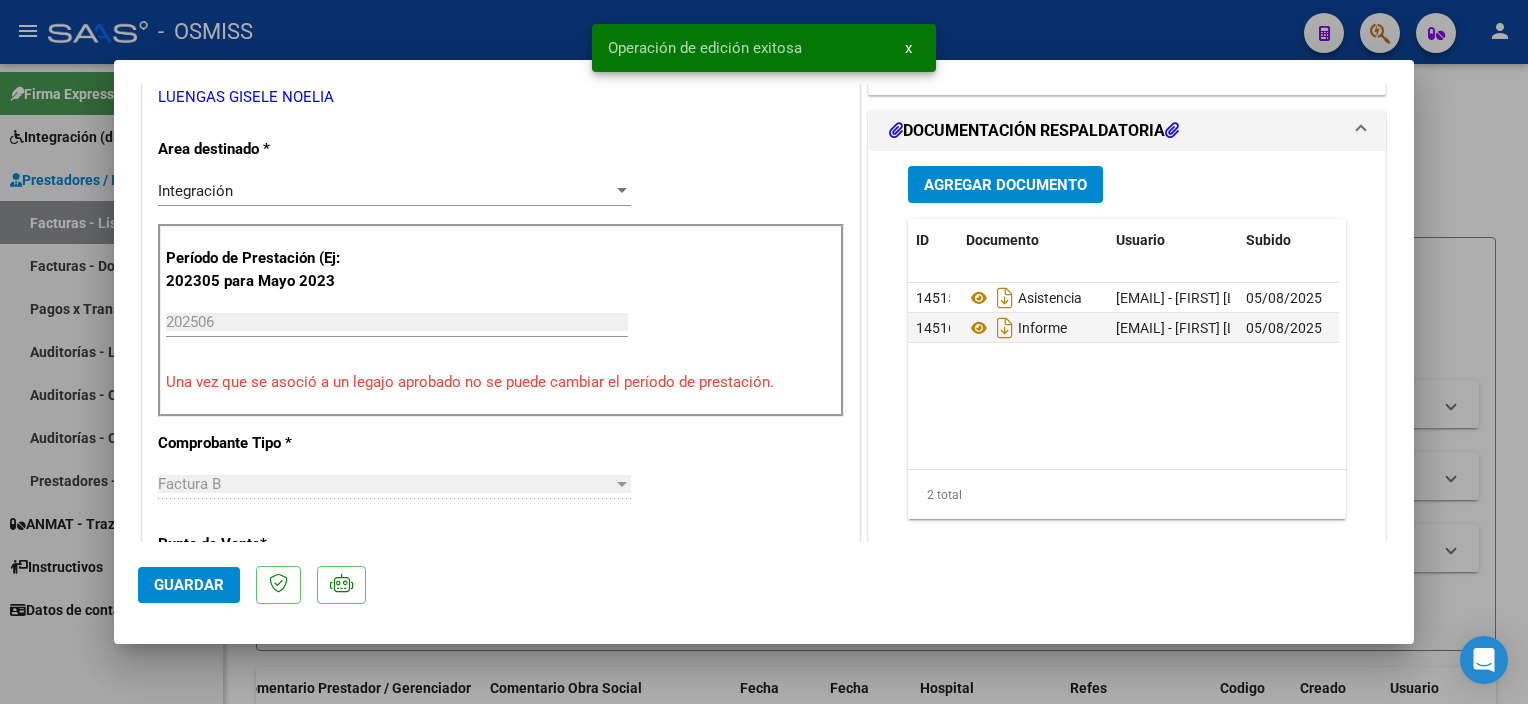 click at bounding box center (764, 352) 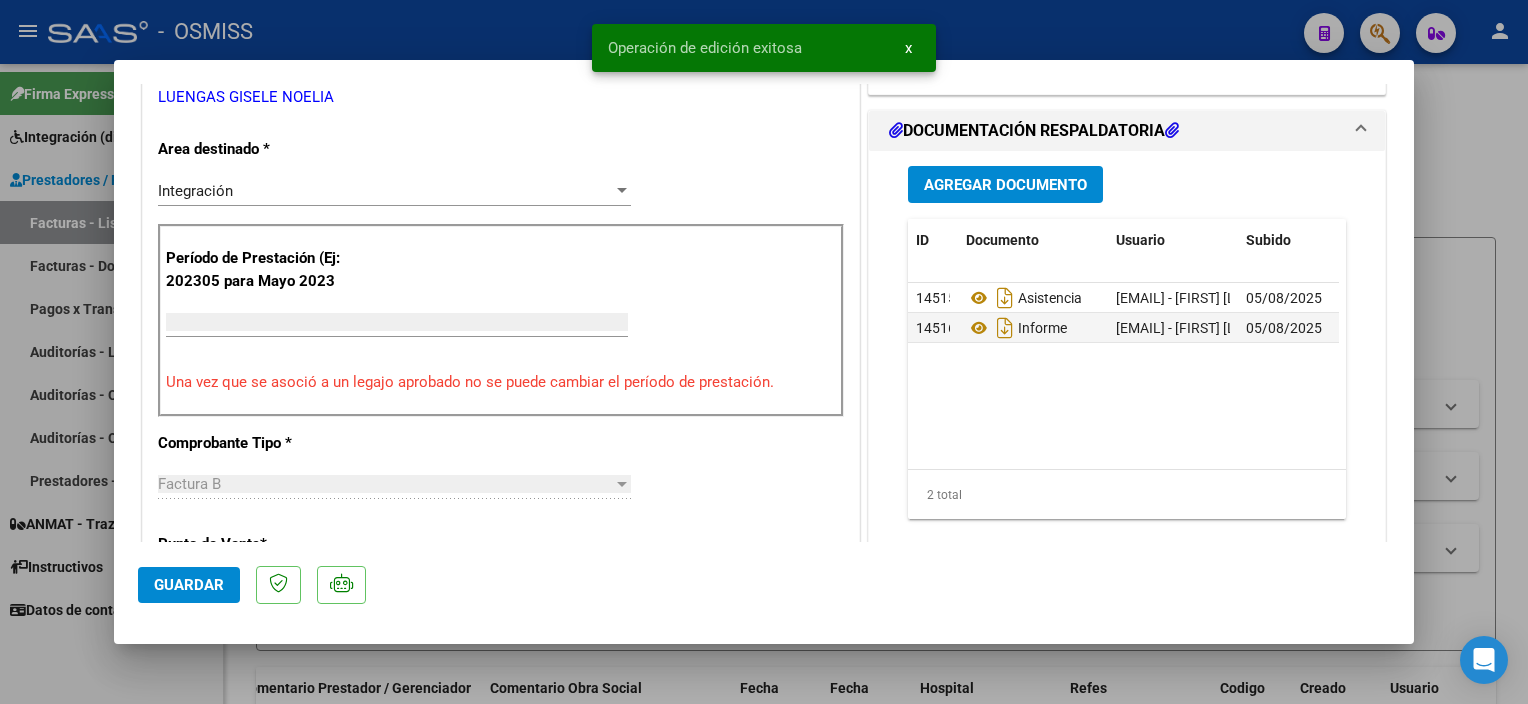 scroll, scrollTop: 370, scrollLeft: 0, axis: vertical 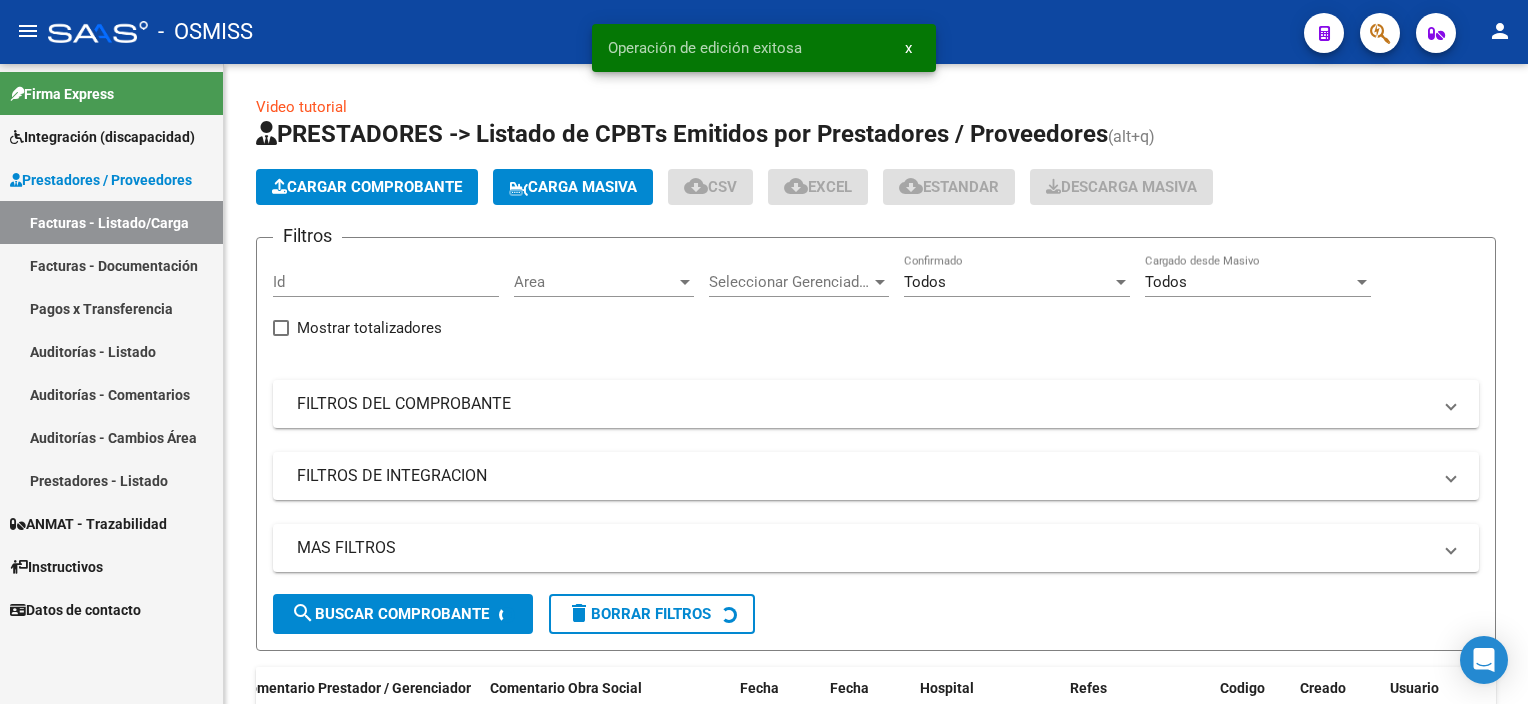 click on "Firma Express     Integración (discapacidad) Legajos    Prestadores / Proveedores Facturas - Listado/Carga Facturas - Documentación Pagos x Transferencia Auditorías - Listado Auditorías - Comentarios Auditorías - Cambios Área Prestadores - Listado    ANMAT - Trazabilidad    Instructivos    Datos de contacto" at bounding box center [111, 384] 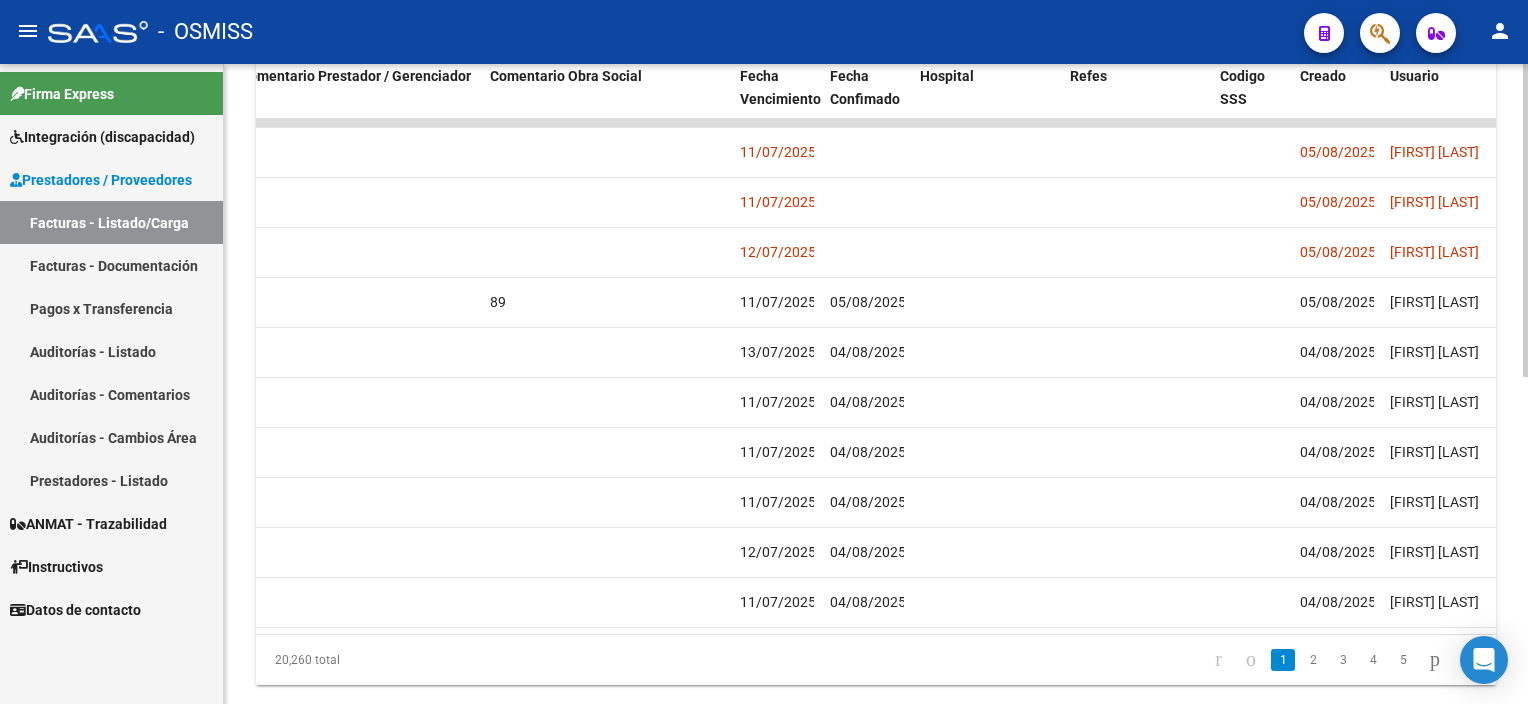 scroll, scrollTop: 607, scrollLeft: 0, axis: vertical 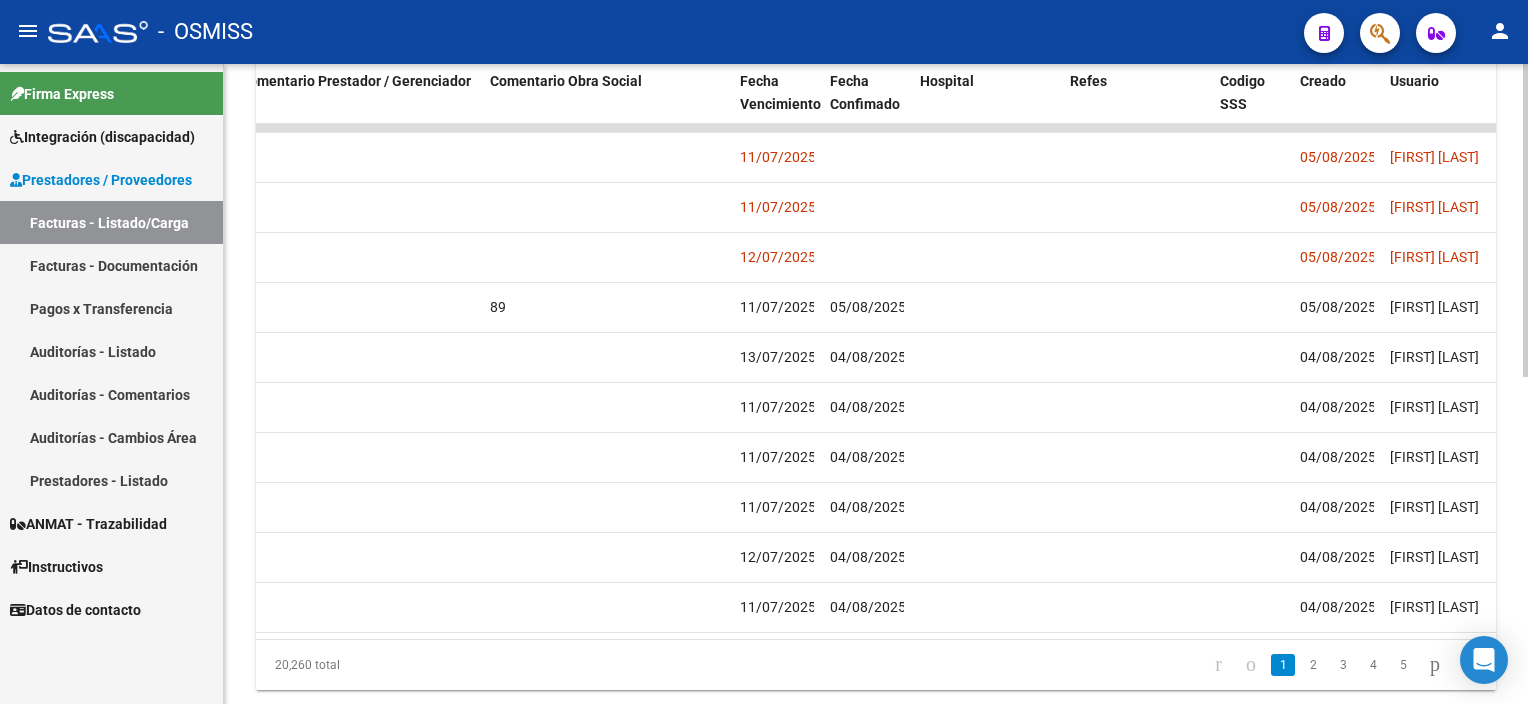 click 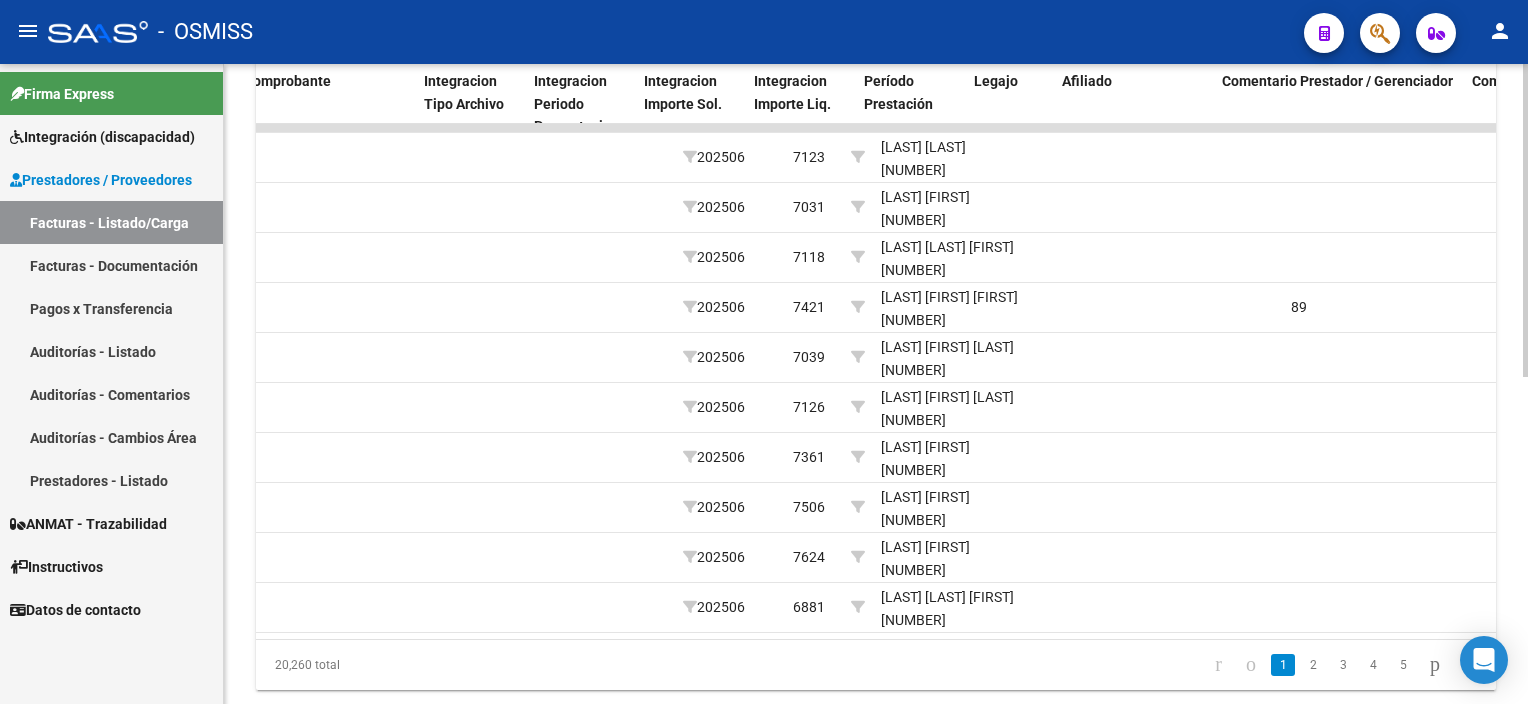 scroll, scrollTop: 0, scrollLeft: 2211, axis: horizontal 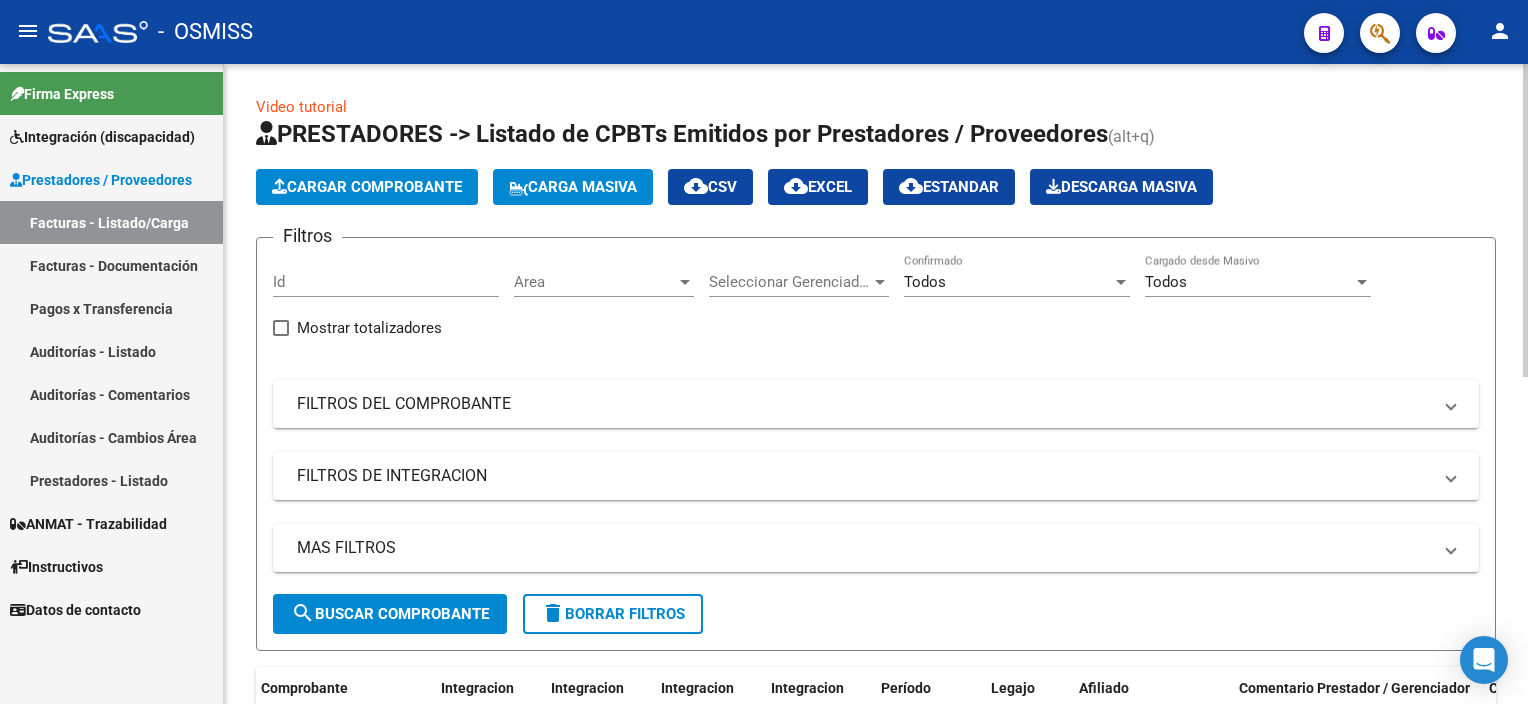 click on "Video tutorial   PRESTADORES -> Listado de CPBTs Emitidos por Prestadores / Proveedores (alt+q)   Cargar Comprobante
Carga Masiva  cloud_download  CSV  cloud_download  EXCEL  cloud_download  Estandar   Descarga Masiva
Filtros Id Area Area Seleccionar Gerenciador Seleccionar Gerenciador Todos Confirmado Todos Cargado desde Masivo   Mostrar totalizadores   FILTROS DEL COMPROBANTE  Comprobante Tipo Comprobante Tipo Start date – End date Fec. Comprobante Desde / Hasta Días Emisión Desde(cant. días) Días Emisión Hasta(cant. días) CUIT / Razón Social Pto. Venta Nro. Comprobante Código SSS CAE Válido CAE Válido Todos Cargado Módulo Hosp. Todos Tiene facturacion Apócrifa Hospital Refes  FILTROS DE INTEGRACION  Período De Prestación Campos del Archivo de Rendición Devuelto x SSS (dr_envio) Todos Rendido x SSS (dr_envio) Tipo de Registro Tipo de Registro Período Presentación Período Presentación Campos del Legajo Asociado (preaprobación) Afiliado Legajo (cuil/nombre) Todos  MAS FILTROS  Op" 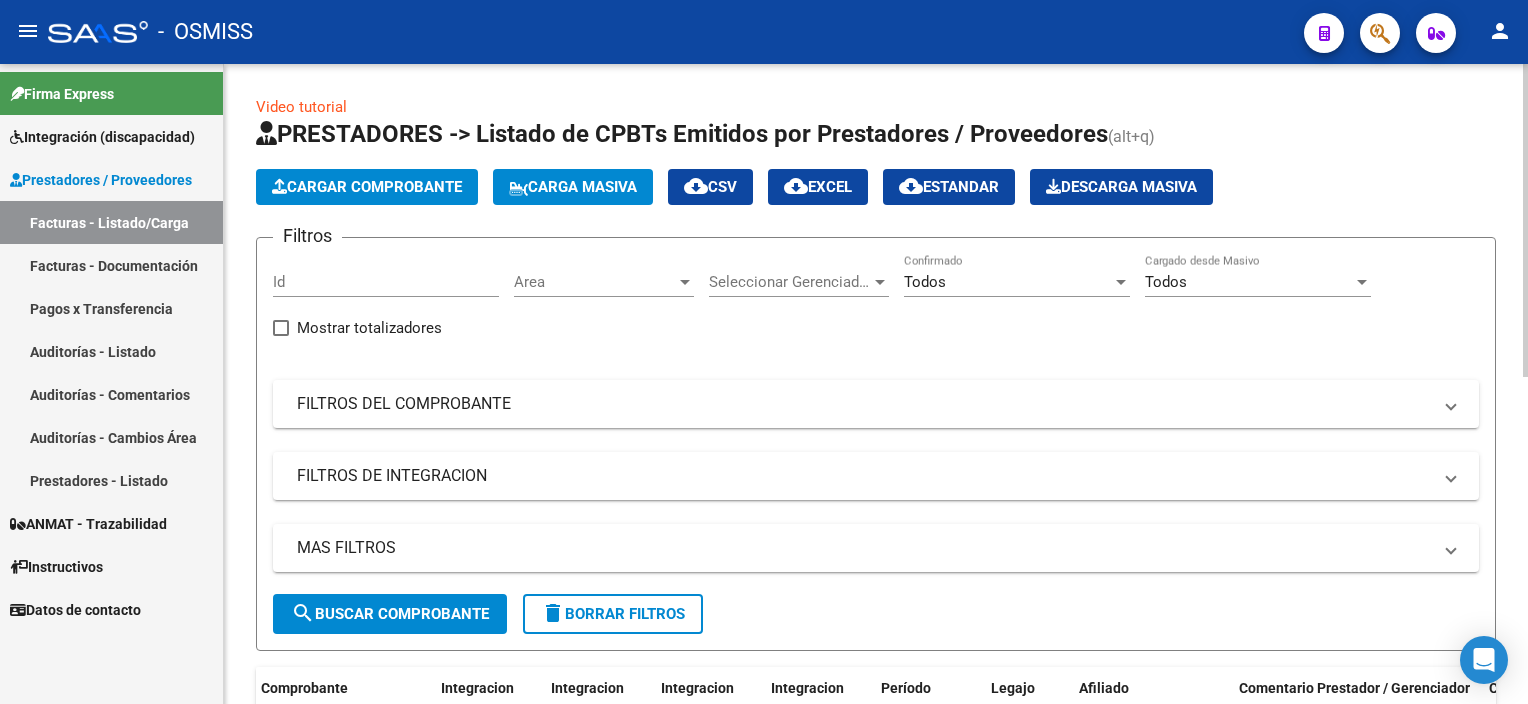 click on "Cargar Comprobante" 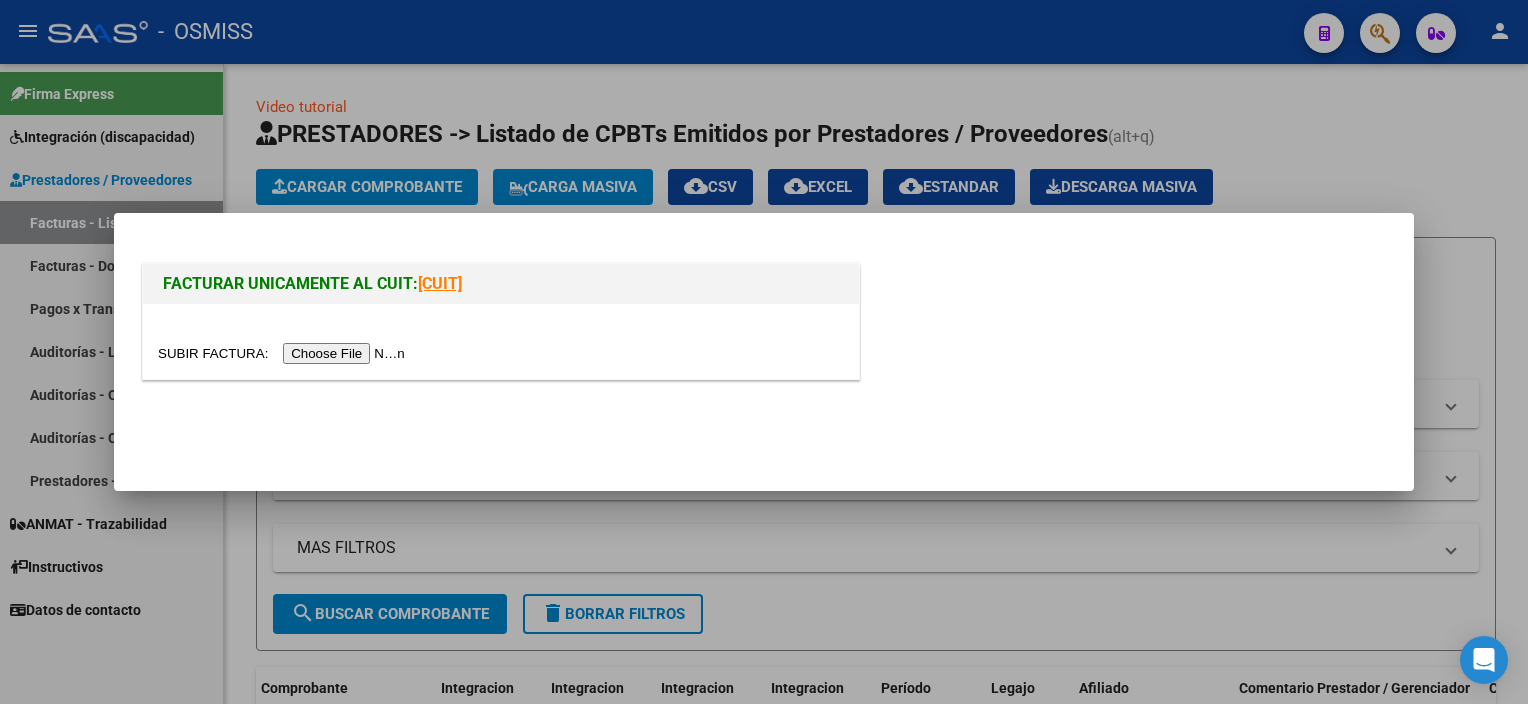 click at bounding box center [284, 353] 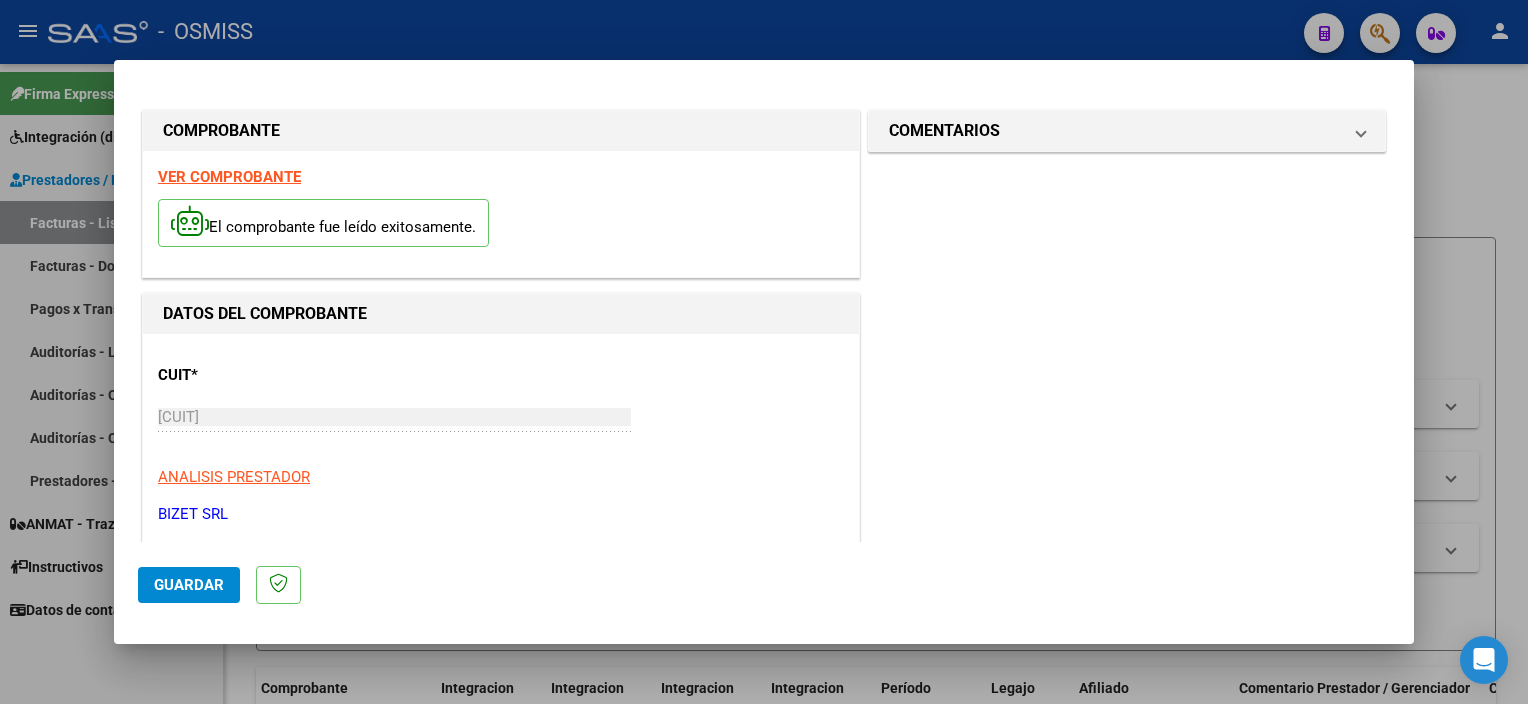 scroll, scrollTop: 295, scrollLeft: 0, axis: vertical 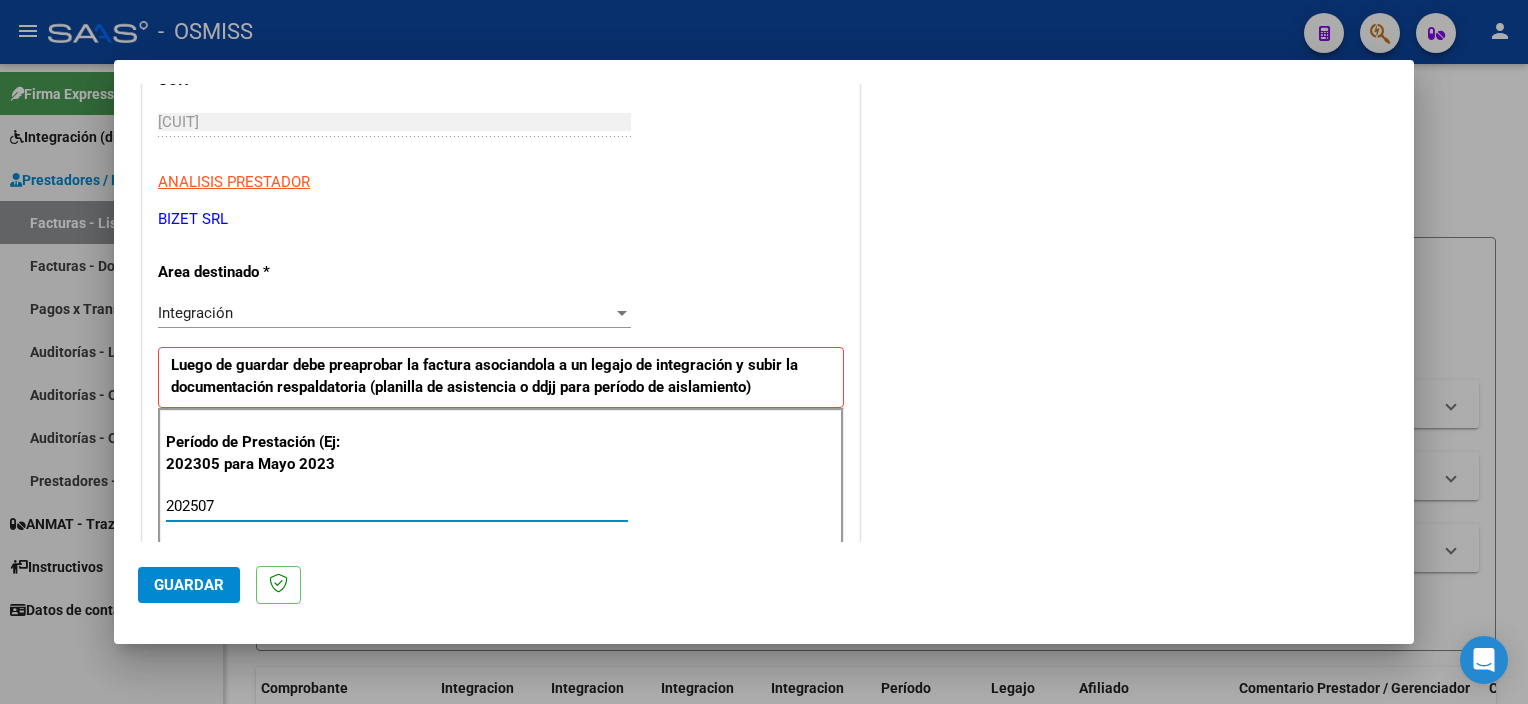 type on "202507" 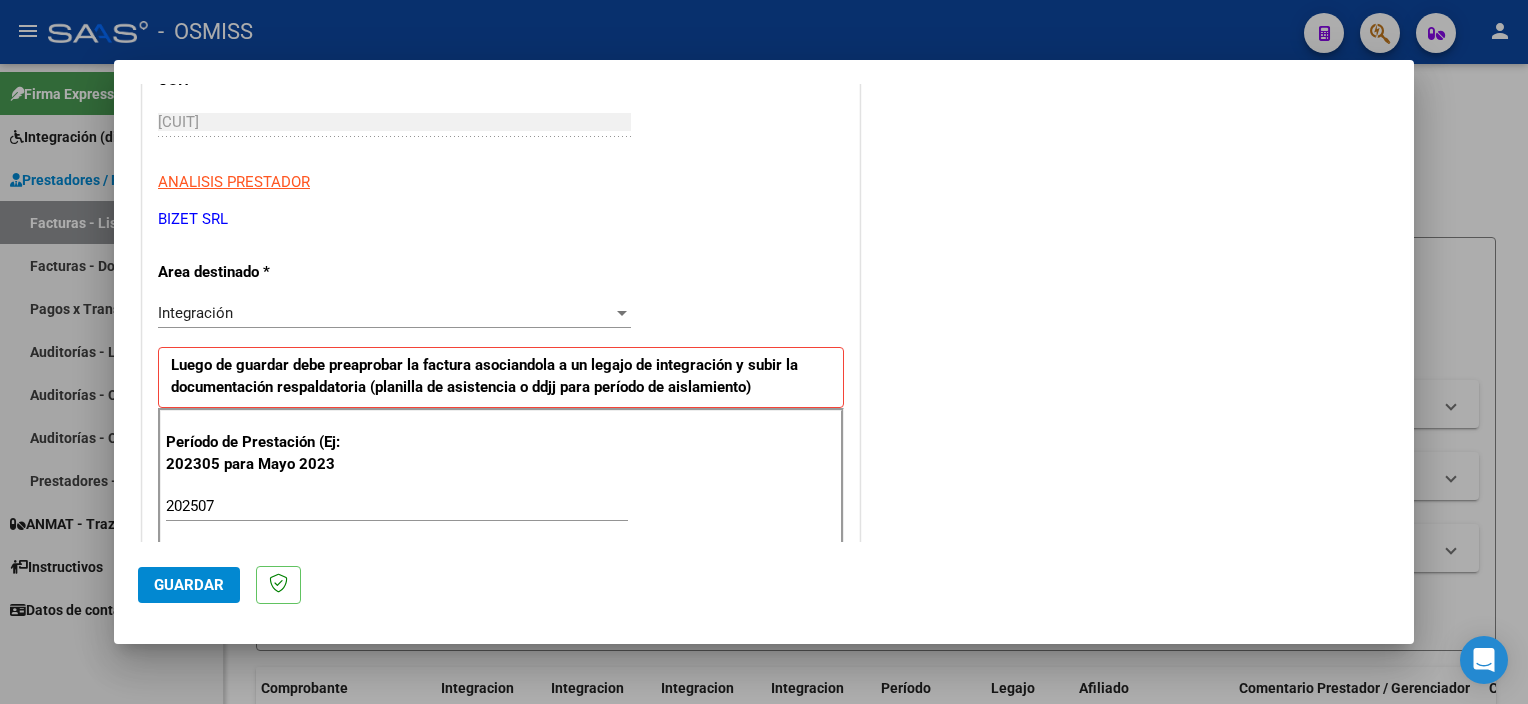scroll, scrollTop: 1265, scrollLeft: 0, axis: vertical 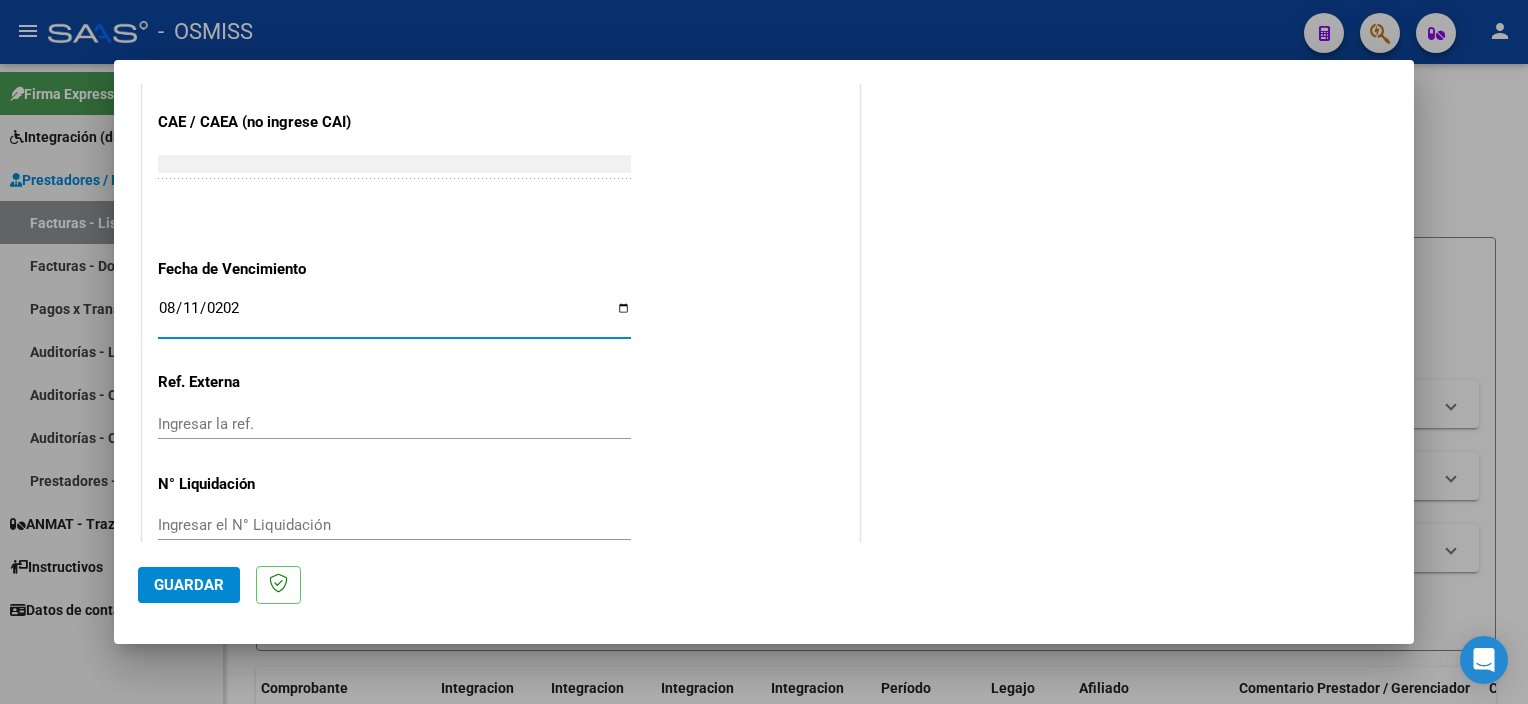 type on "2025-08-11" 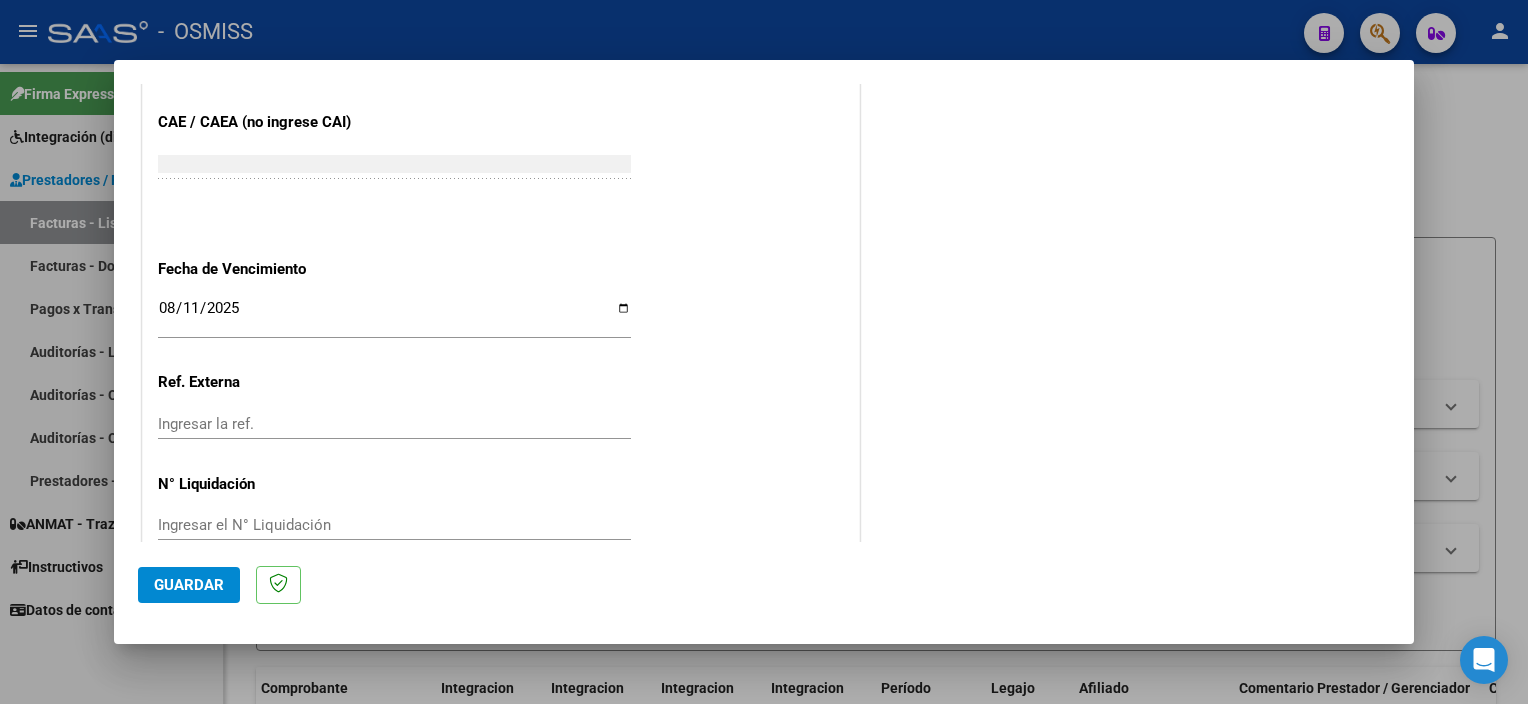 scroll, scrollTop: 1300, scrollLeft: 0, axis: vertical 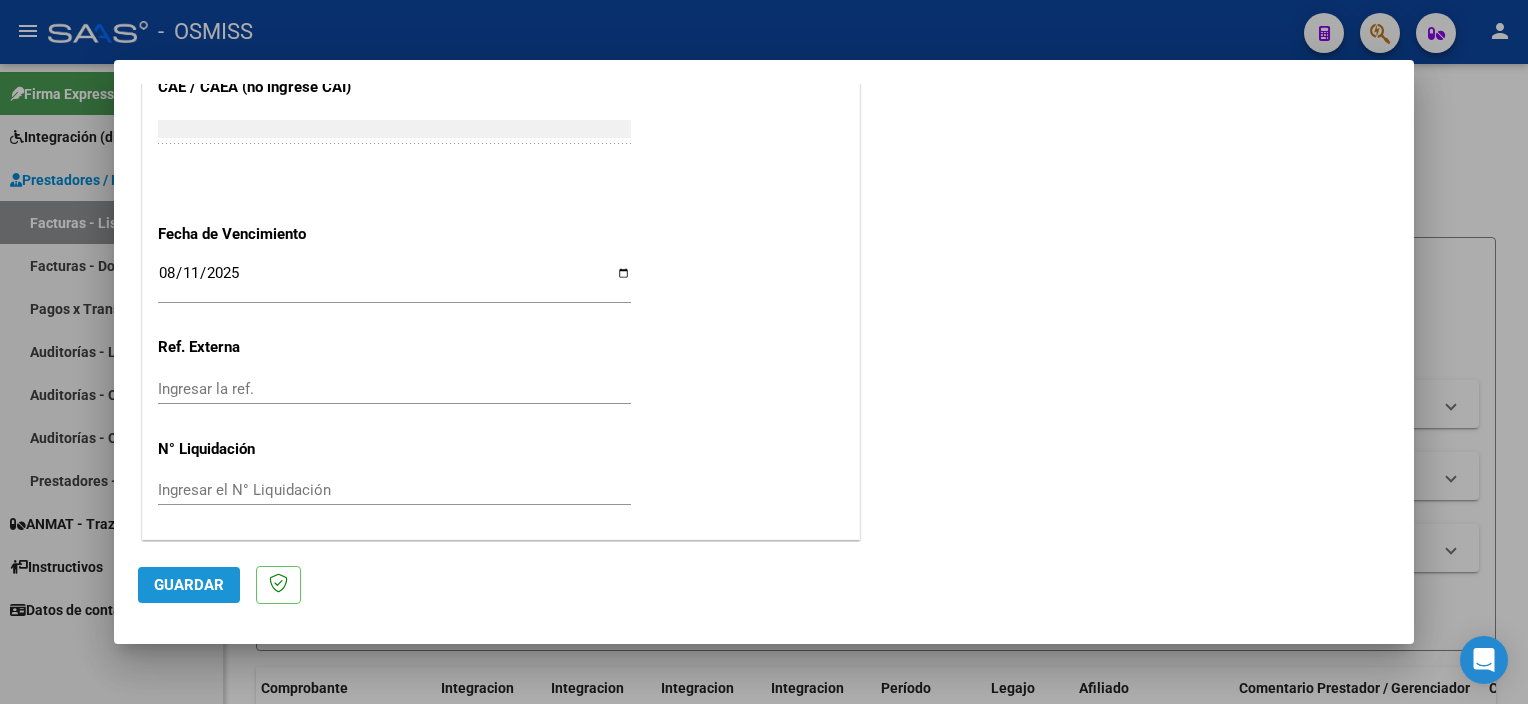 click on "Guardar" 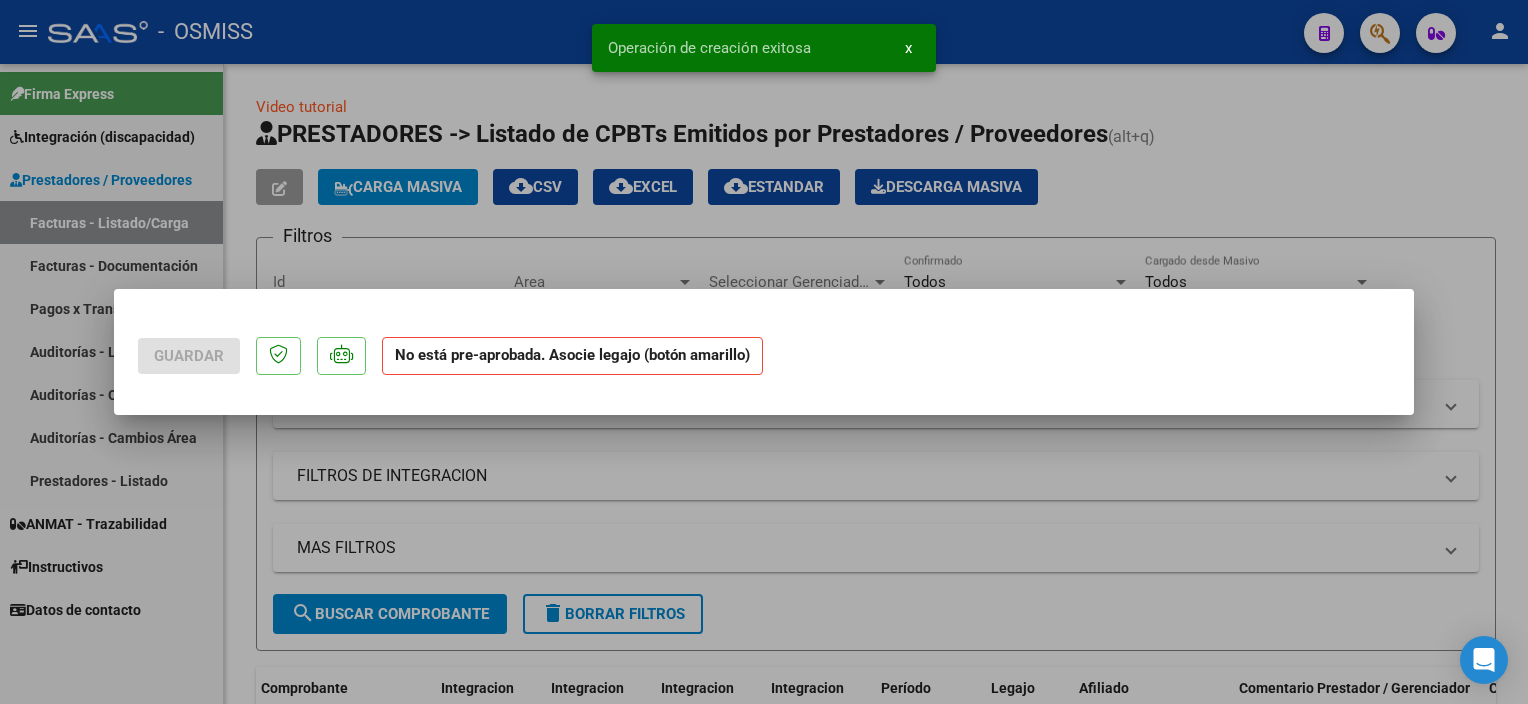 scroll, scrollTop: 0, scrollLeft: 0, axis: both 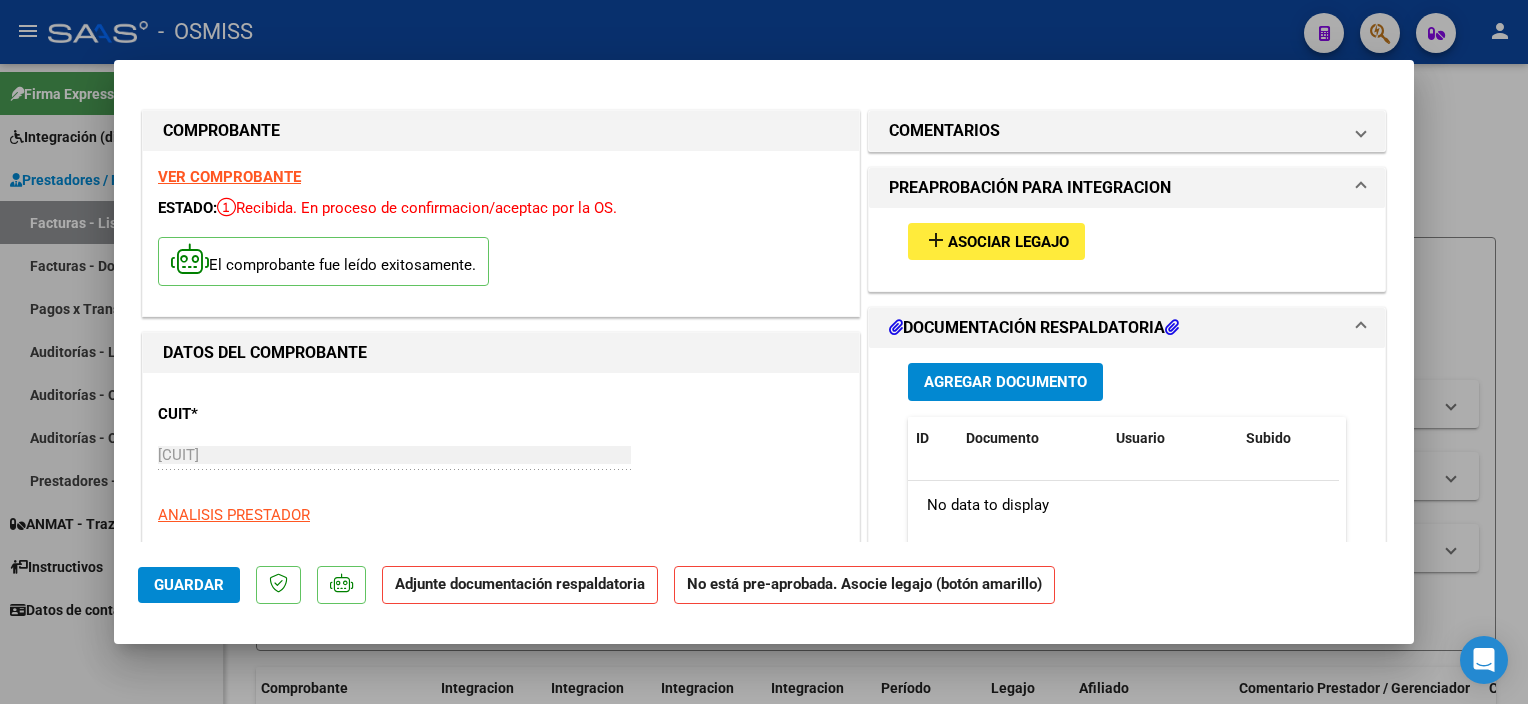 click on "Asociar Legajo" at bounding box center (1008, 242) 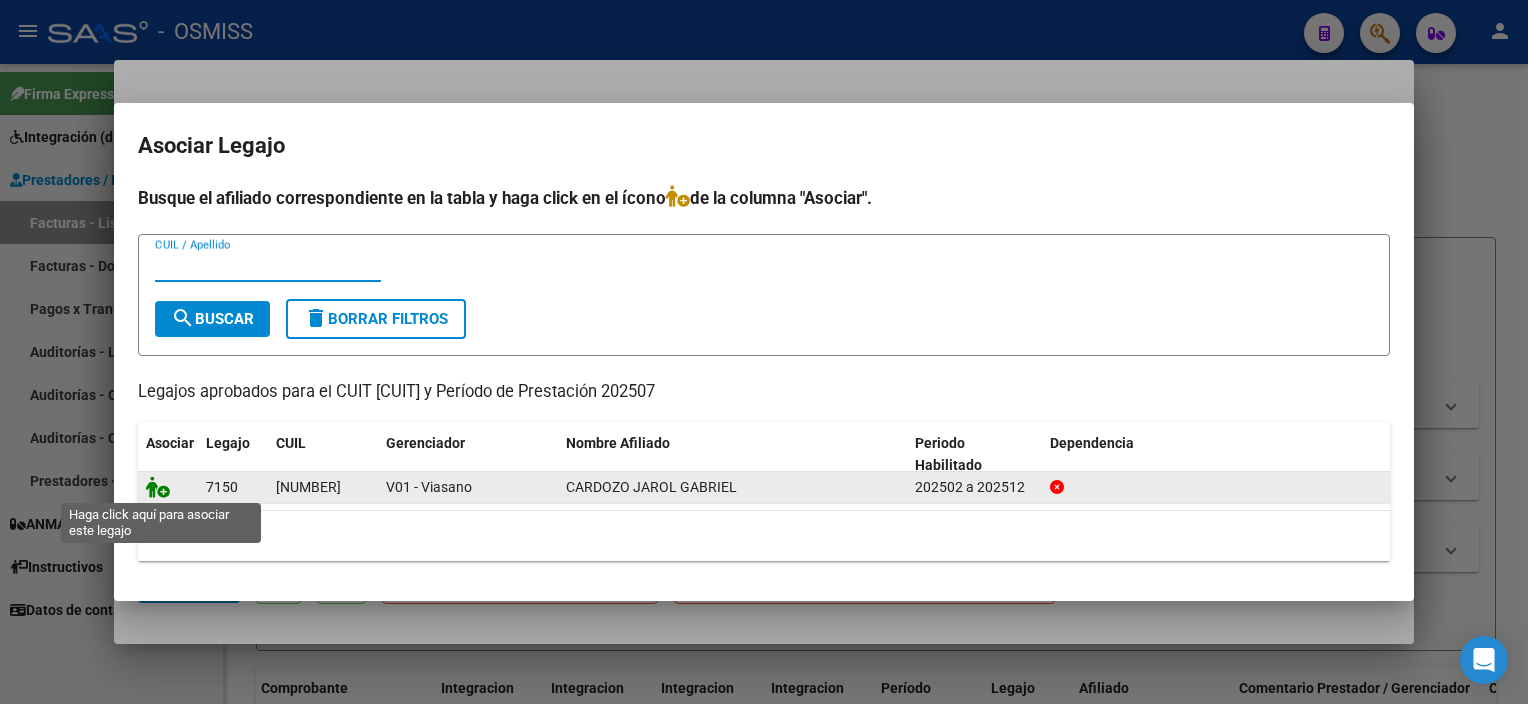 click 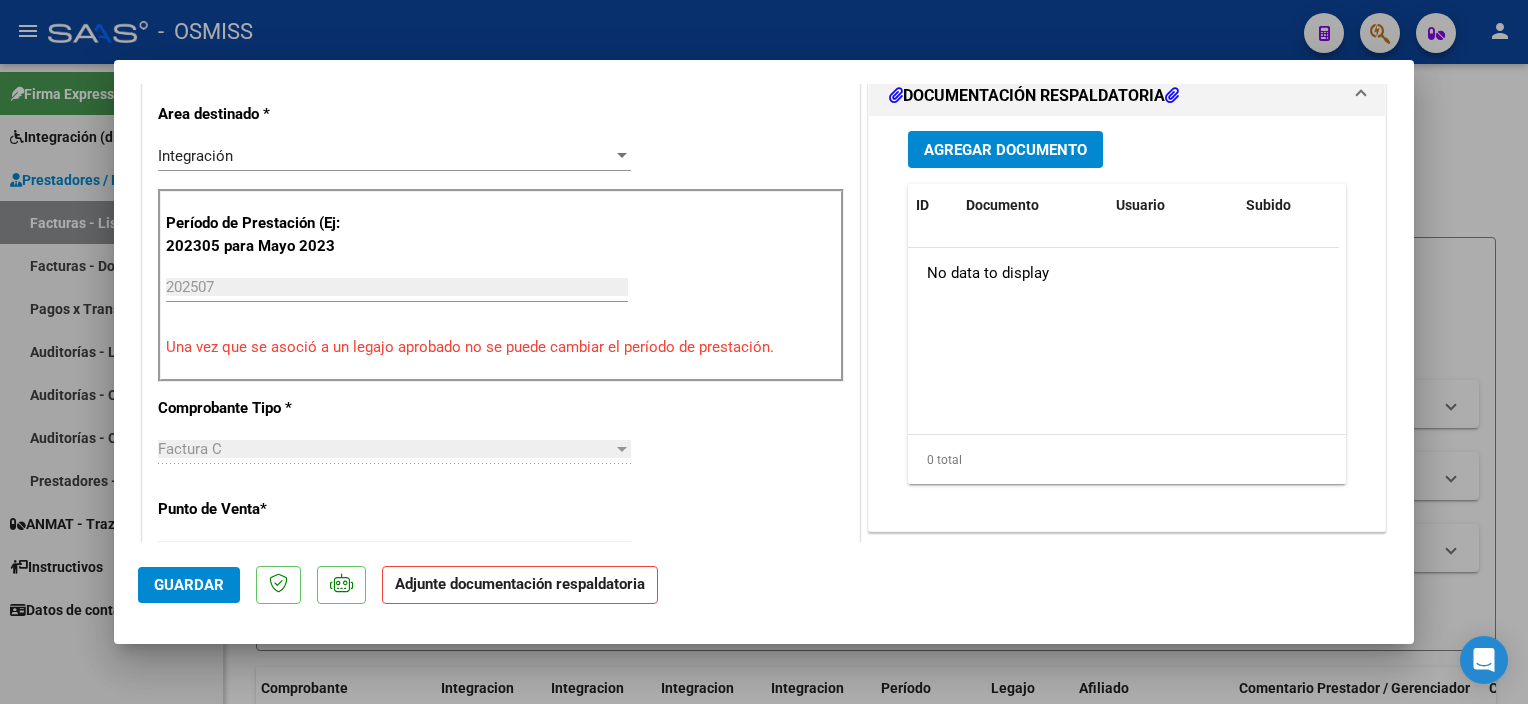 scroll, scrollTop: 476, scrollLeft: 0, axis: vertical 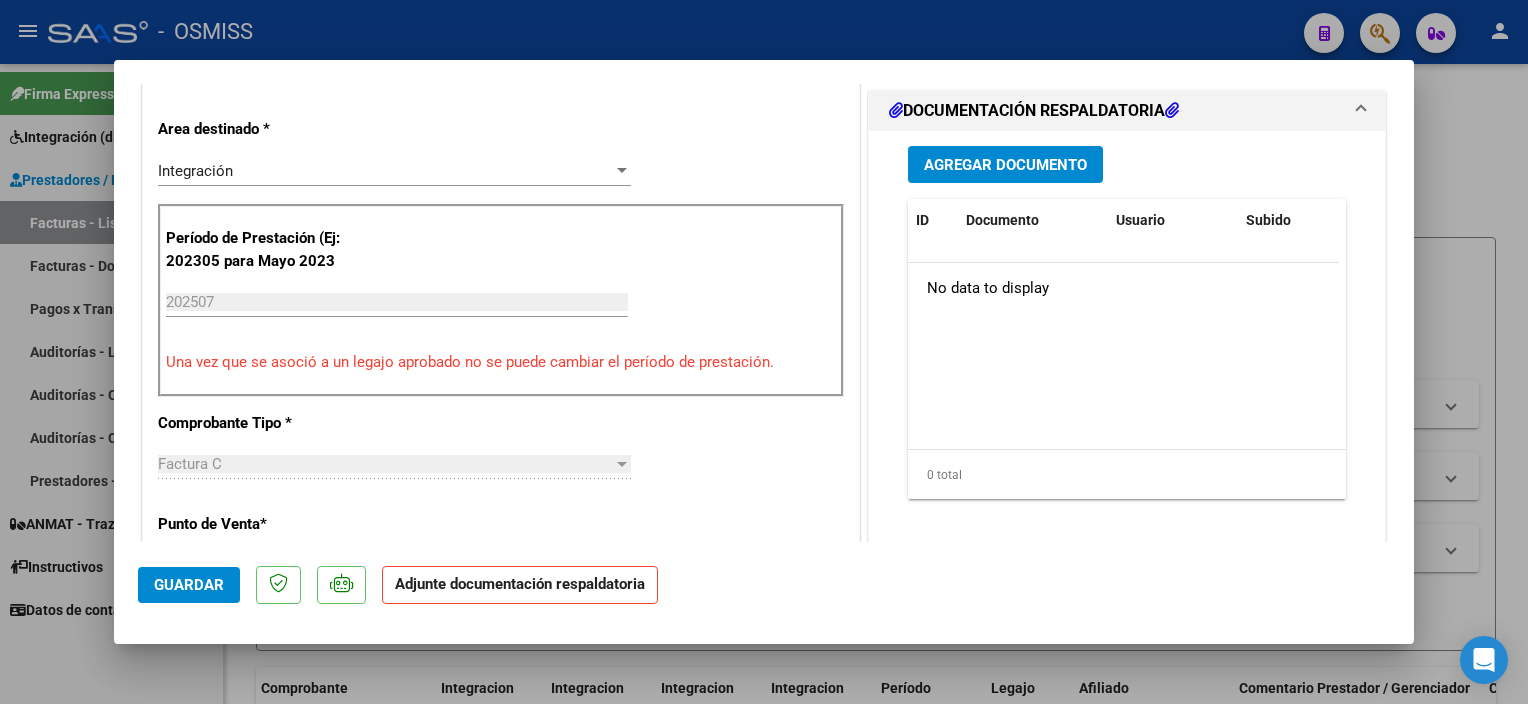 click on "Agregar Documento" at bounding box center [1005, 165] 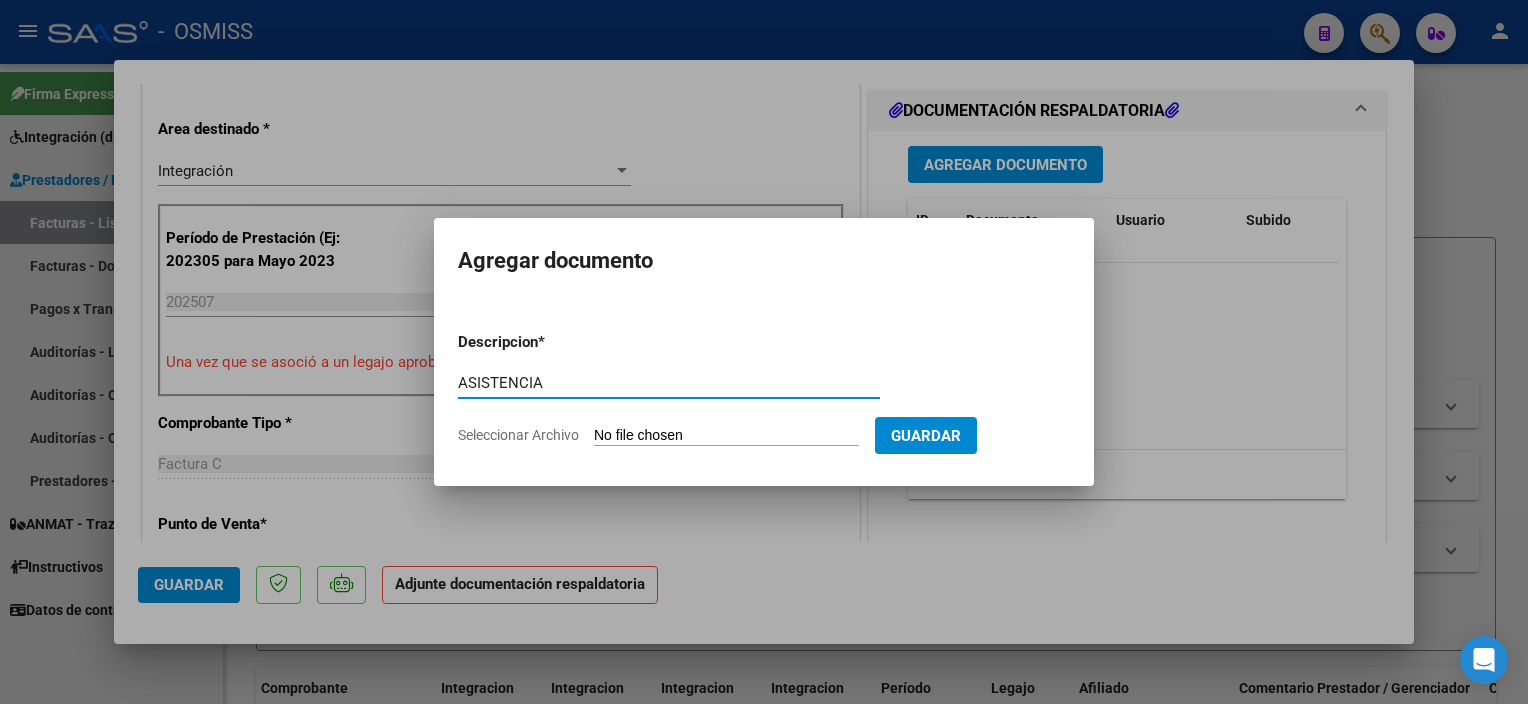 type on "ASISTENCIA" 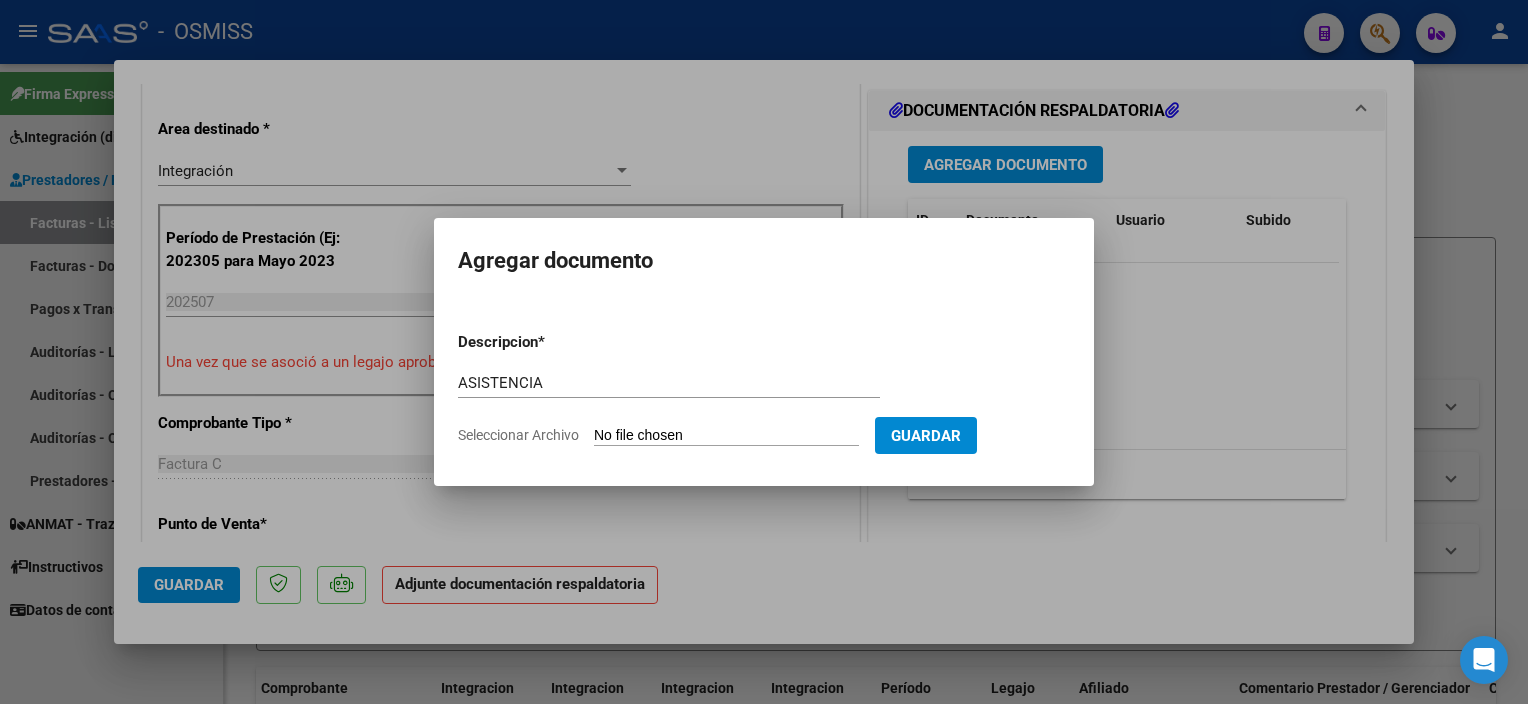type on "C:\fakepath\P Cardozo jarol 07 - Johanna Juarez.pdf" 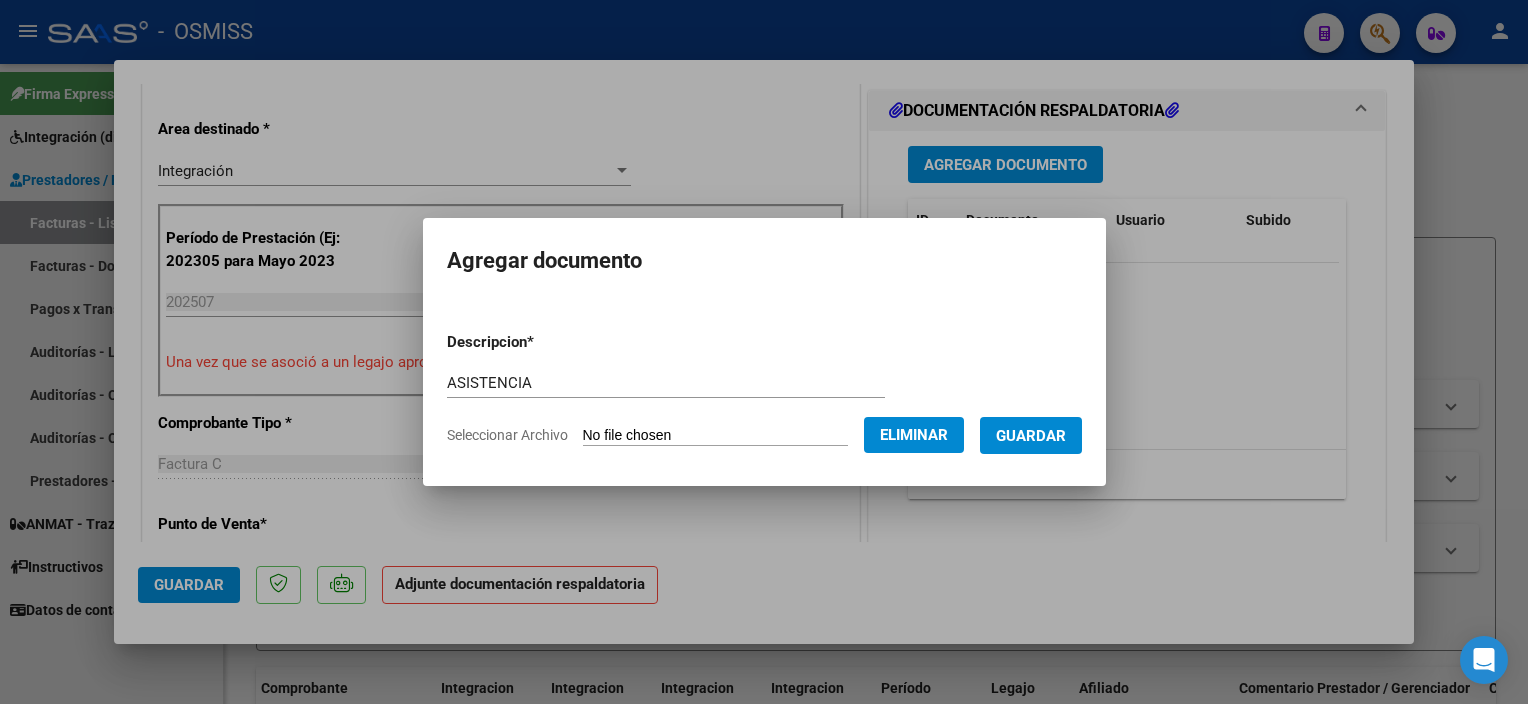 click on "Guardar" at bounding box center [1031, 436] 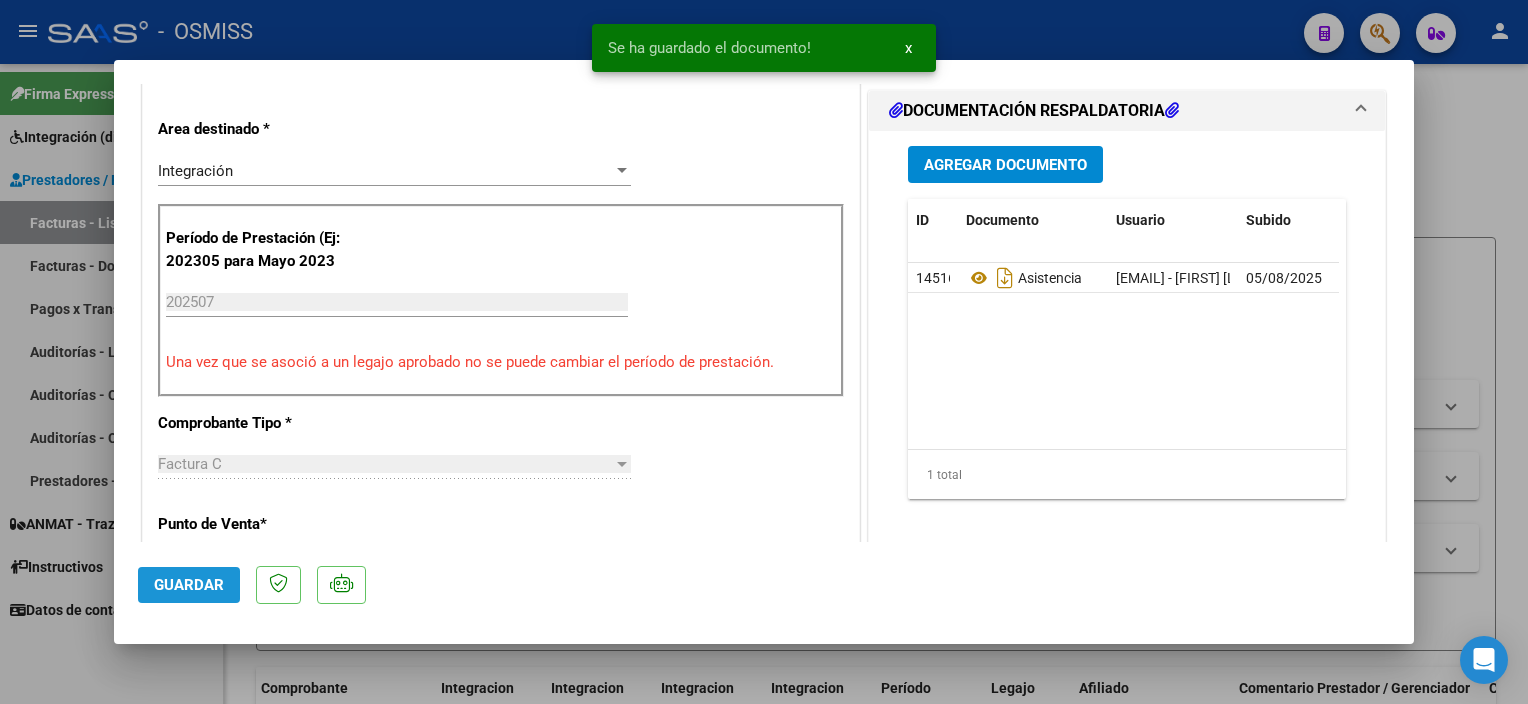 click on "Guardar" 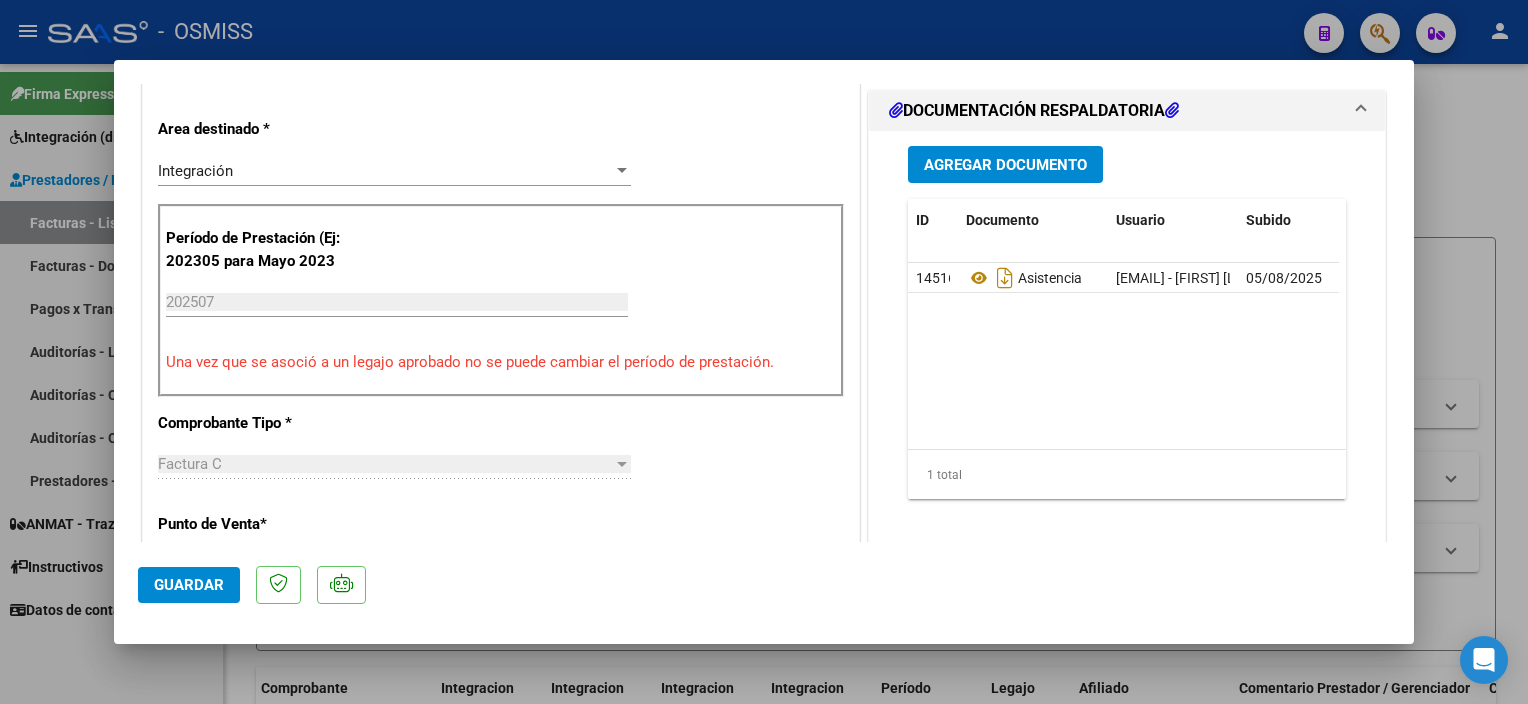 click at bounding box center (764, 352) 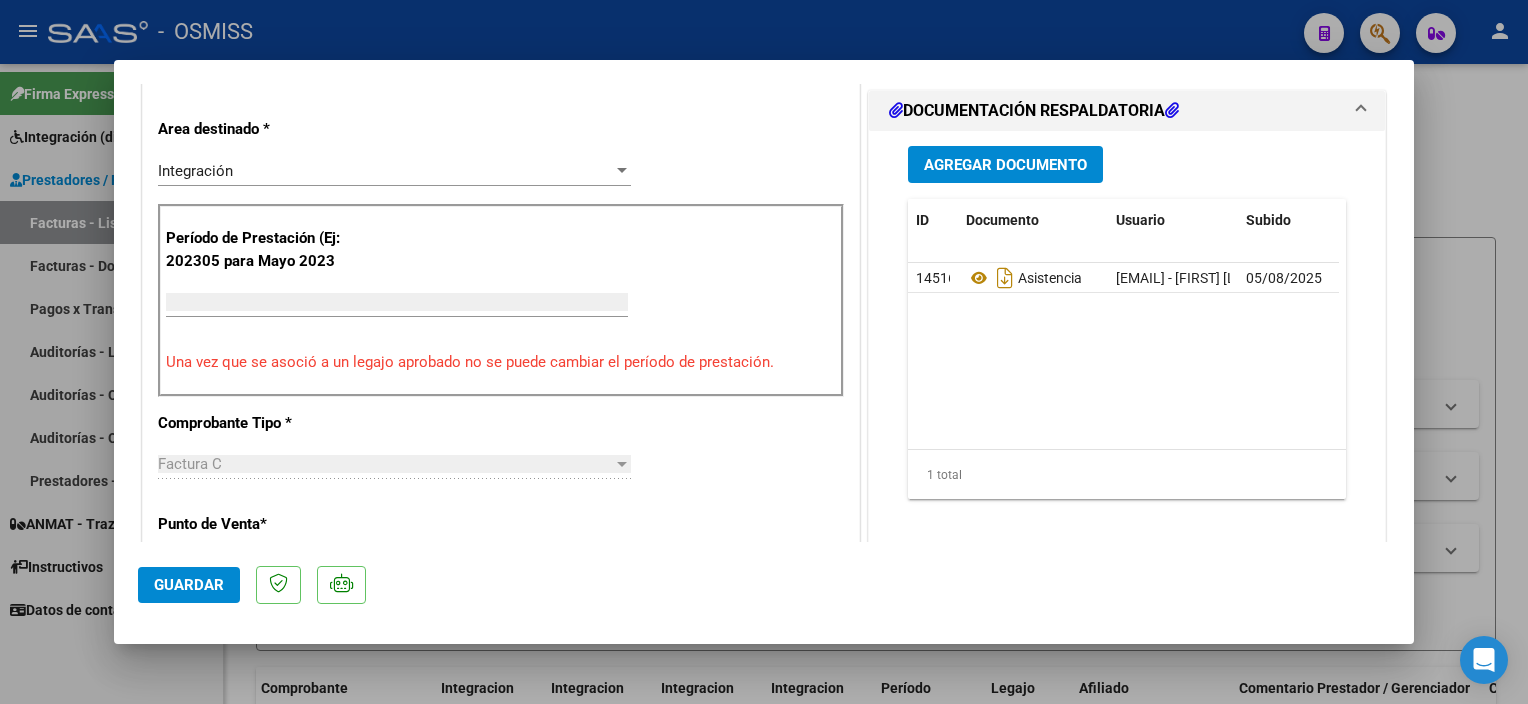 scroll, scrollTop: 391, scrollLeft: 0, axis: vertical 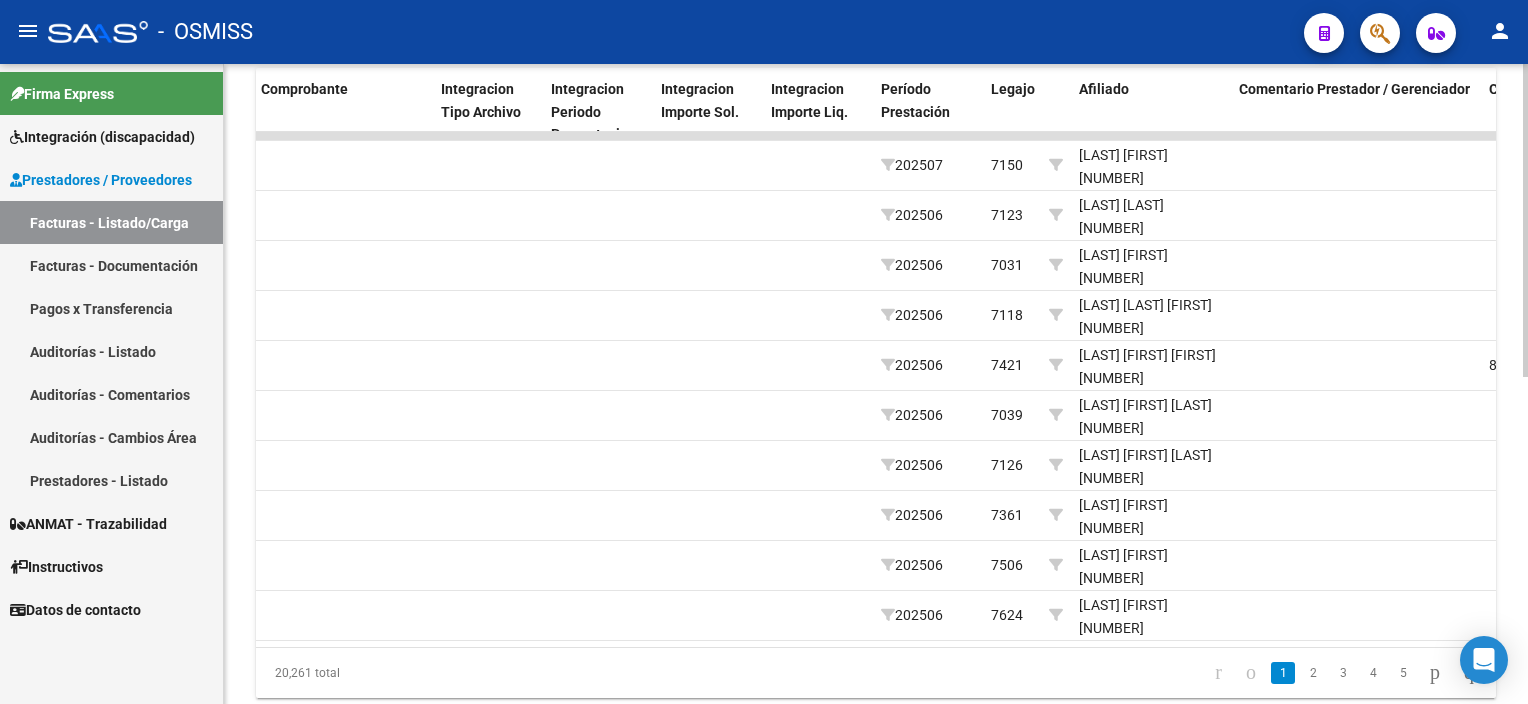 click on "menu -   OSMISS  person    Firma Express     Integración (discapacidad) Legajos    Prestadores / Proveedores Facturas - Listado/Carga Facturas - Documentación Pagos x Transferencia Auditorías - Listado Auditorías - Comentarios Auditorías - Cambios Área Prestadores - Listado    ANMAT - Trazabilidad    Instructivos    Datos de contacto  Video tutorial   PRESTADORES -> Listado de CPBTs Emitidos por Prestadores / Proveedores (alt+q)   Cargar Comprobante
Carga Masiva  cloud_download  CSV  cloud_download  EXCEL  cloud_download  Estandar   Descarga Masiva
Filtros Id Area Area Seleccionar Gerenciador Seleccionar Gerenciador Todos Confirmado Todos Cargado desde Masivo   Mostrar totalizadores   FILTROS DEL COMPROBANTE  Comprobante Tipo Comprobante Tipo Start date – End date Fec. Comprobante Desde / Hasta Días Emisión Desde(cant. días) Días Emisión Hasta(cant. días) CUIT / Razón Social Pto. Venta Nro. Comprobante Código SSS CAE Válido CAE Válido Todos Cargado Módulo Hosp. Todos Op" at bounding box center [764, 352] 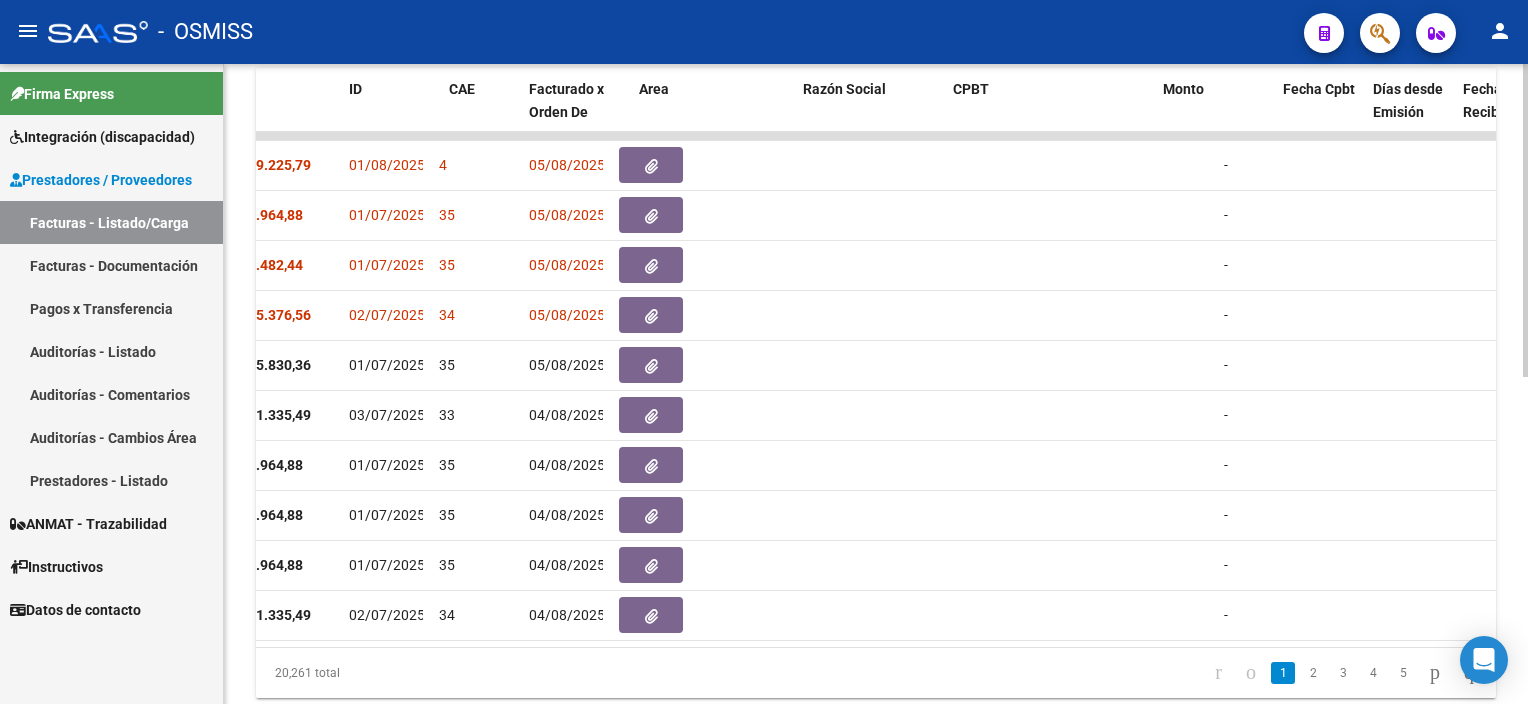 scroll, scrollTop: 0, scrollLeft: 0, axis: both 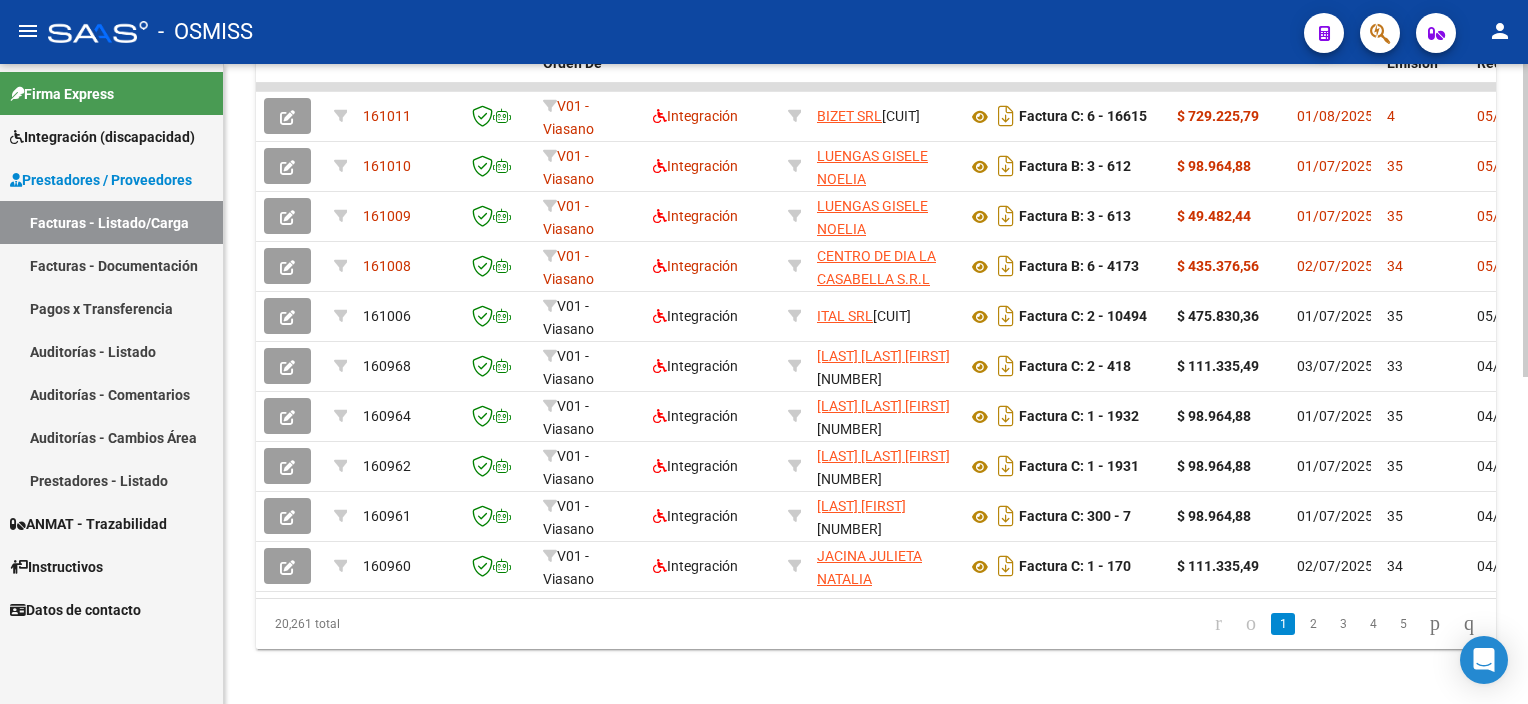 click on "menu -   OSMISS  person    Firma Express     Integración (discapacidad) Legajos    Prestadores / Proveedores Facturas - Listado/Carga Facturas - Documentación Pagos x Transferencia Auditorías - Listado Auditorías - Comentarios Auditorías - Cambios Área Prestadores - Listado    ANMAT - Trazabilidad    Instructivos    Datos de contacto  Video tutorial   PRESTADORES -> Listado de CPBTs Emitidos por Prestadores / Proveedores (alt+q)   Cargar Comprobante
Carga Masiva  cloud_download  CSV  cloud_download  EXCEL  cloud_download  Estandar   Descarga Masiva
Filtros Id Area Area Seleccionar Gerenciador Seleccionar Gerenciador Todos Confirmado Todos Cargado desde Masivo   Mostrar totalizadores   FILTROS DEL COMPROBANTE  Comprobante Tipo Comprobante Tipo Start date – End date Fec. Comprobante Desde / Hasta Días Emisión Desde(cant. días) Días Emisión Hasta(cant. días) CUIT / Razón Social Pto. Venta Nro. Comprobante Código SSS CAE Válido CAE Válido Todos Cargado Módulo Hosp. Todos Op" at bounding box center (764, 352) 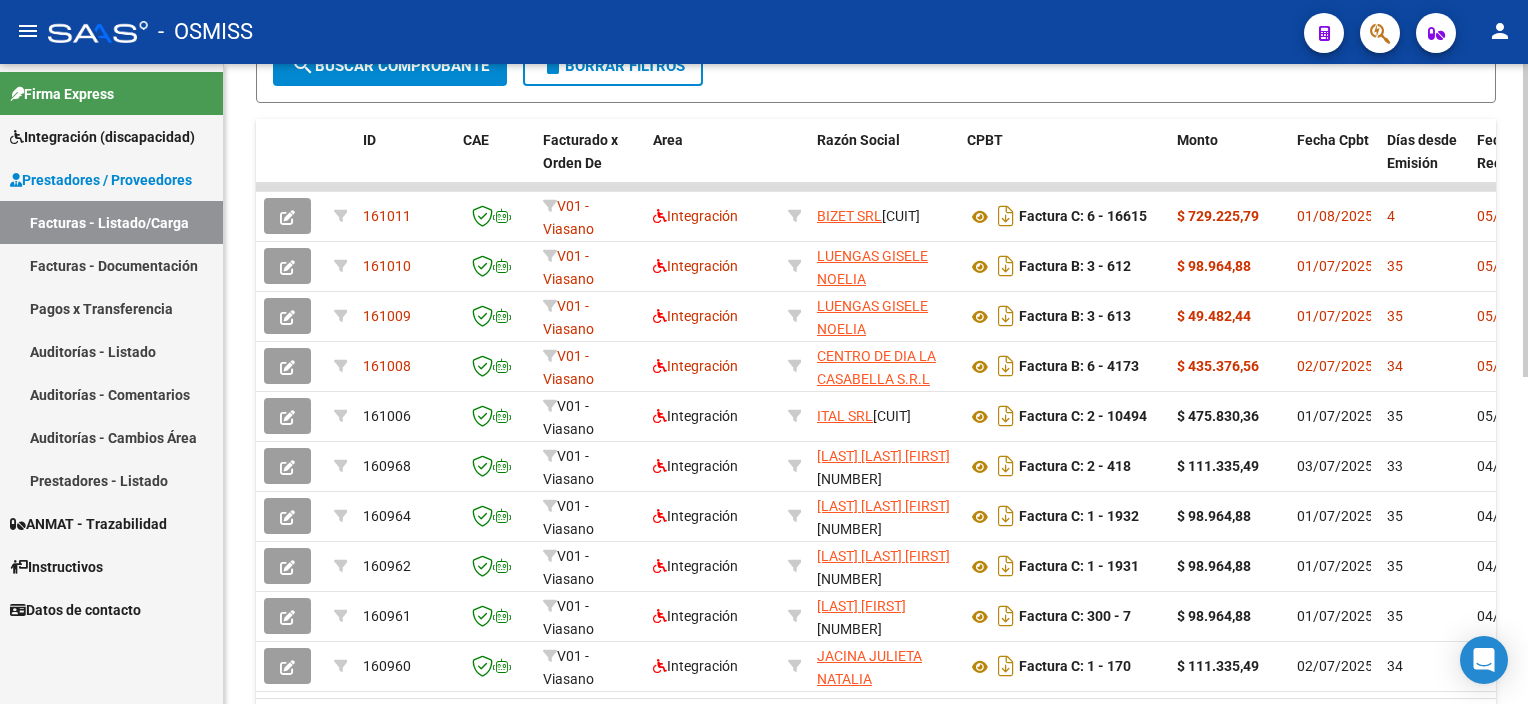 scroll, scrollTop: 669, scrollLeft: 0, axis: vertical 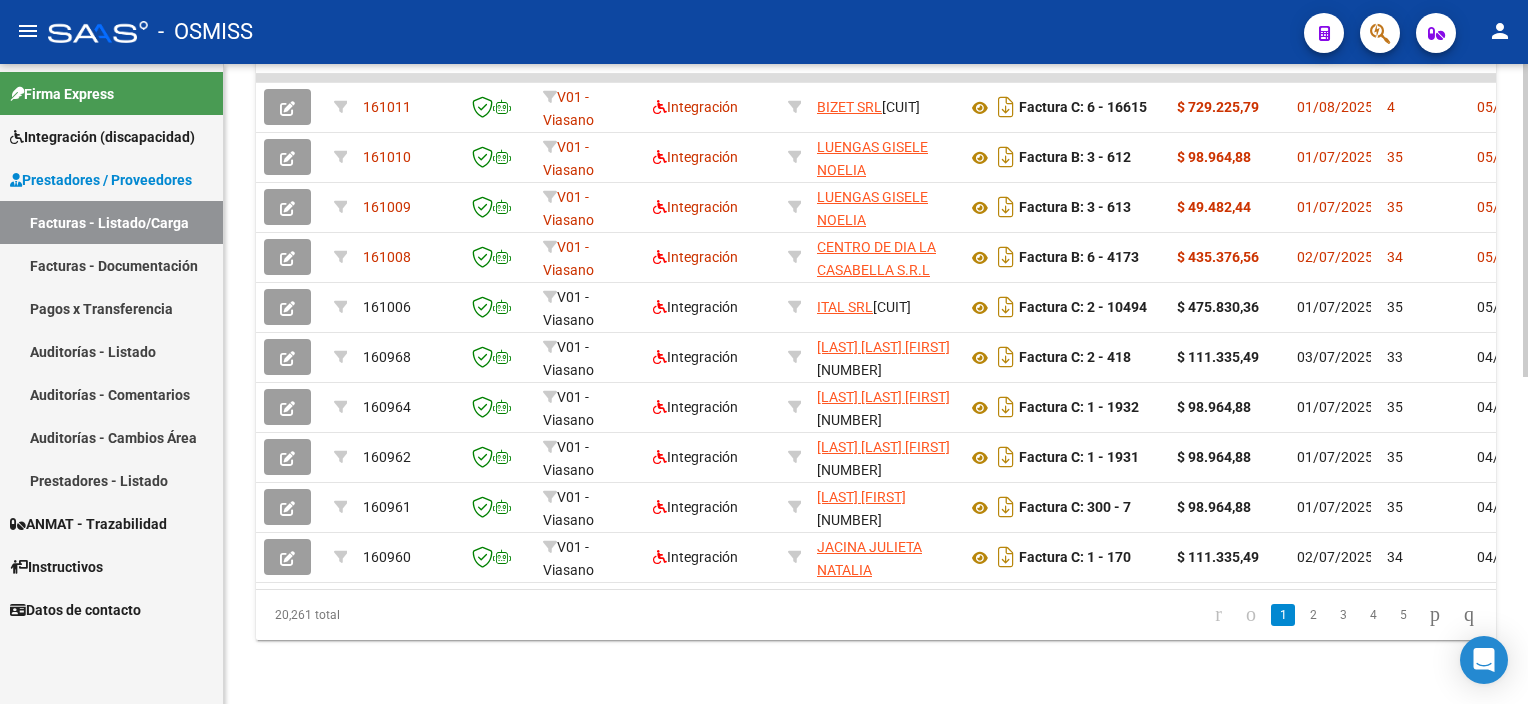 click on "Video tutorial   PRESTADORES -> Listado de CPBTs Emitidos por Prestadores / Proveedores (alt+q)   Cargar Comprobante
Carga Masiva  cloud_download  CSV  cloud_download  EXCEL  cloud_download  Estandar   Descarga Masiva
Filtros Id Area Area Seleccionar Gerenciador Seleccionar Gerenciador Todos Confirmado Todos Cargado desde Masivo   Mostrar totalizadores   FILTROS DEL COMPROBANTE  Comprobante Tipo Comprobante Tipo Start date – End date Fec. Comprobante Desde / Hasta Días Emisión Desde(cant. días) Días Emisión Hasta(cant. días) CUIT / Razón Social Pto. Venta Nro. Comprobante Código SSS CAE Válido CAE Válido Todos Cargado Módulo Hosp. Todos Tiene facturacion Apócrifa Hospital Refes  FILTROS DE INTEGRACION  Período De Prestación Campos del Archivo de Rendición Devuelto x SSS (dr_envio) Todos Rendido x SSS (dr_envio) Tipo de Registro Tipo de Registro Período Presentación Período Presentación Campos del Legajo Asociado (preaprobación) Afiliado Legajo (cuil/nombre) Todos  MAS FILTROS  Op" 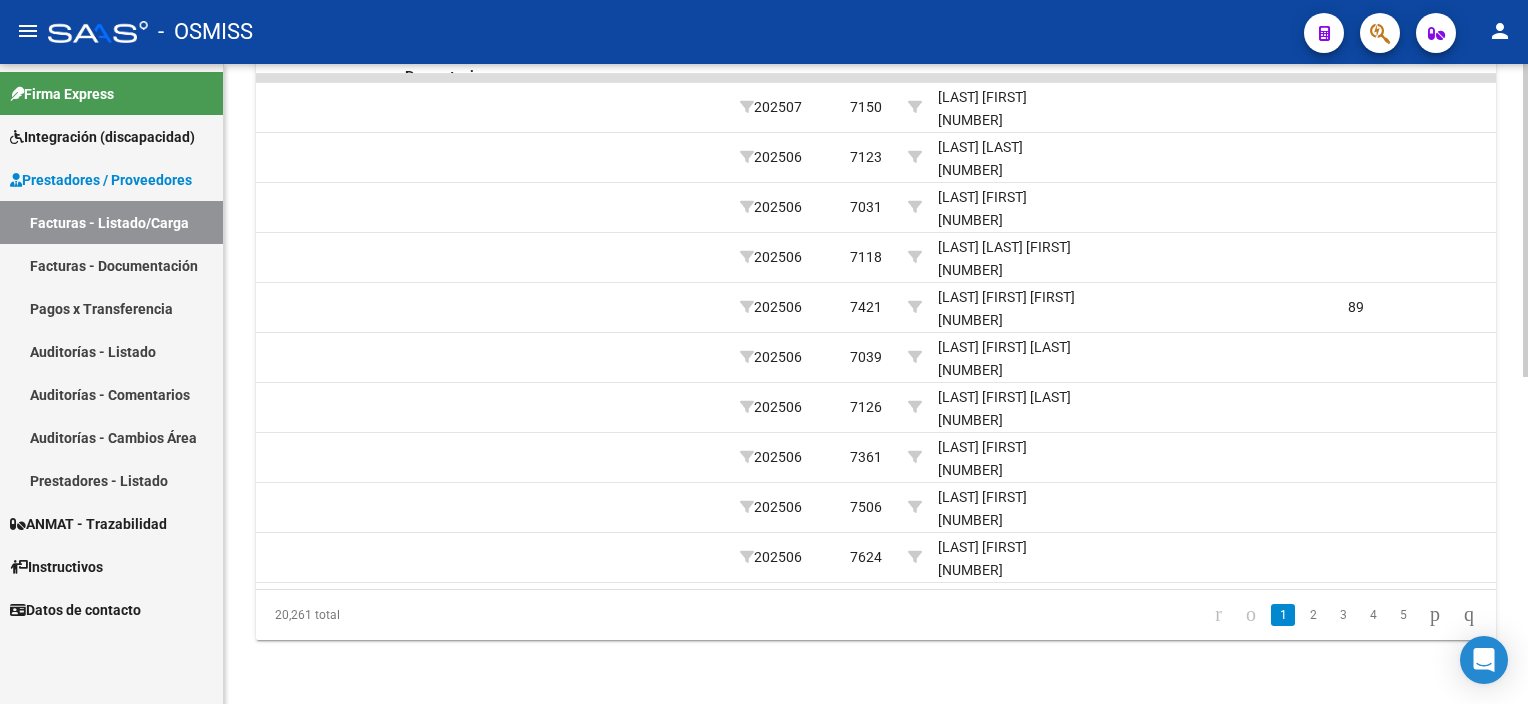 scroll, scrollTop: 0, scrollLeft: 0, axis: both 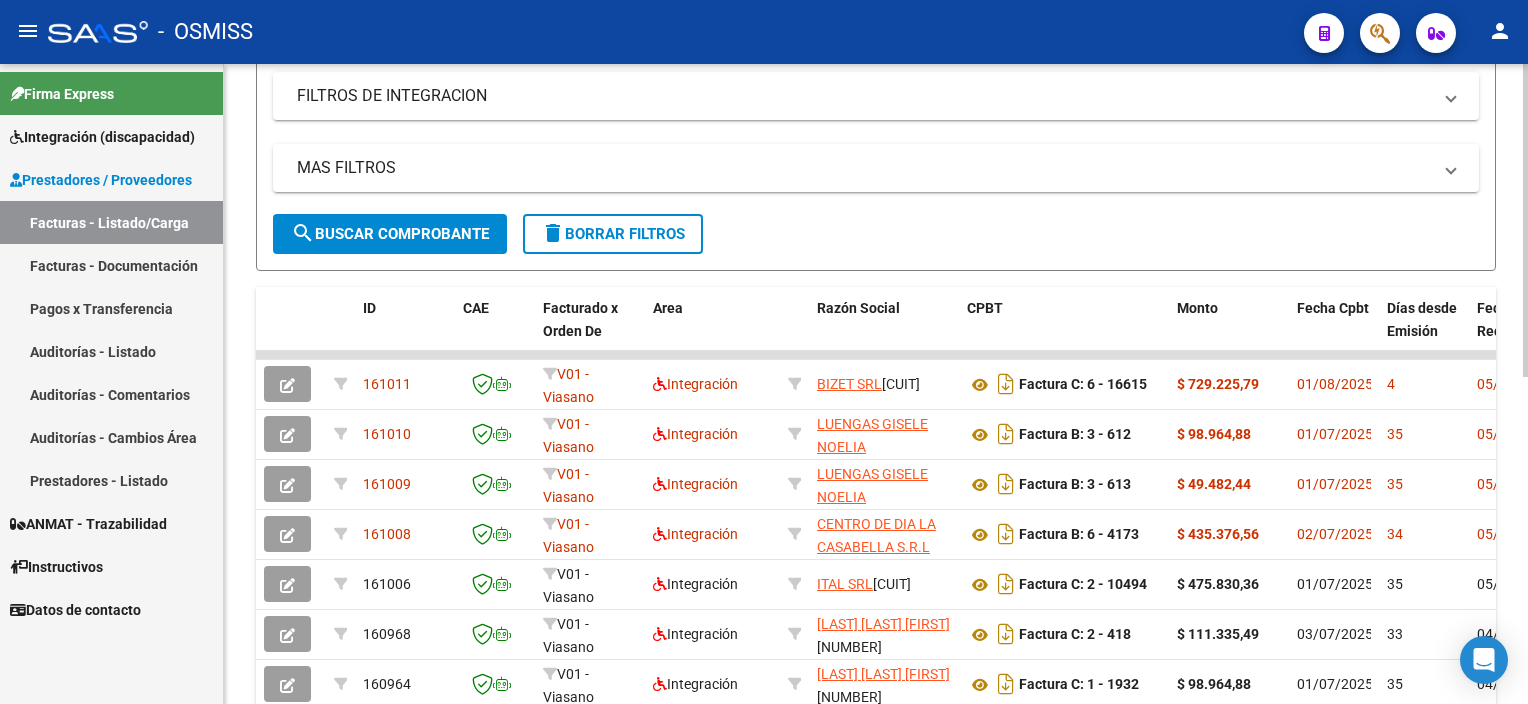 click on "Video tutorial   PRESTADORES -> Listado de CPBTs Emitidos por Prestadores / Proveedores (alt+q)   Cargar Comprobante
Carga Masiva  cloud_download  CSV  cloud_download  EXCEL  cloud_download  Estandar   Descarga Masiva
Filtros Id Area Area Seleccionar Gerenciador Seleccionar Gerenciador Todos Confirmado Todos Cargado desde Masivo   Mostrar totalizadores   FILTROS DEL COMPROBANTE  Comprobante Tipo Comprobante Tipo Start date – End date Fec. Comprobante Desde / Hasta Días Emisión Desde(cant. días) Días Emisión Hasta(cant. días) CUIT / Razón Social Pto. Venta Nro. Comprobante Código SSS CAE Válido CAE Válido Todos Cargado Módulo Hosp. Todos Tiene facturacion Apócrifa Hospital Refes  FILTROS DE INTEGRACION  Período De Prestación Campos del Archivo de Rendición Devuelto x SSS (dr_envio) Todos Rendido x SSS (dr_envio) Tipo de Registro Tipo de Registro Período Presentación Período Presentación Campos del Legajo Asociado (preaprobación) Afiliado Legajo (cuil/nombre) Todos  MAS FILTROS  Op" 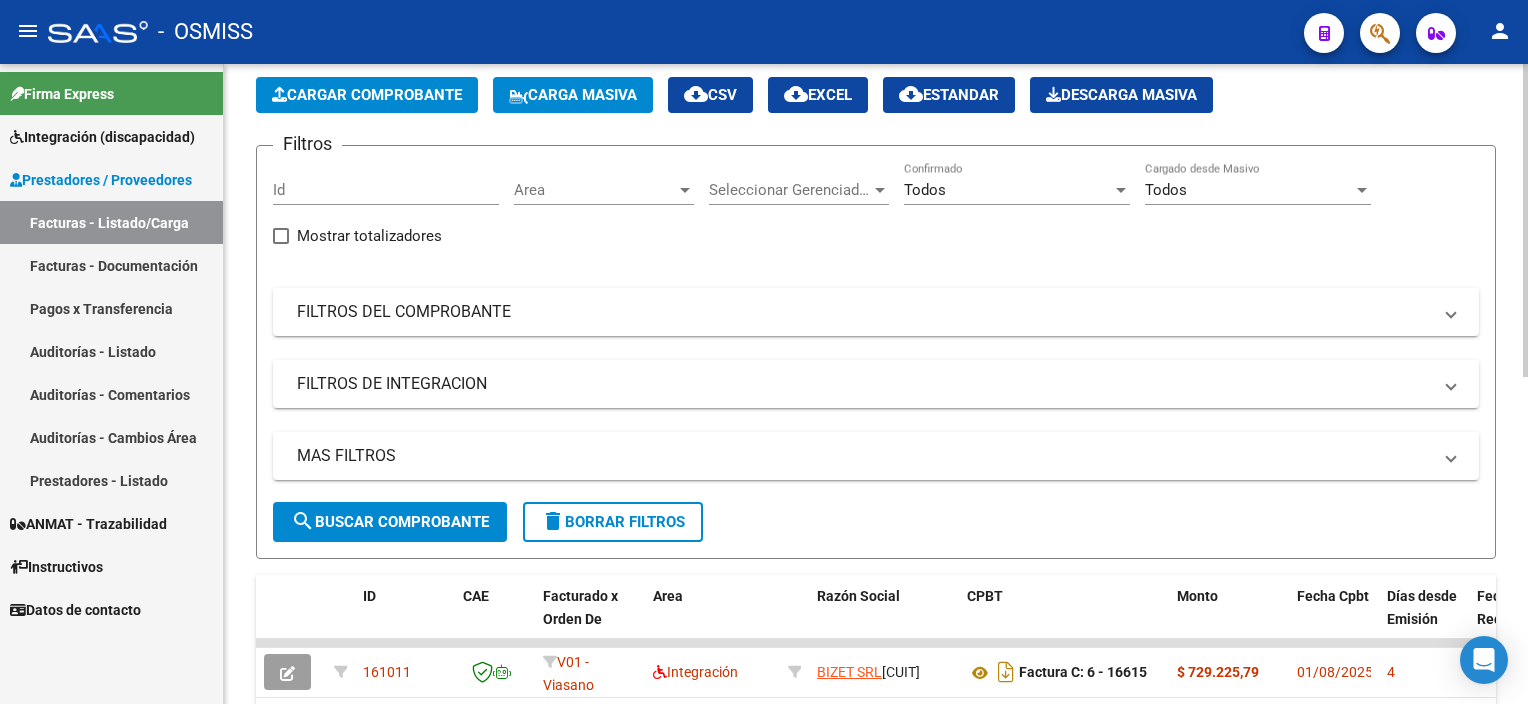 scroll, scrollTop: 0, scrollLeft: 0, axis: both 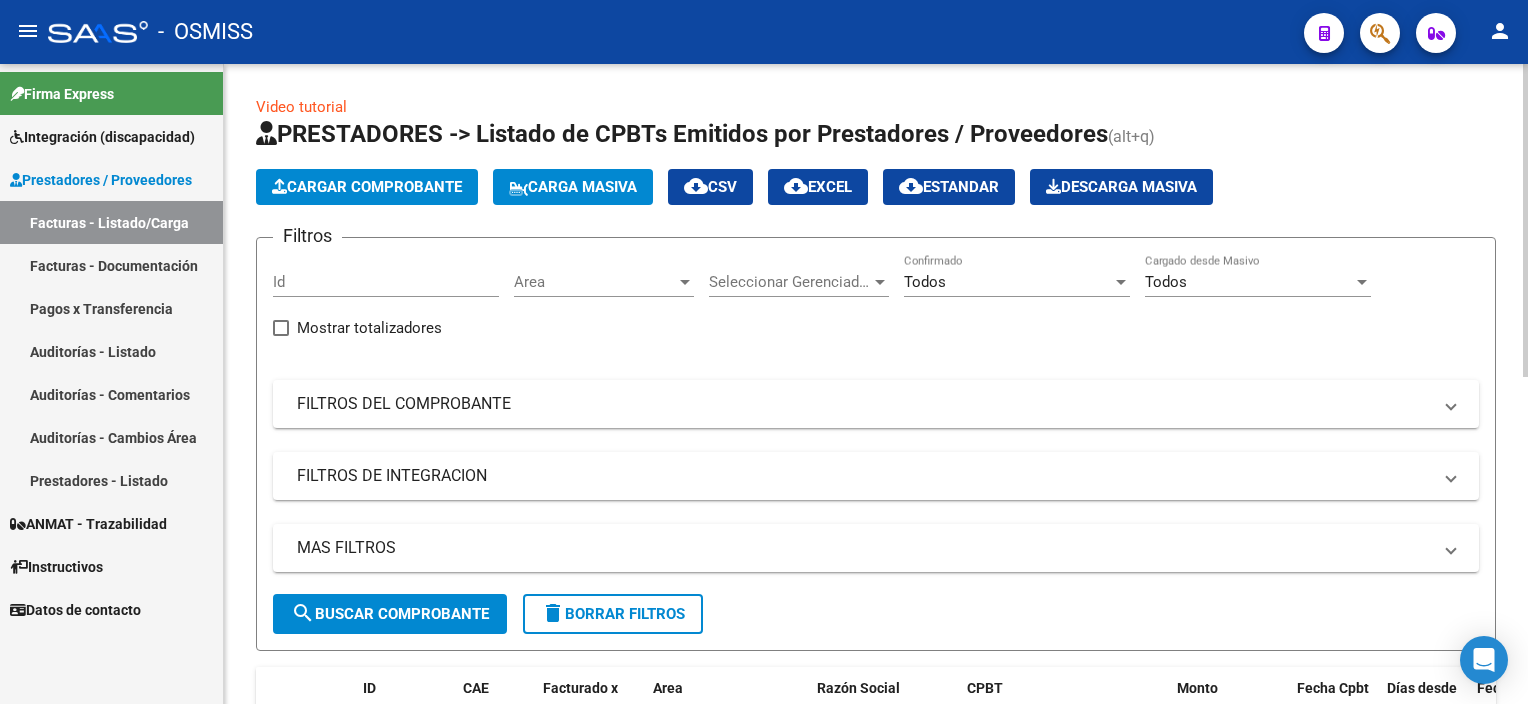 click on "menu -   OSMISS  person    Firma Express     Integración (discapacidad) Legajos    Prestadores / Proveedores Facturas - Listado/Carga Facturas - Documentación Pagos x Transferencia Auditorías - Listado Auditorías - Comentarios Auditorías - Cambios Área Prestadores - Listado    ANMAT - Trazabilidad    Instructivos    Datos de contacto  Video tutorial   PRESTADORES -> Listado de CPBTs Emitidos por Prestadores / Proveedores (alt+q)   Cargar Comprobante
Carga Masiva  cloud_download  CSV  cloud_download  EXCEL  cloud_download  Estandar   Descarga Masiva
Filtros Id Area Area Seleccionar Gerenciador Seleccionar Gerenciador Todos Confirmado Todos Cargado desde Masivo   Mostrar totalizadores   FILTROS DEL COMPROBANTE  Comprobante Tipo Comprobante Tipo Start date – End date Fec. Comprobante Desde / Hasta Días Emisión Desde(cant. días) Días Emisión Hasta(cant. días) CUIT / Razón Social Pto. Venta Nro. Comprobante Código SSS CAE Válido CAE Válido Todos Cargado Módulo Hosp. Todos Hospital" 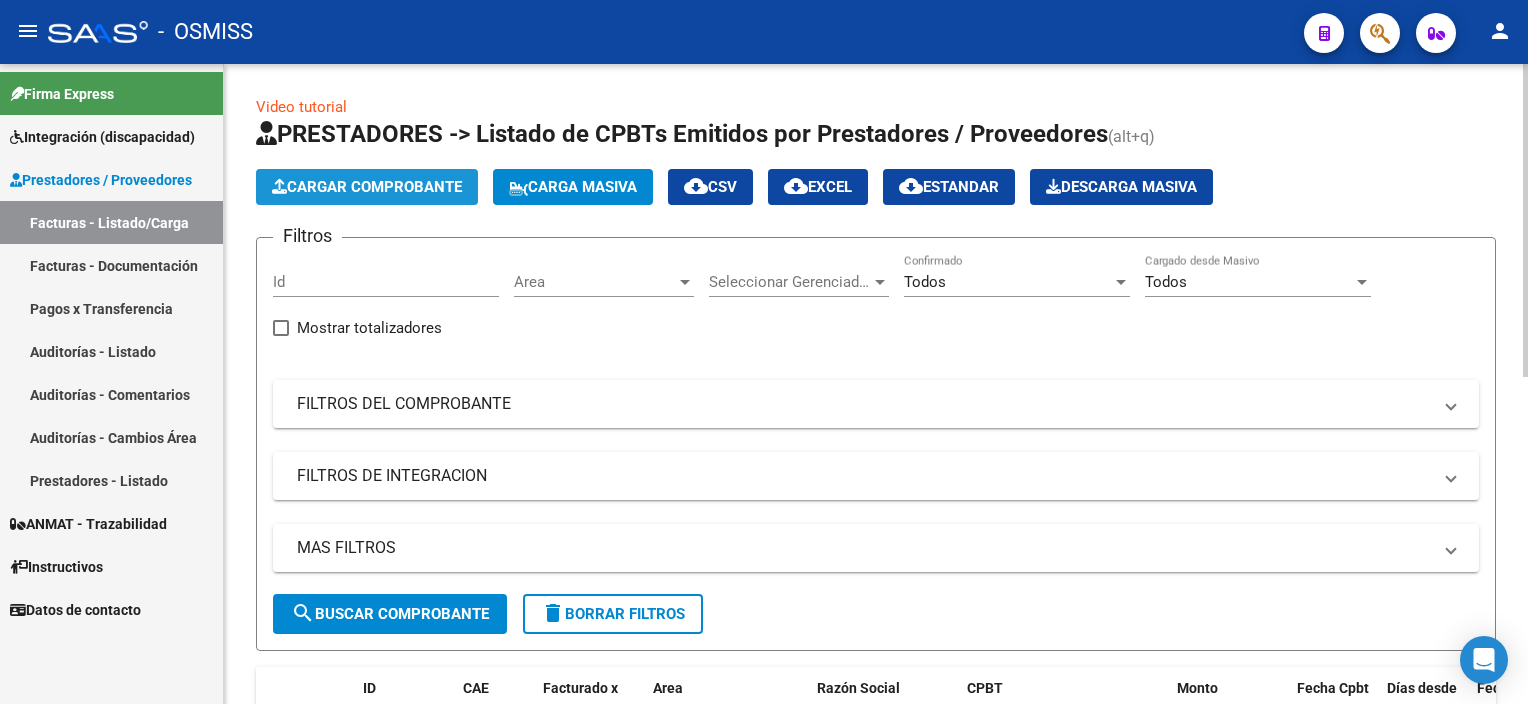 click on "Cargar Comprobante" 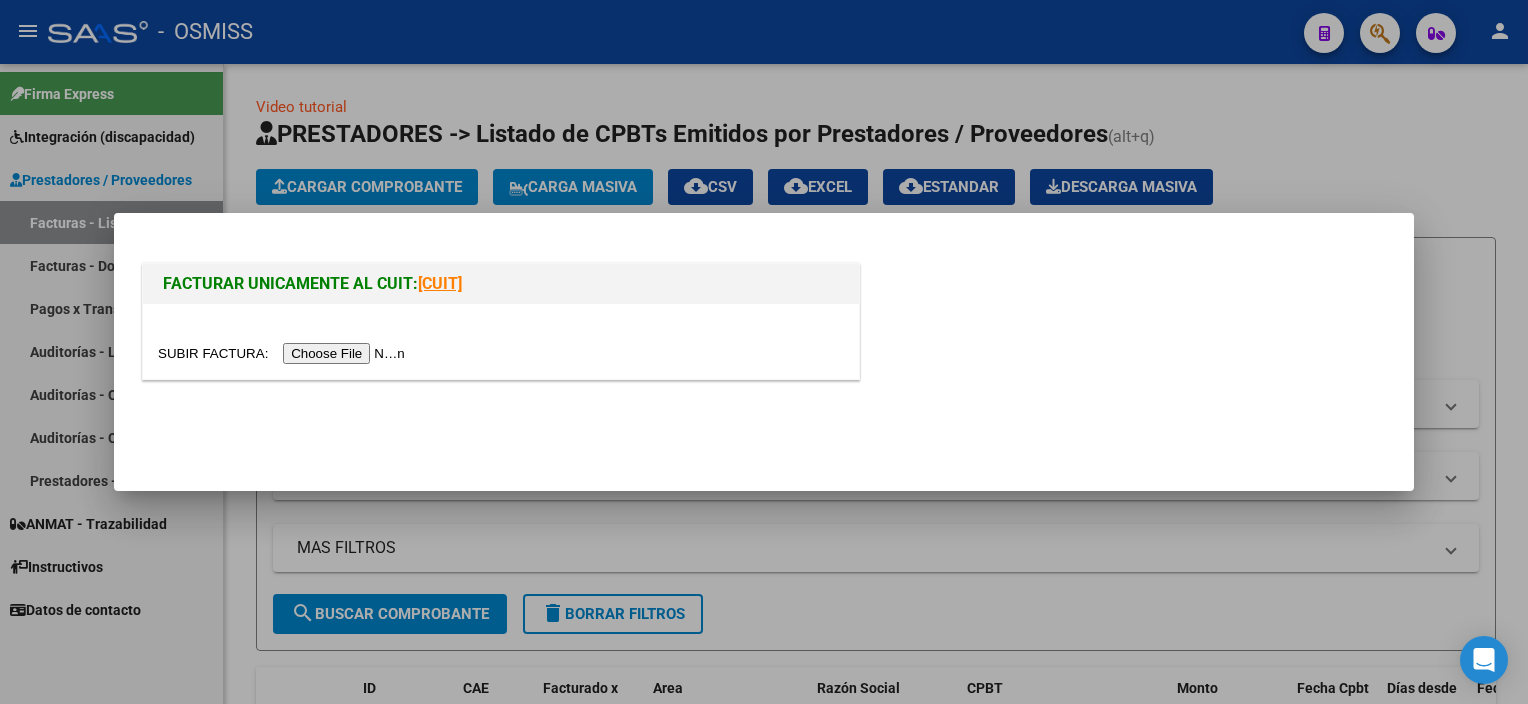 click at bounding box center (284, 353) 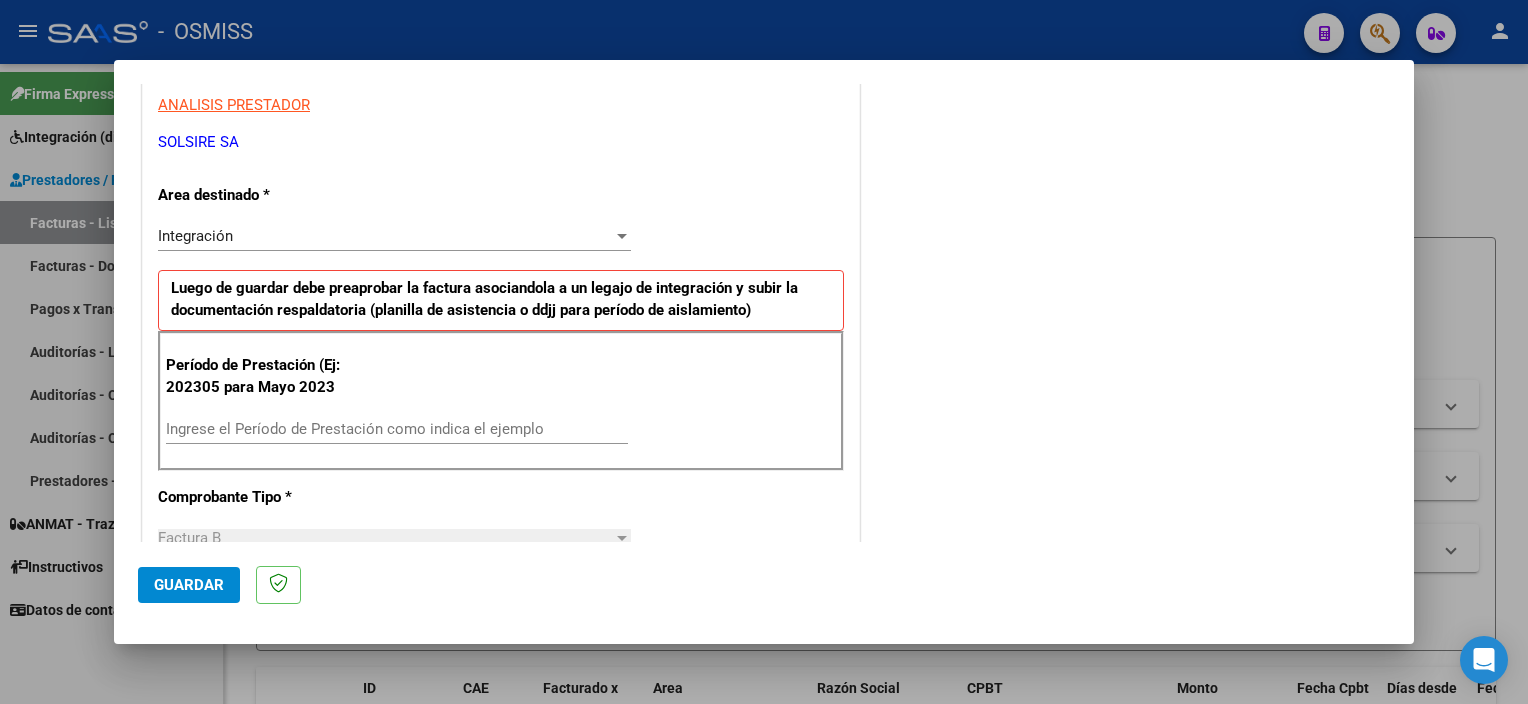 scroll, scrollTop: 366, scrollLeft: 0, axis: vertical 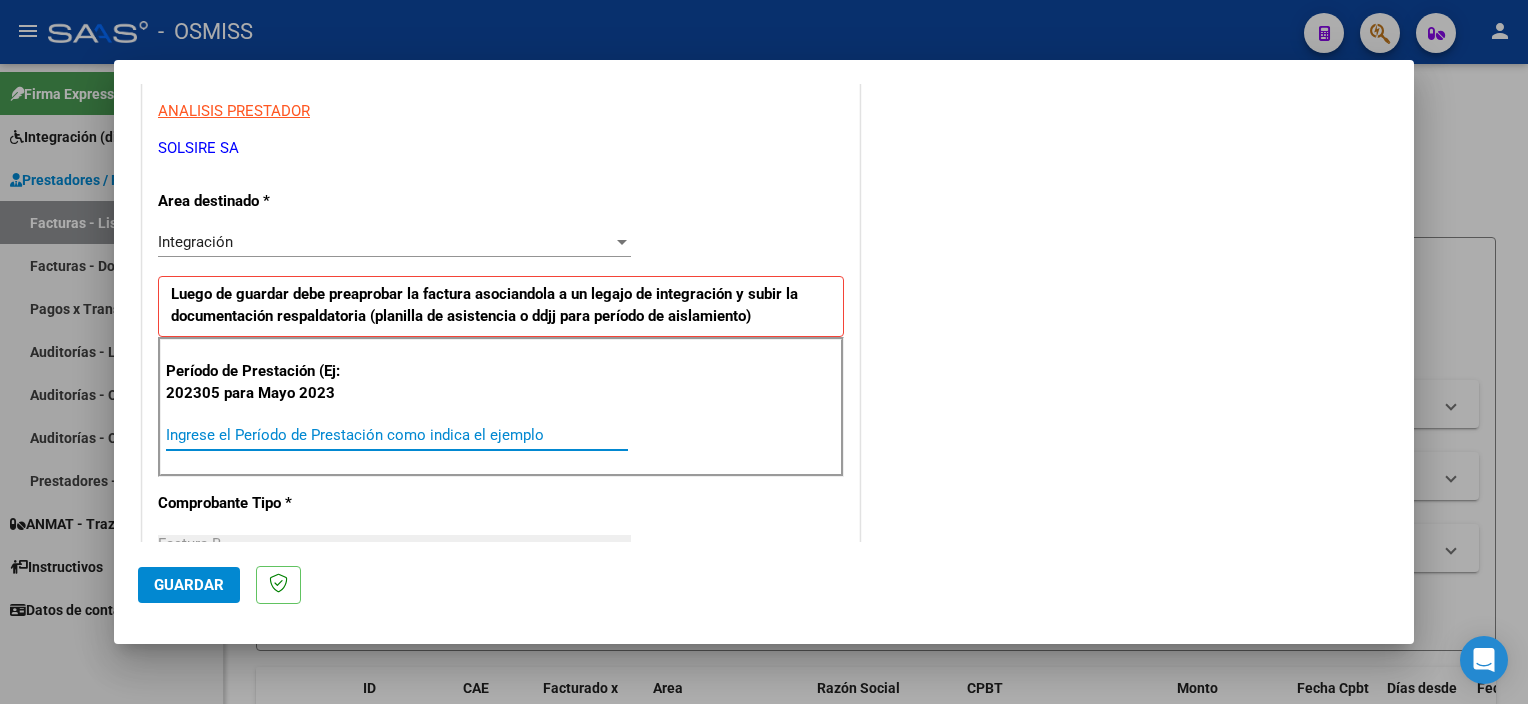 click on "Ingrese el Período de Prestación como indica el ejemplo" at bounding box center (397, 435) 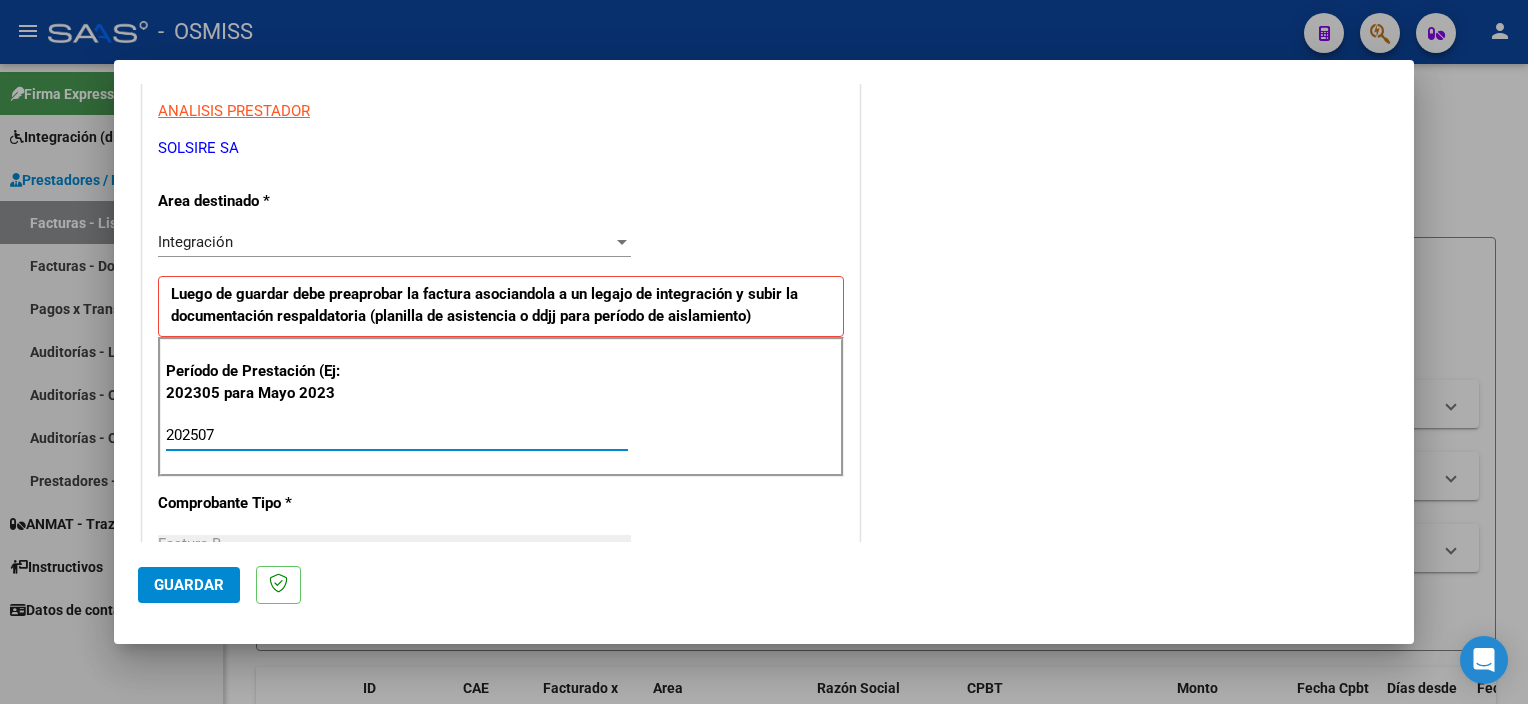type on "202507" 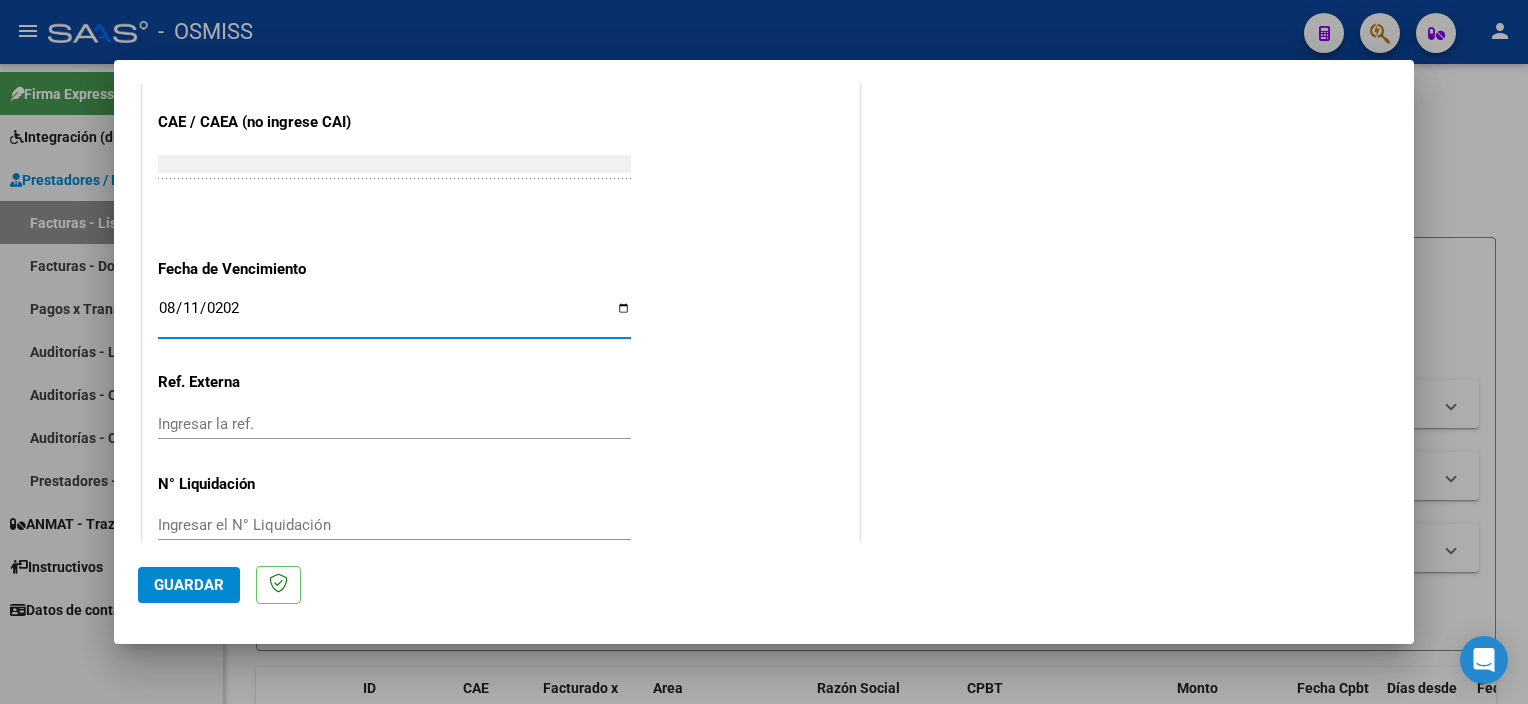type on "2025-08-11" 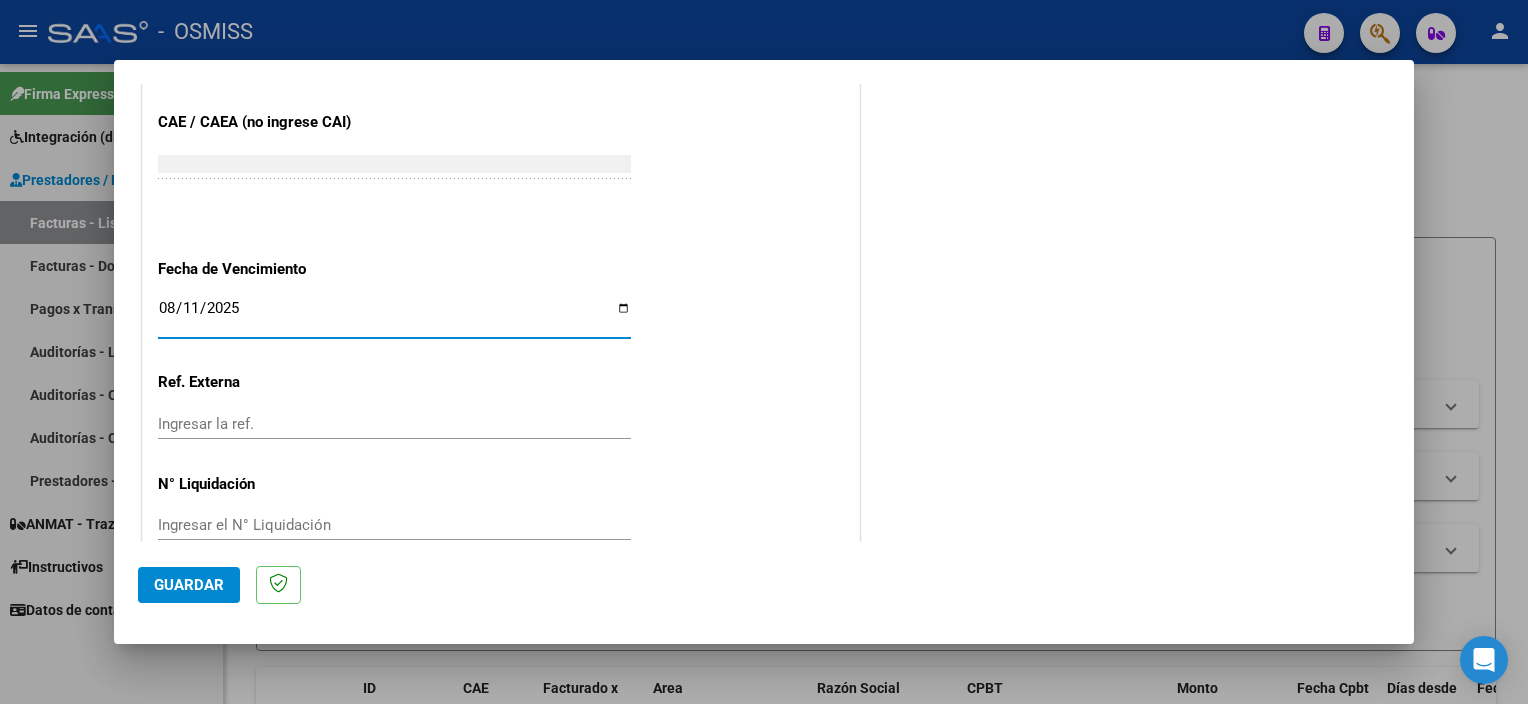 click on "Guardar" 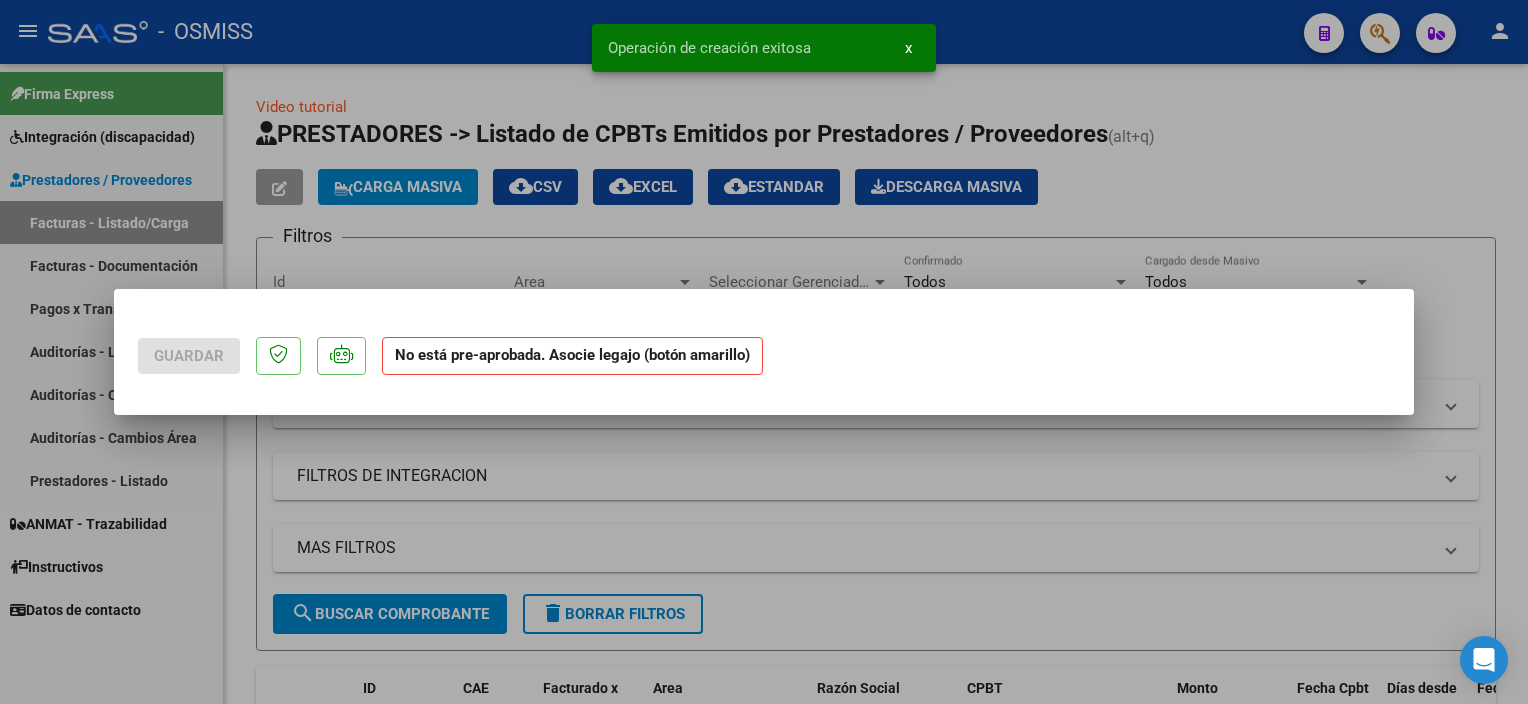 scroll, scrollTop: 0, scrollLeft: 0, axis: both 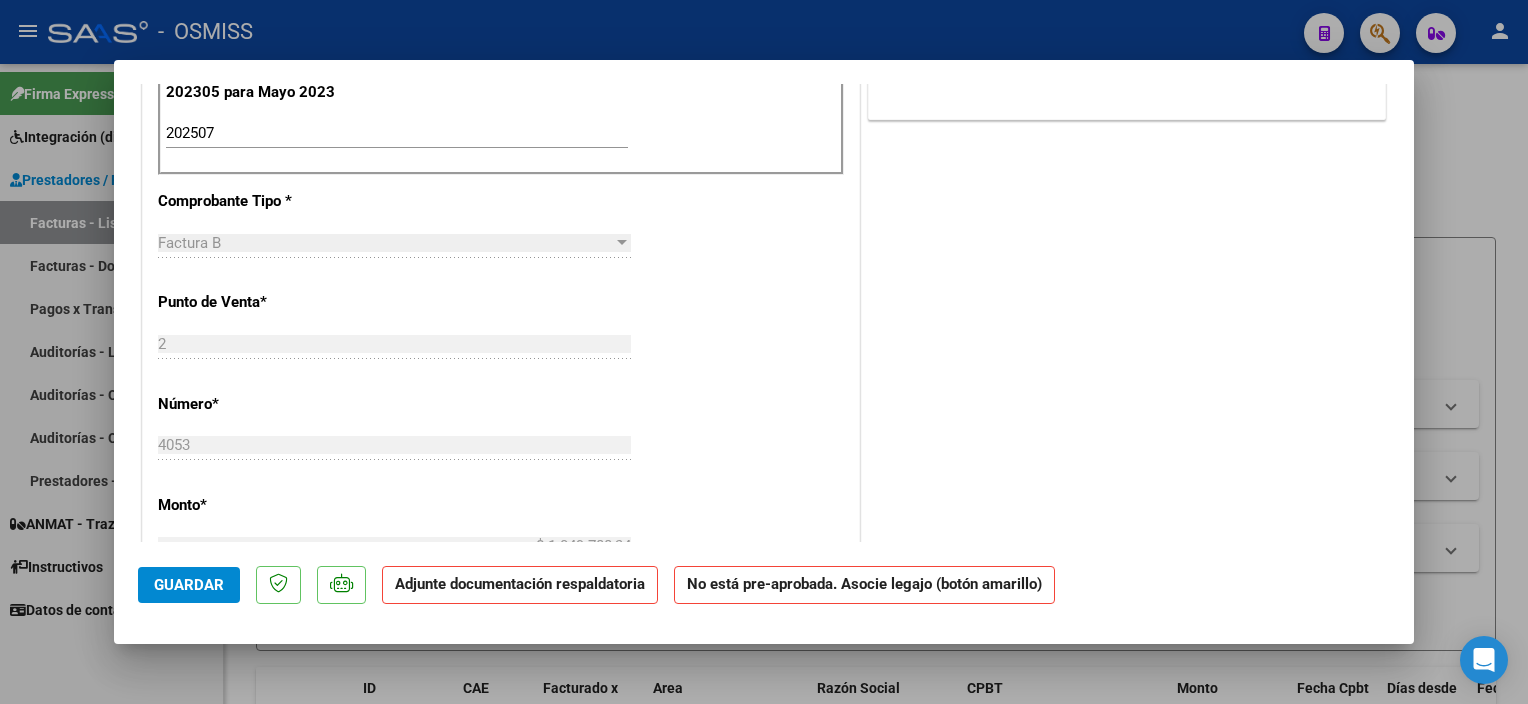 click on "COMENTARIOS Comentarios del Prestador / Gerenciador:  PREAPROBACIÓN PARA INTEGRACION add Asociar Legajo  DOCUMENTACIÓN RESPALDATORIA  Agregar Documento ID Documento Usuario Subido Acción No data to display  0 total   1" at bounding box center [1127, 318] 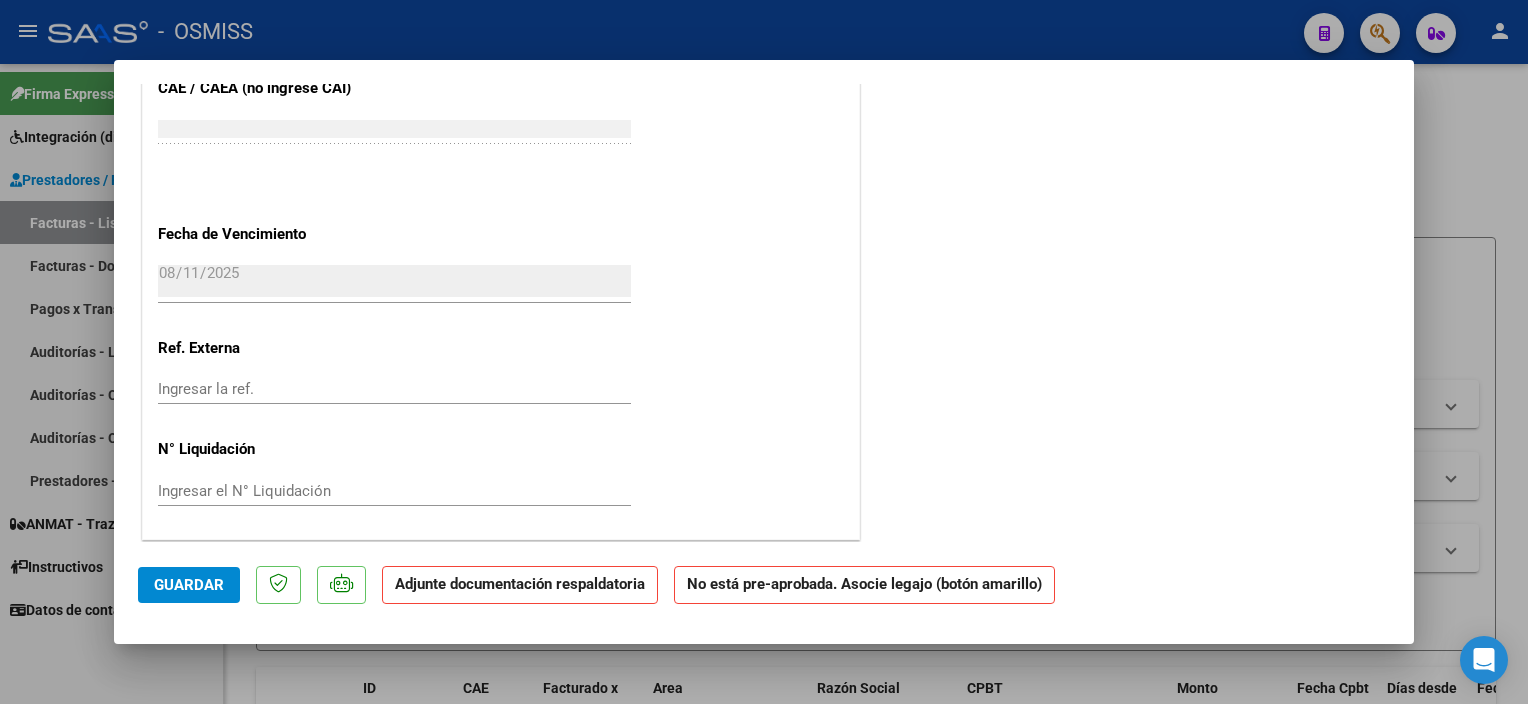 scroll, scrollTop: 645, scrollLeft: 0, axis: vertical 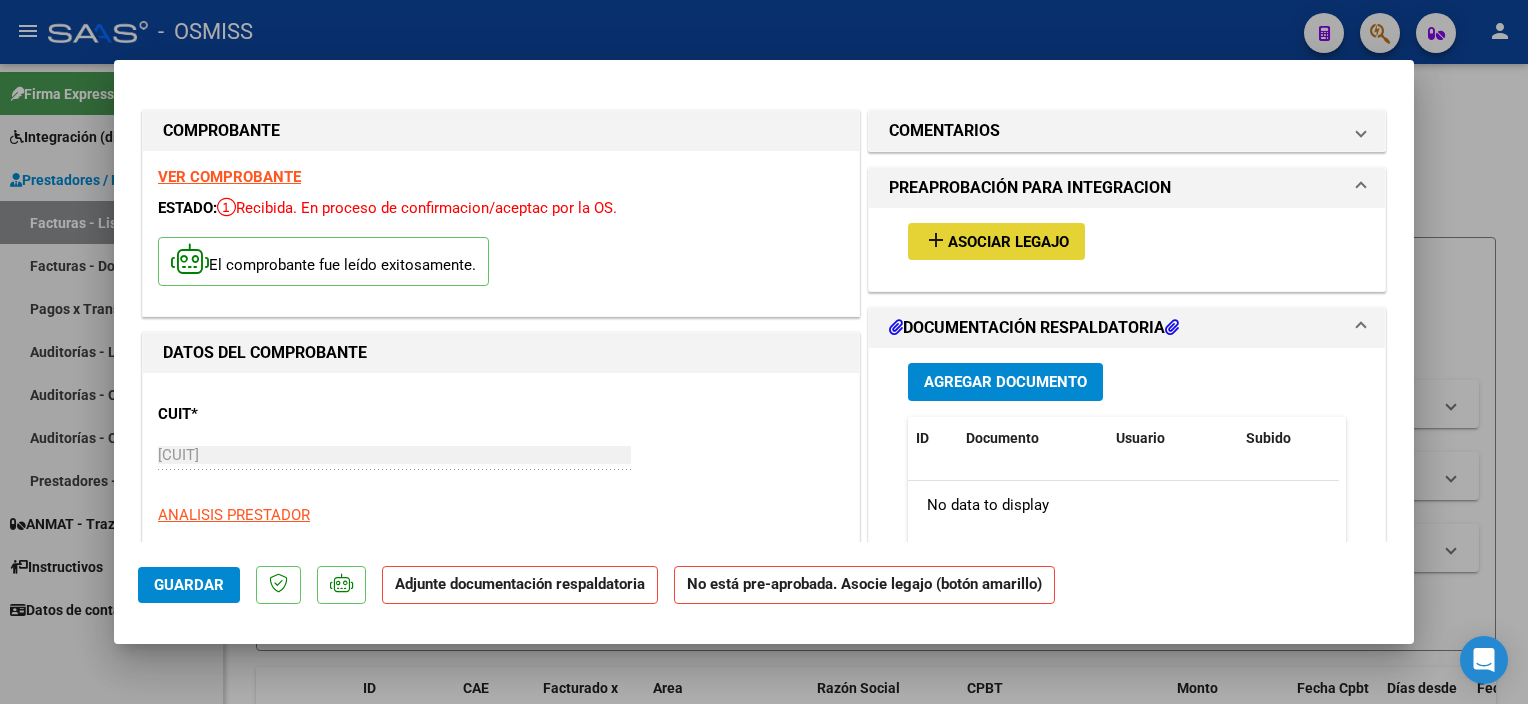 click on "Asociar Legajo" at bounding box center [1008, 242] 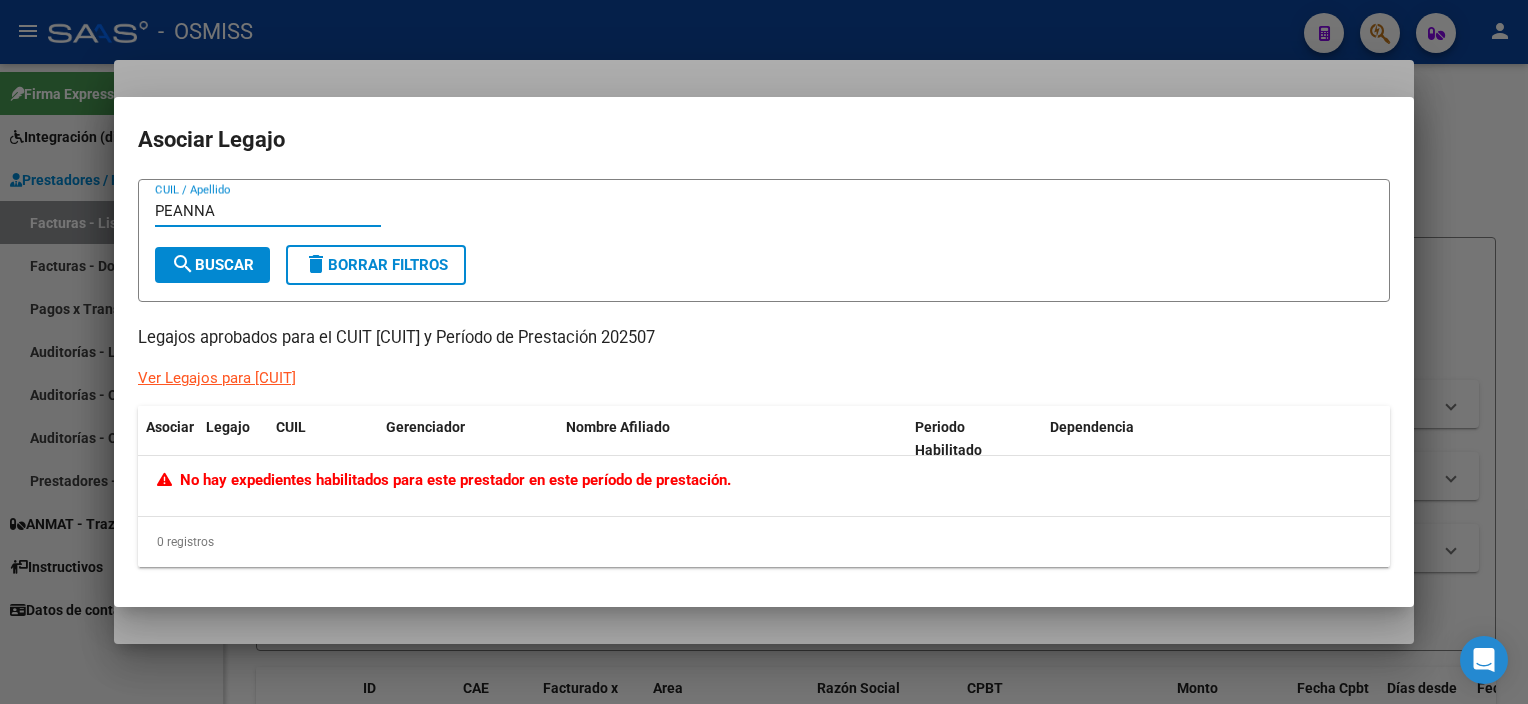 type on "PEANNA" 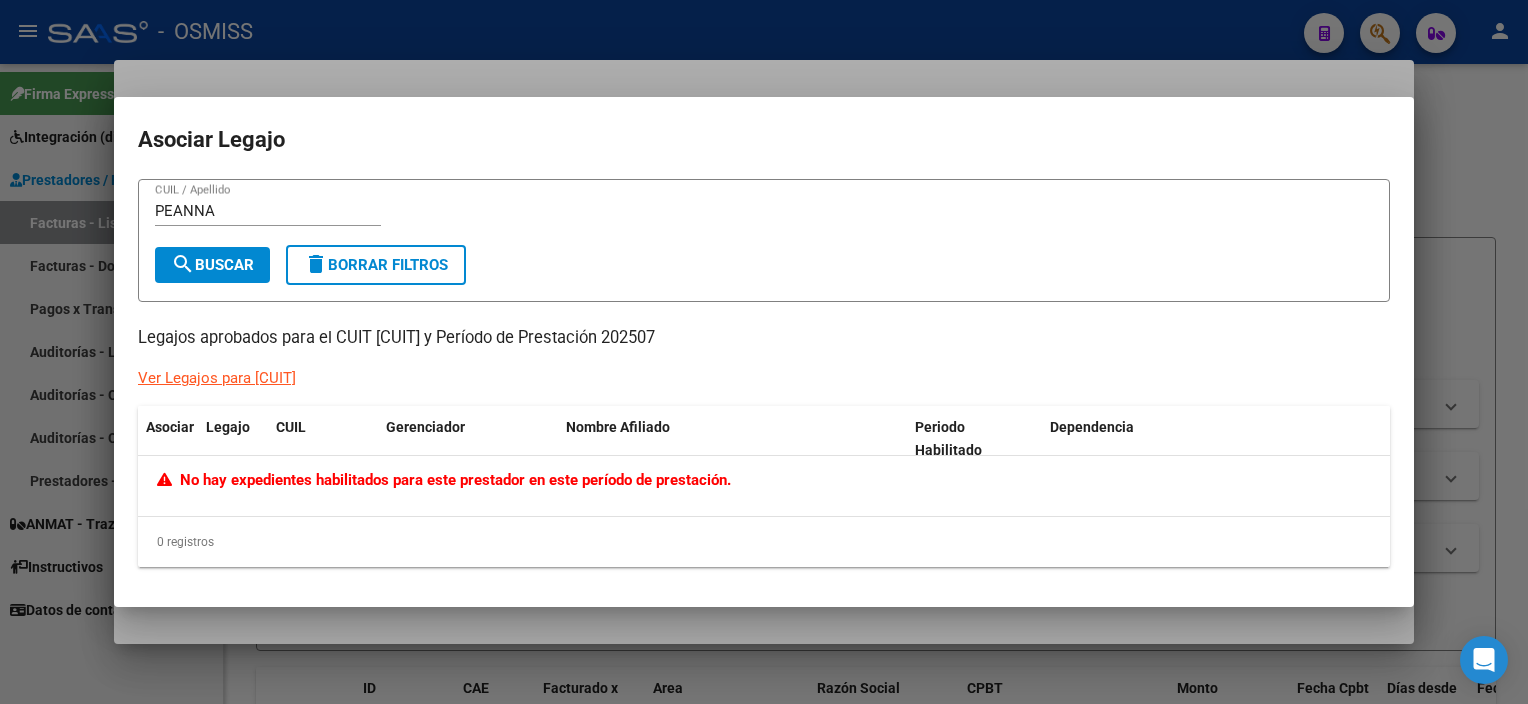 click at bounding box center [764, 352] 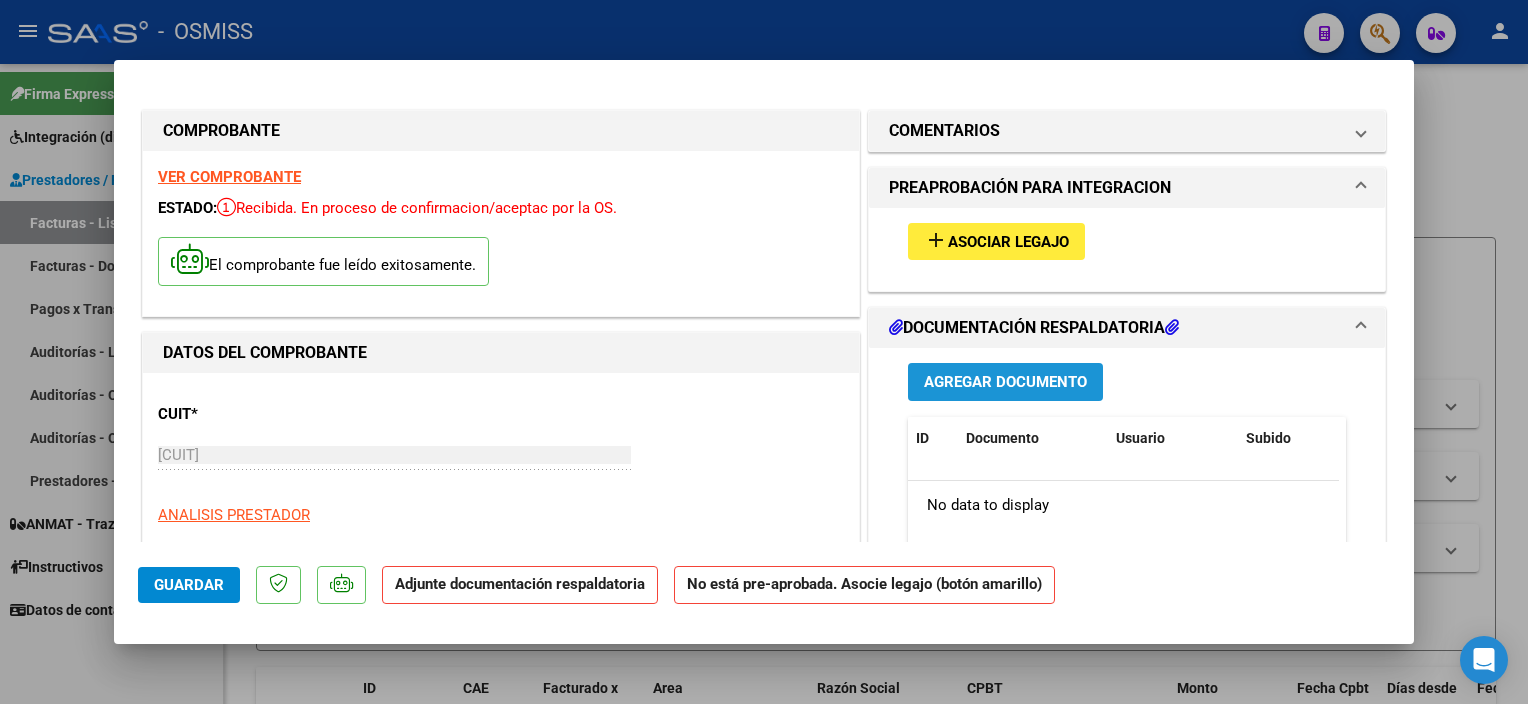 click on "Agregar Documento" at bounding box center (1005, 381) 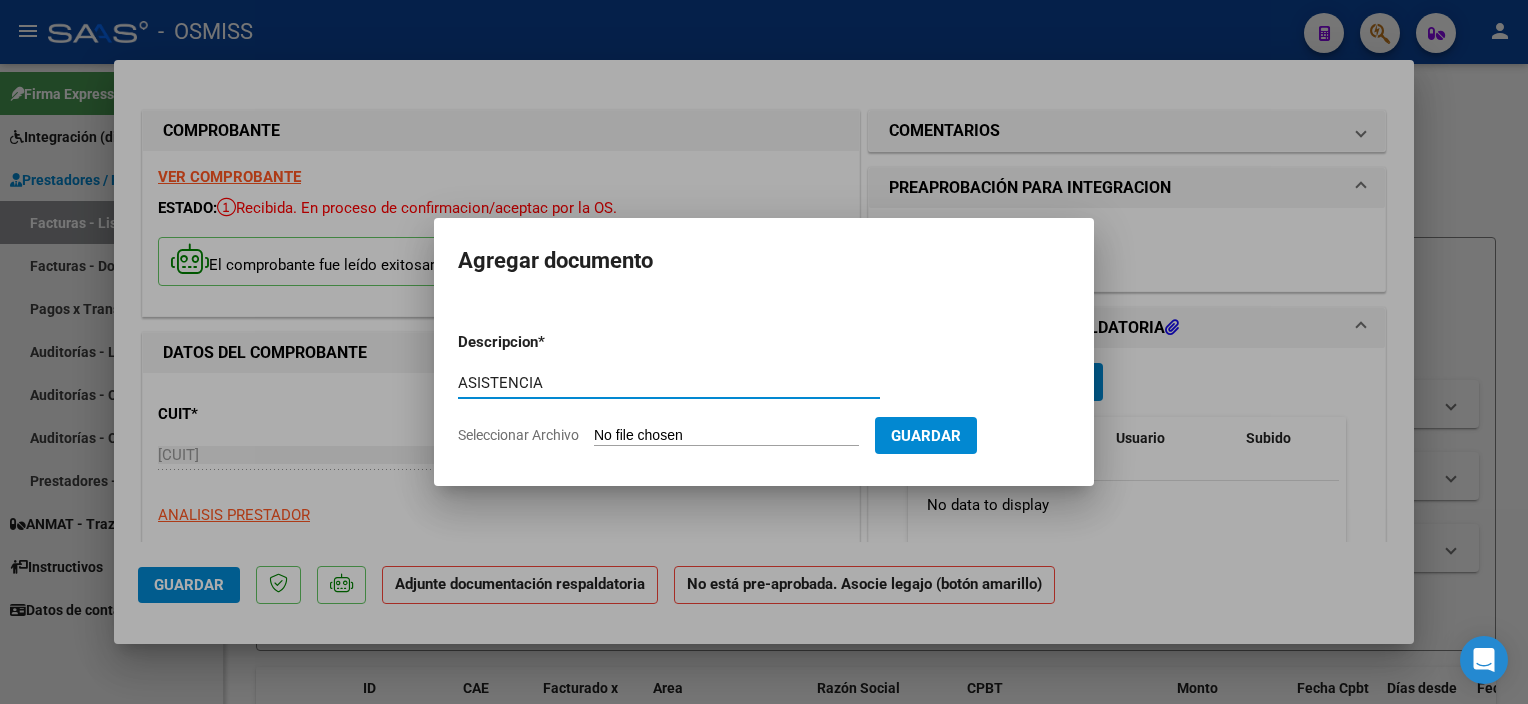 type on "ASISTENCIA" 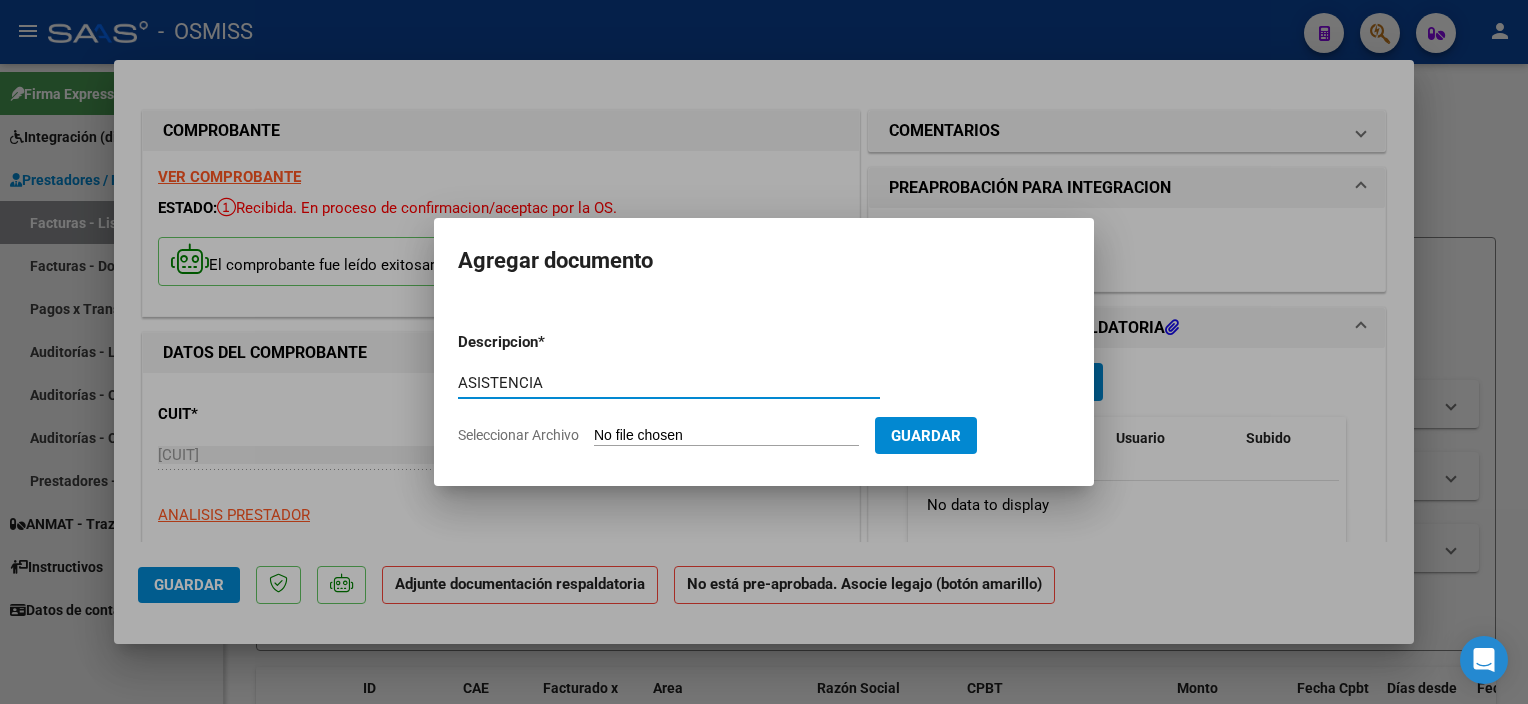 click on "Seleccionar Archivo" at bounding box center [726, 436] 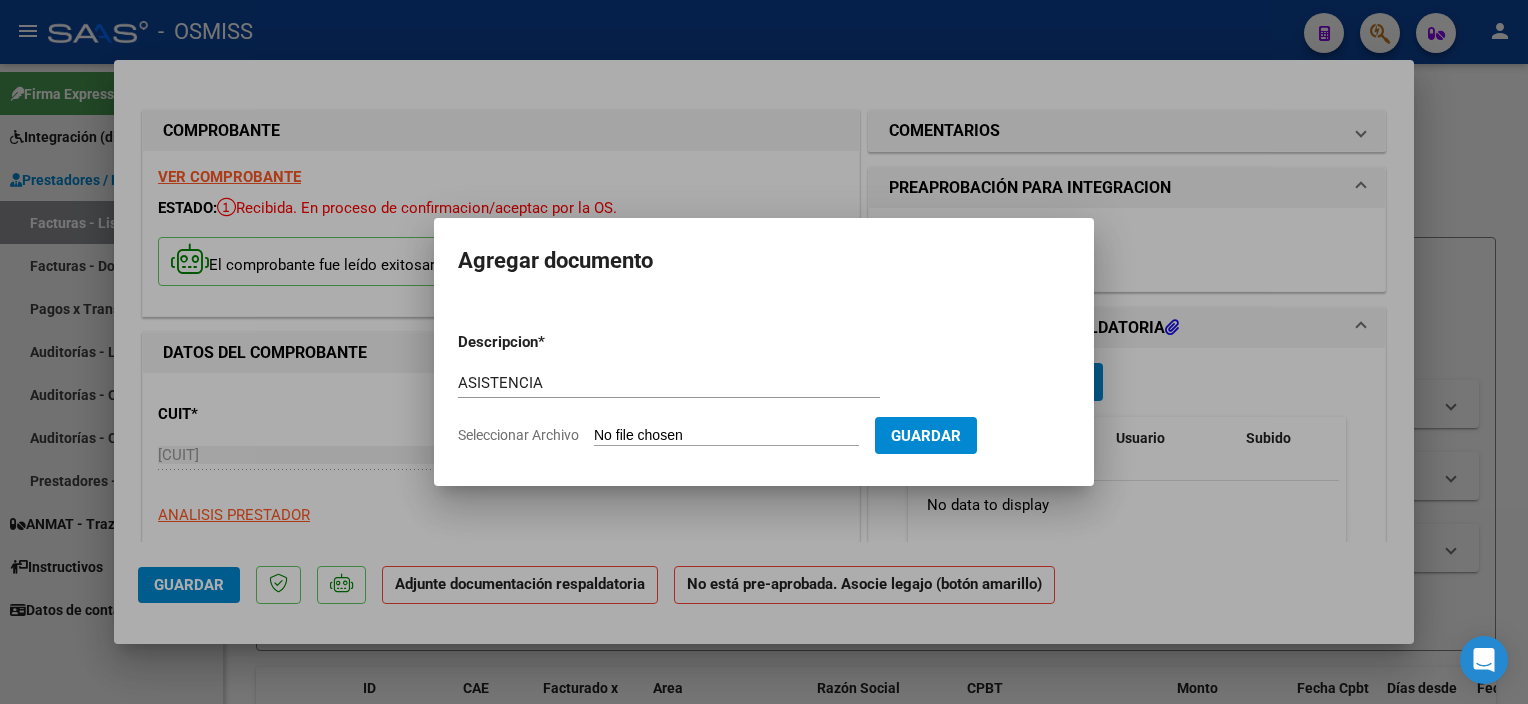 type on "C:\fakepath\[LAST] [FIRST] [LAST] O. PLANILLA ASISTENCIA CET JULIO 2025 - Solsire Administración.pdf" 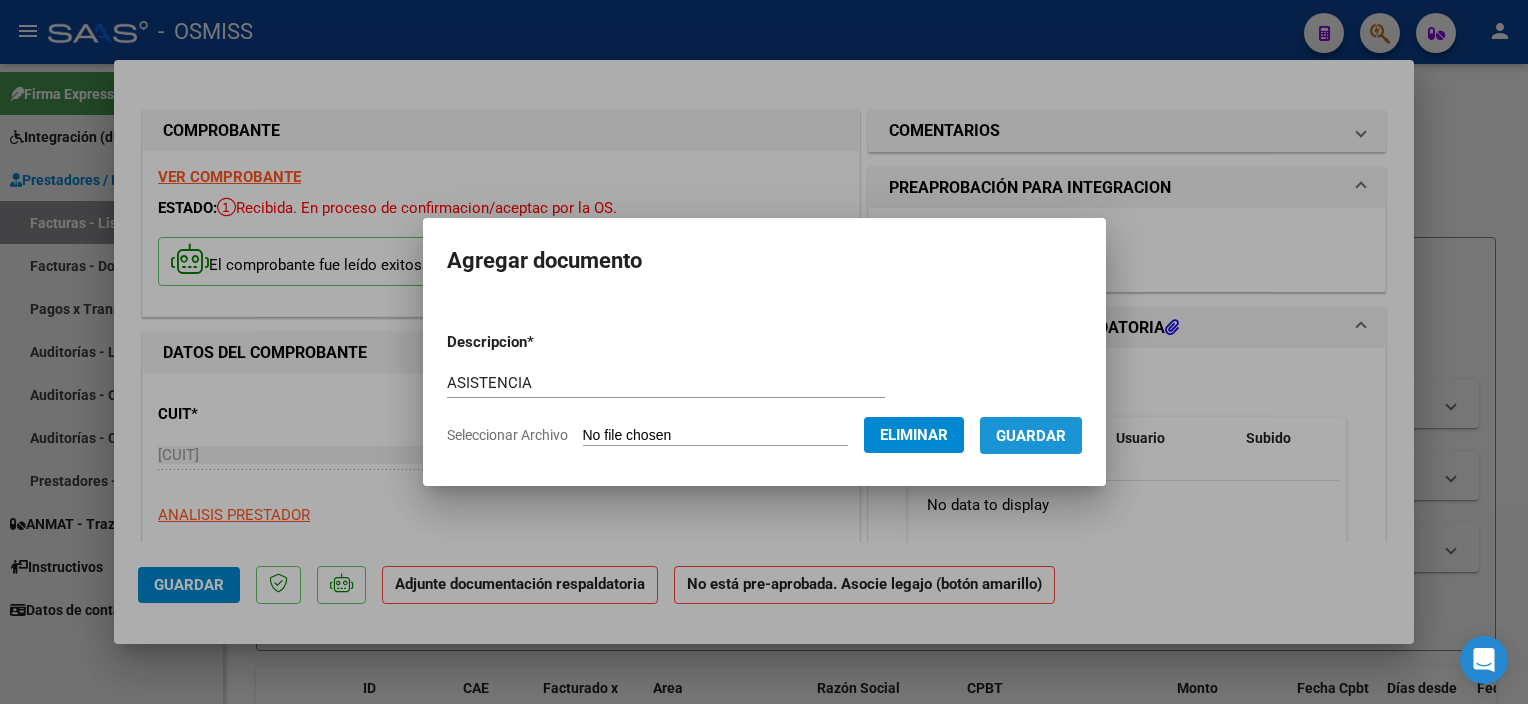 click on "Guardar" at bounding box center (1031, 436) 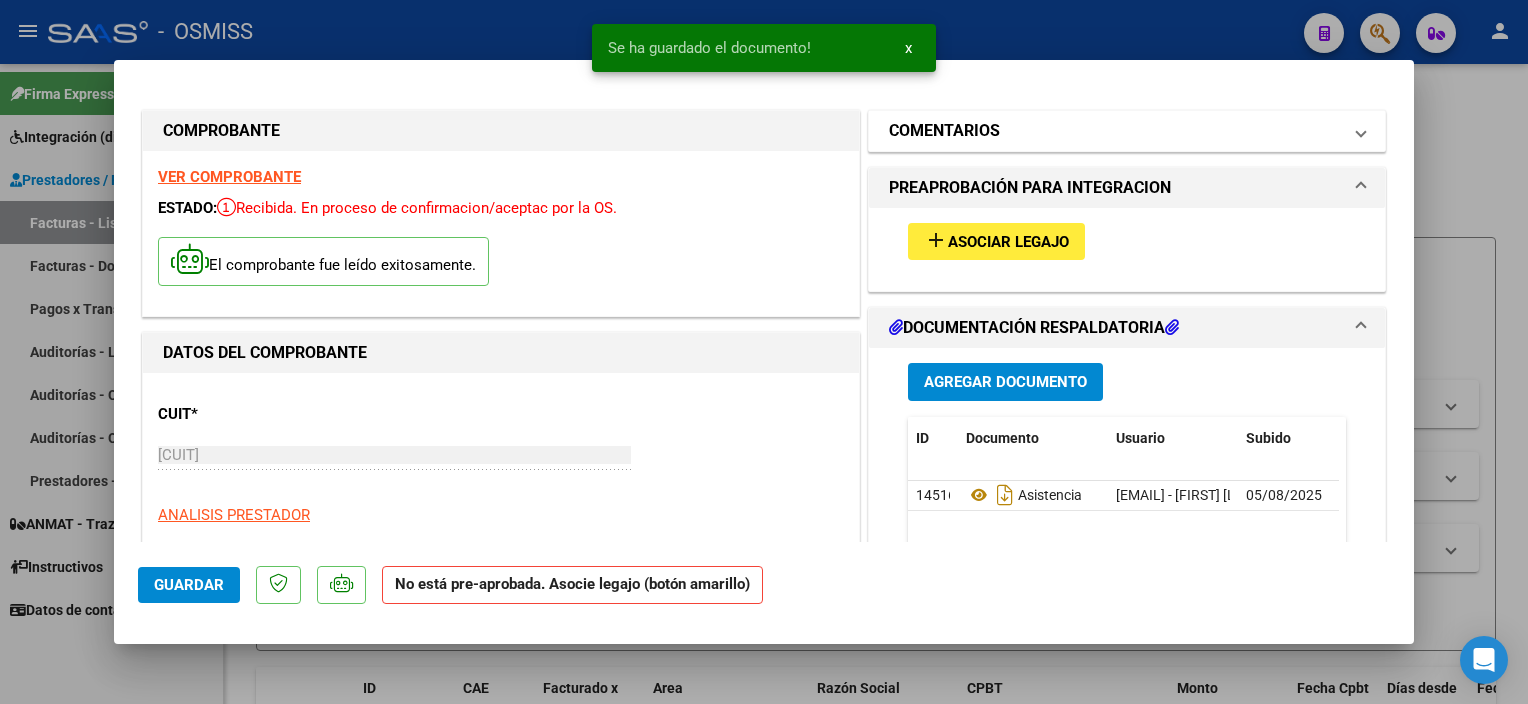 click at bounding box center (1361, 131) 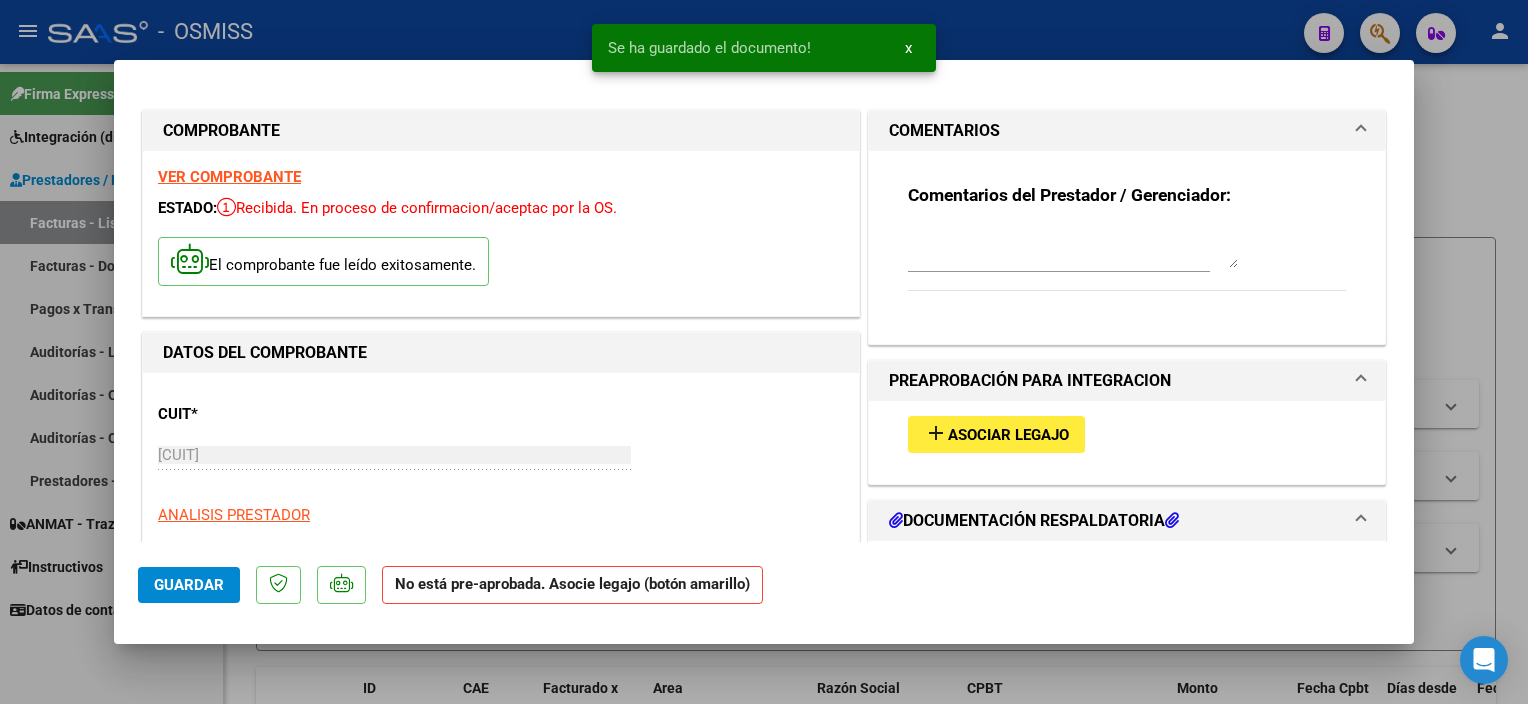 click at bounding box center [1073, 248] 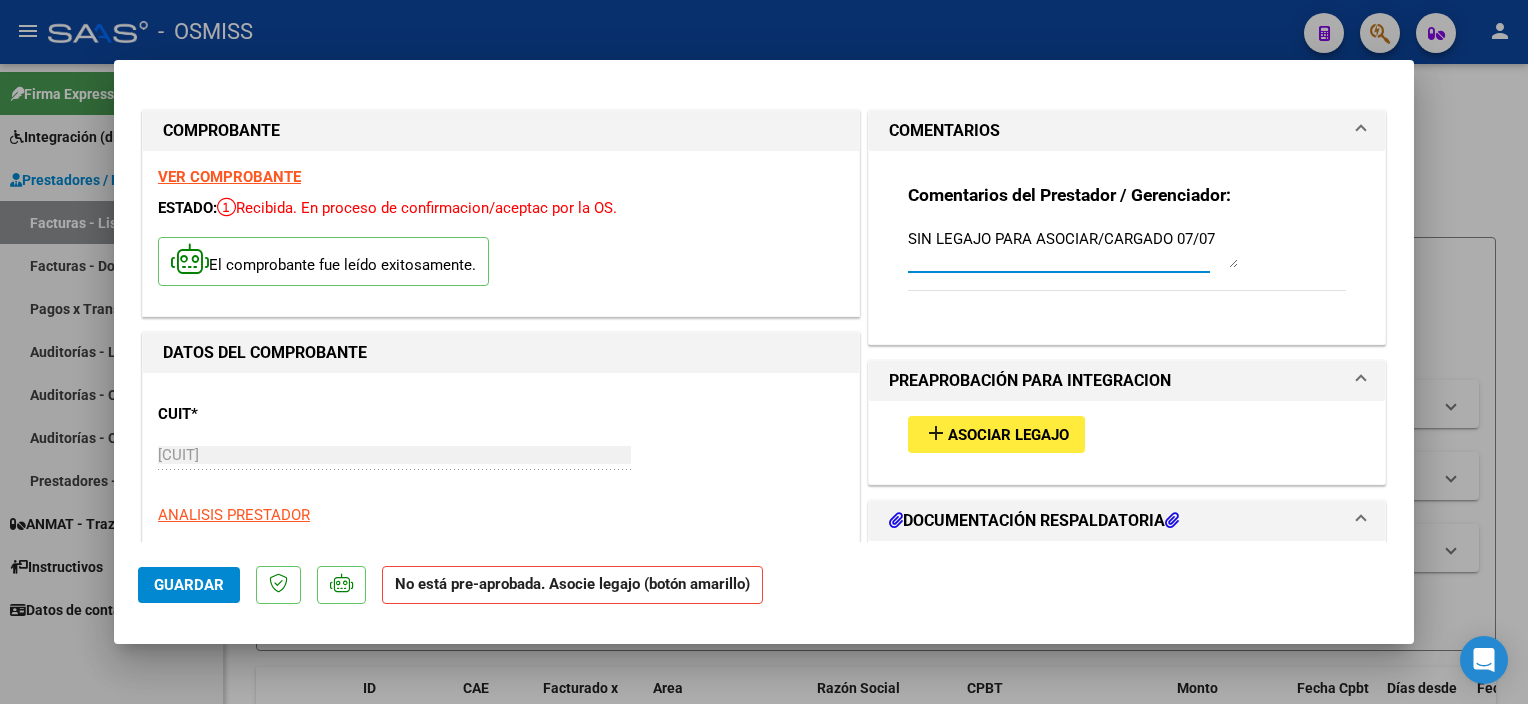 type on "SIN LEGAJO PARA ASOCIAR/CARGADO 07/07" 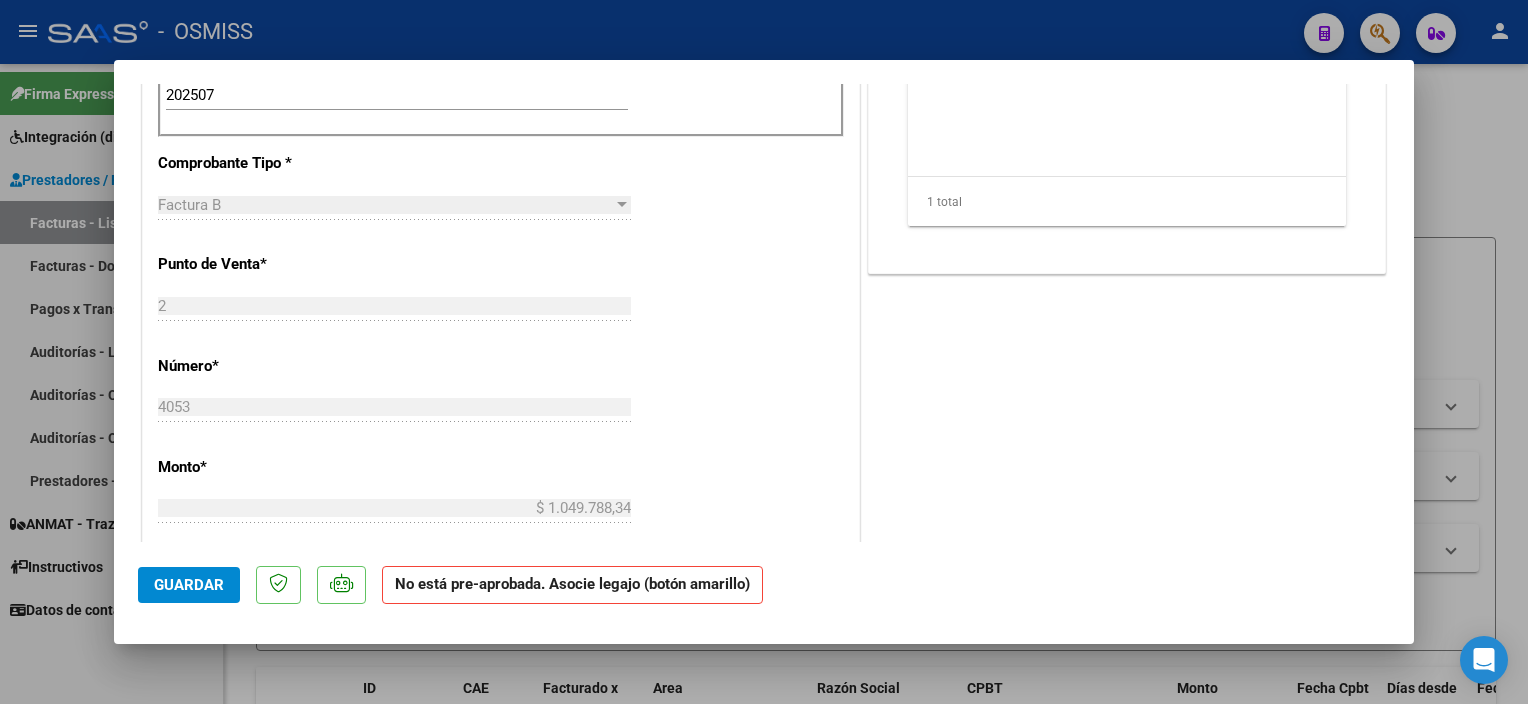 scroll, scrollTop: 724, scrollLeft: 0, axis: vertical 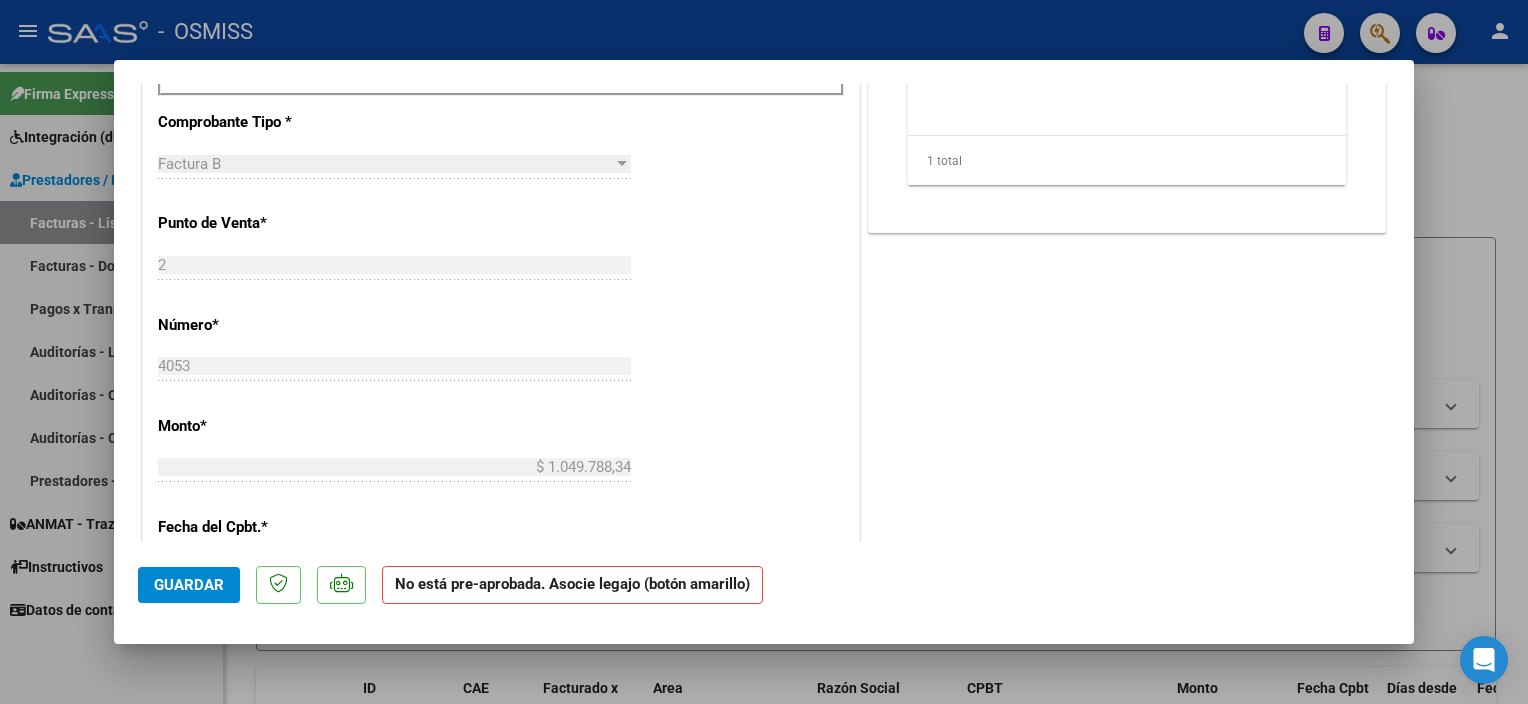 click on "Guardar" 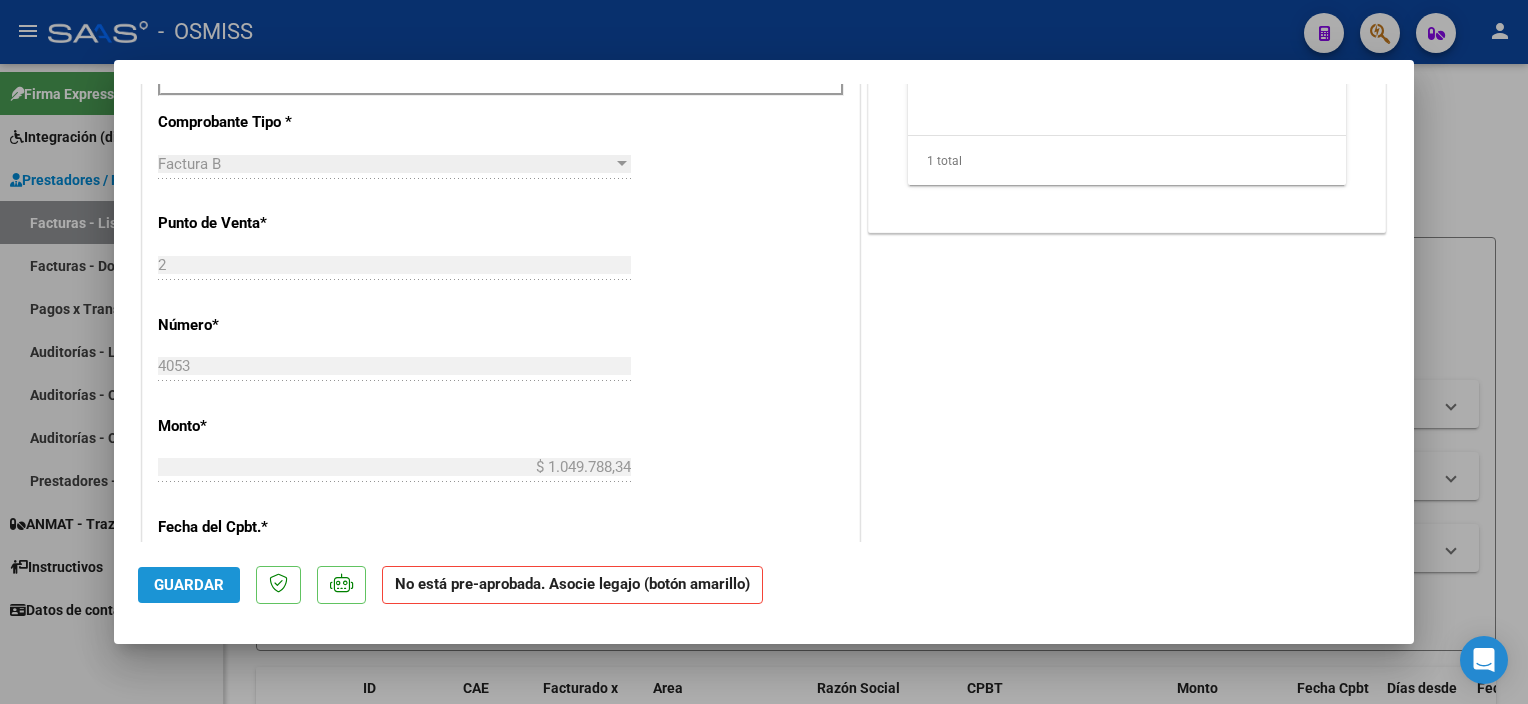 click on "Guardar" 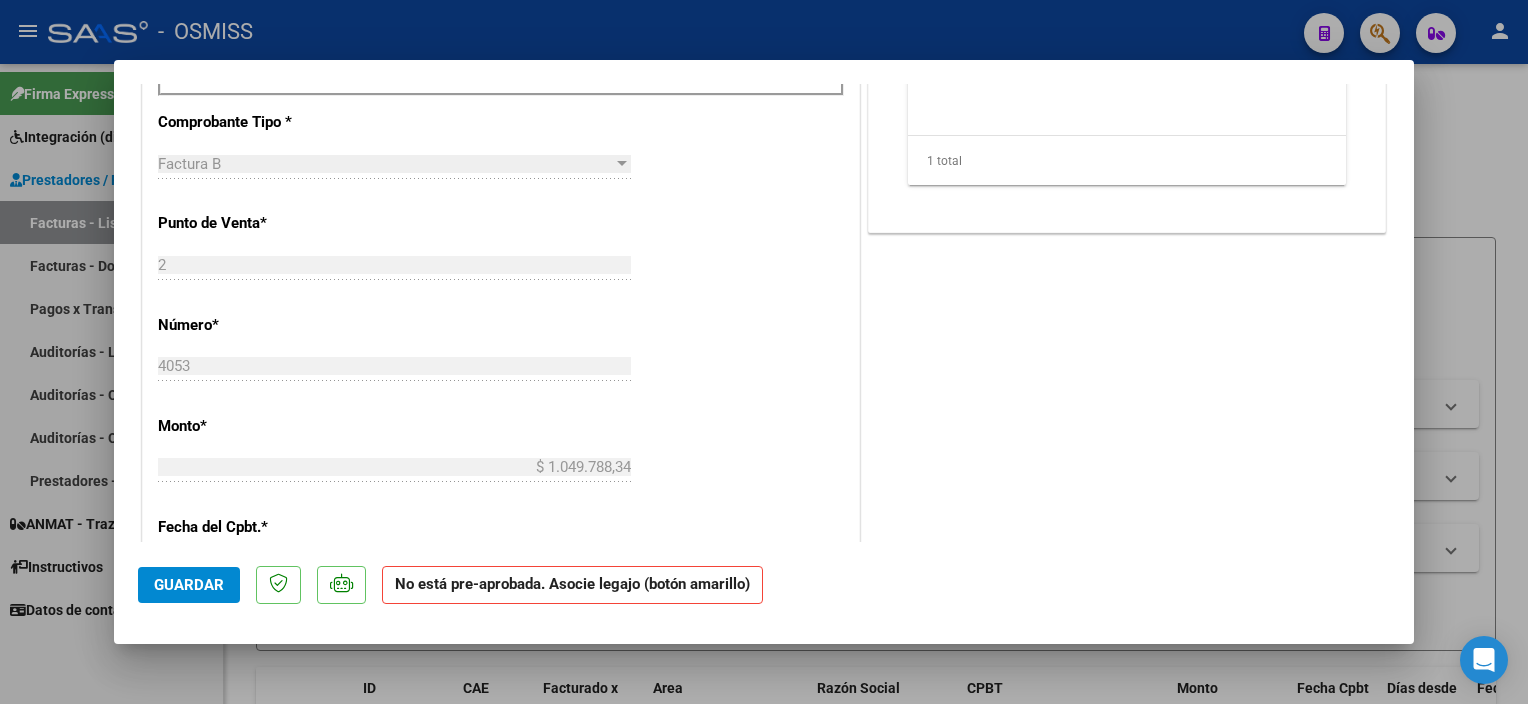 click at bounding box center (764, 352) 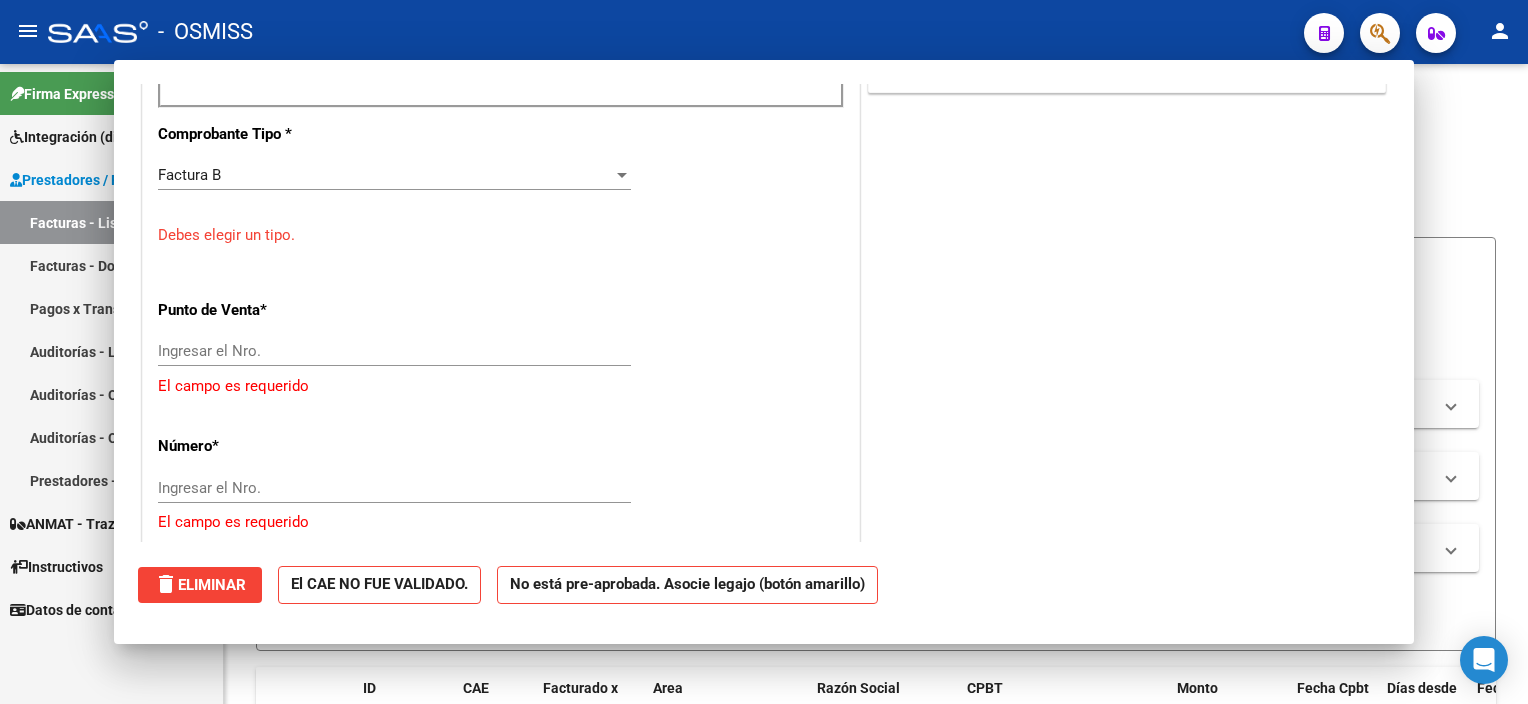 scroll, scrollTop: 683, scrollLeft: 0, axis: vertical 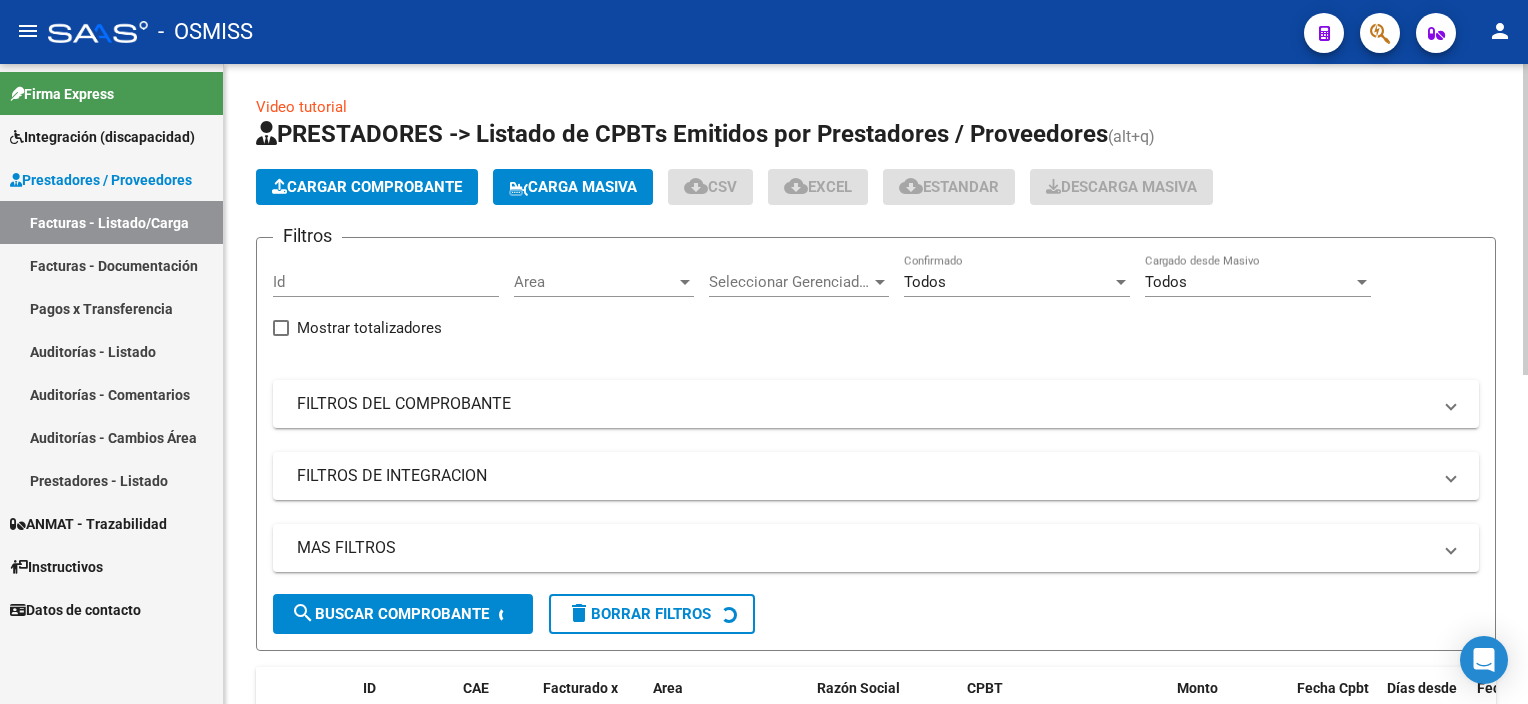 click on "Cargar Comprobante" 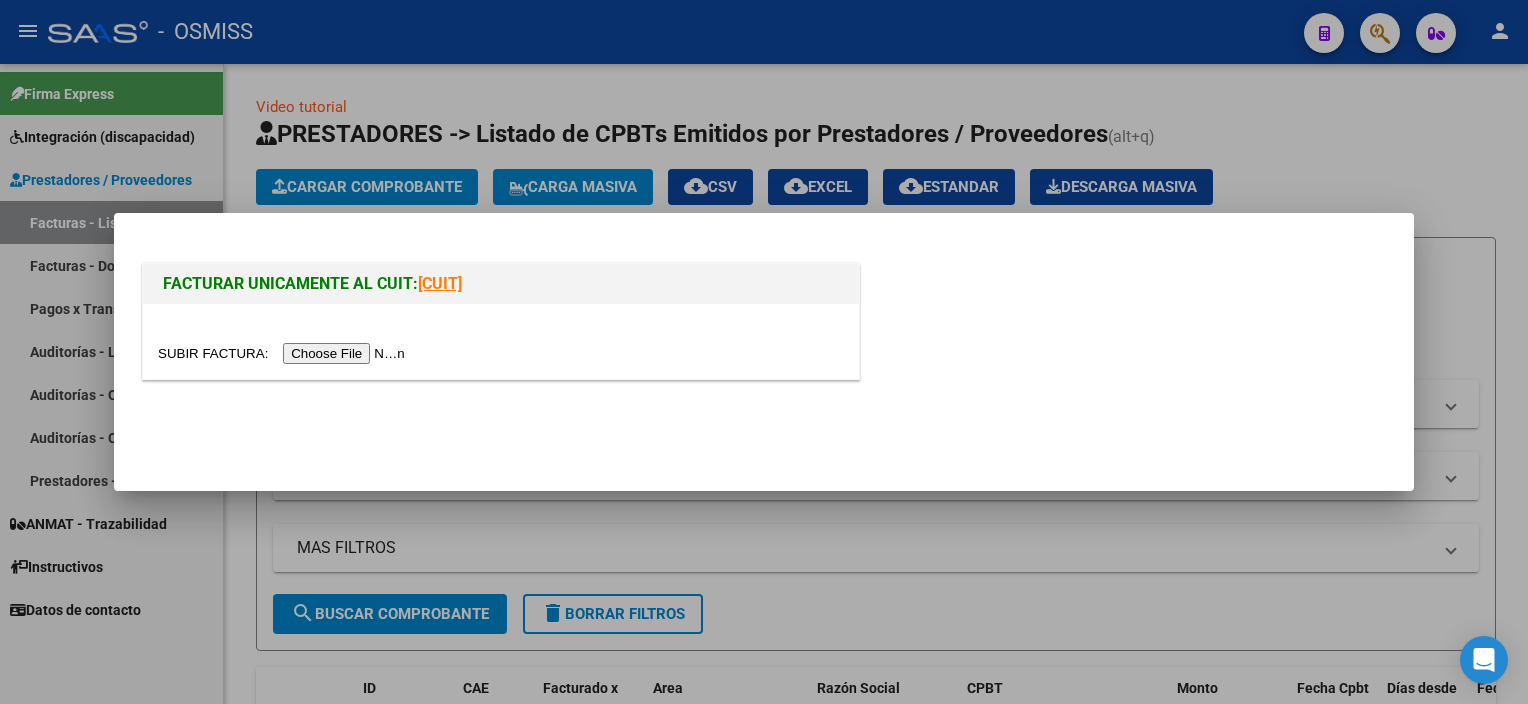 click at bounding box center (284, 353) 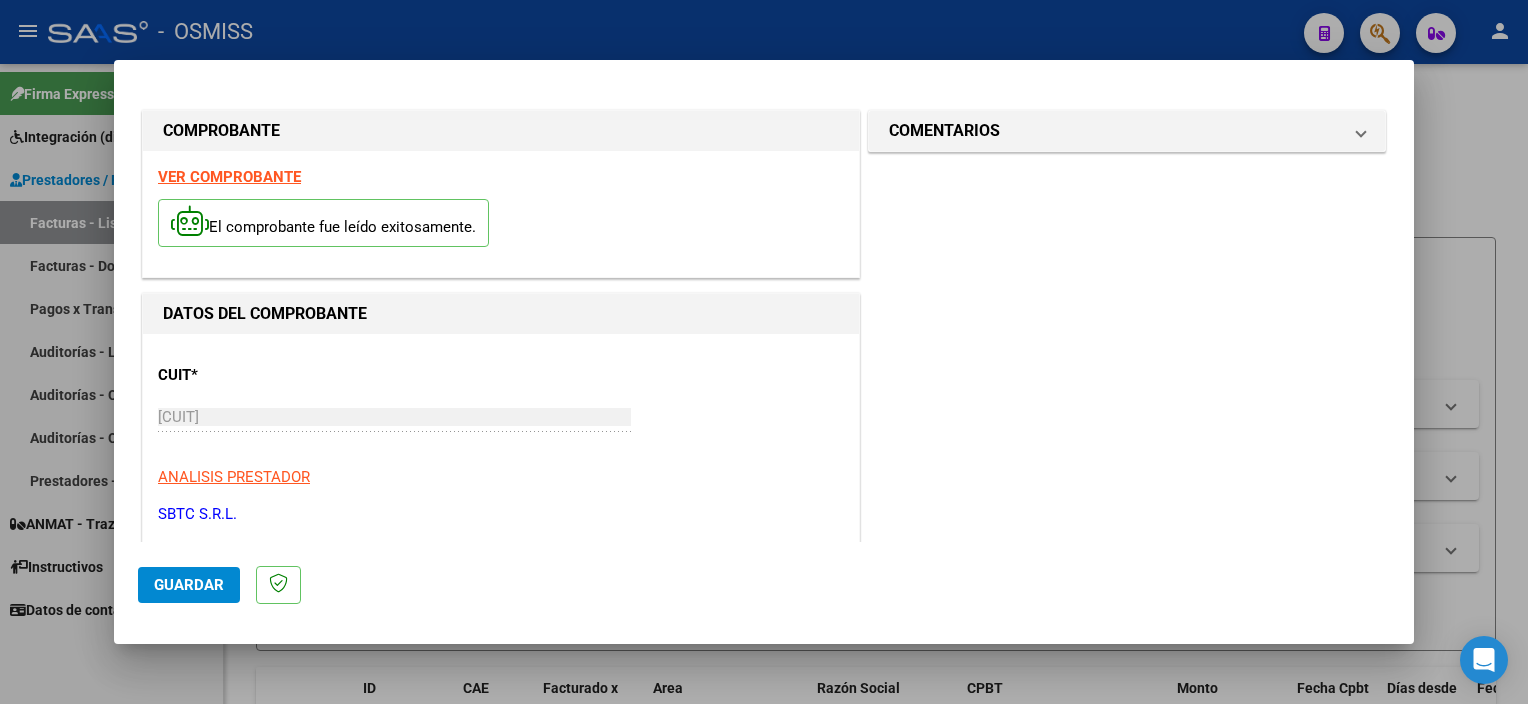 scroll, scrollTop: 295, scrollLeft: 0, axis: vertical 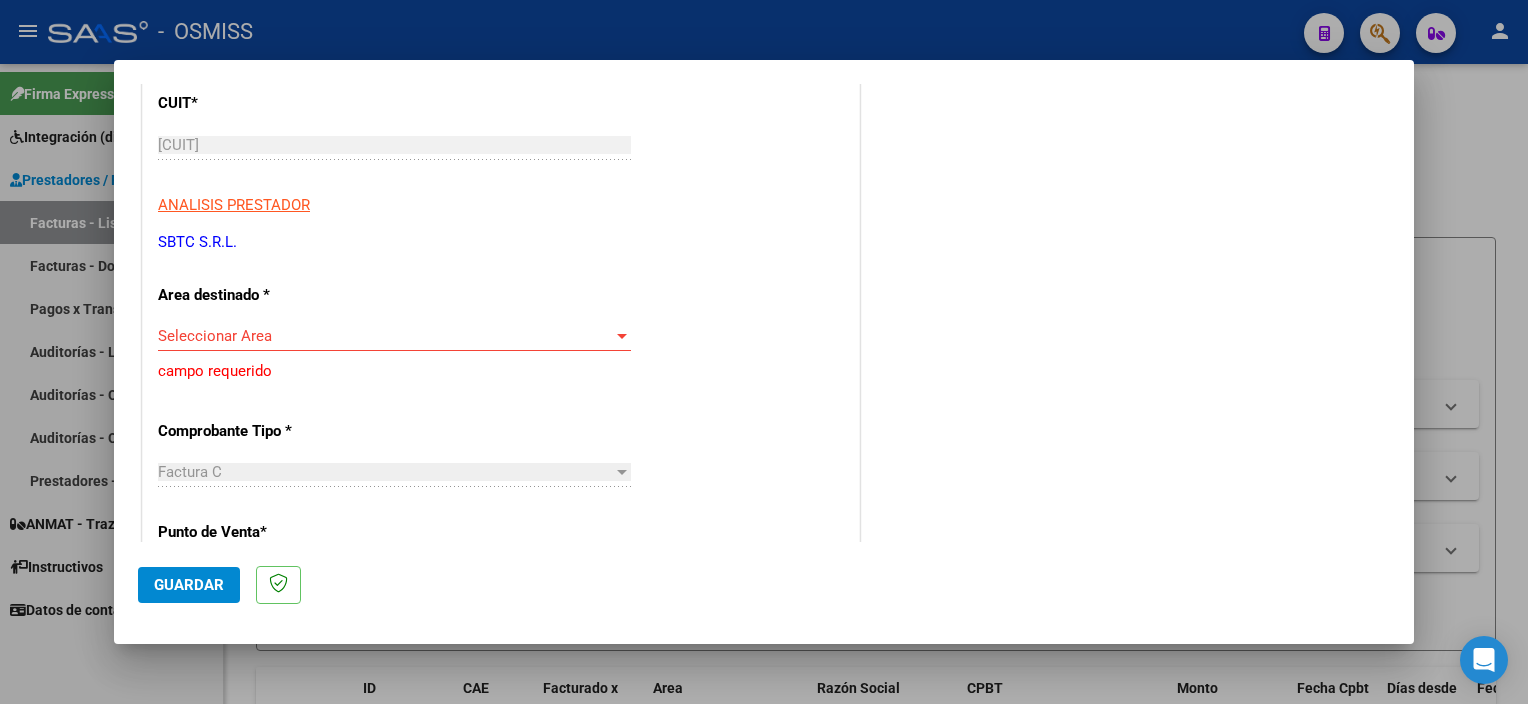 click on "Seleccionar Area" at bounding box center (385, 336) 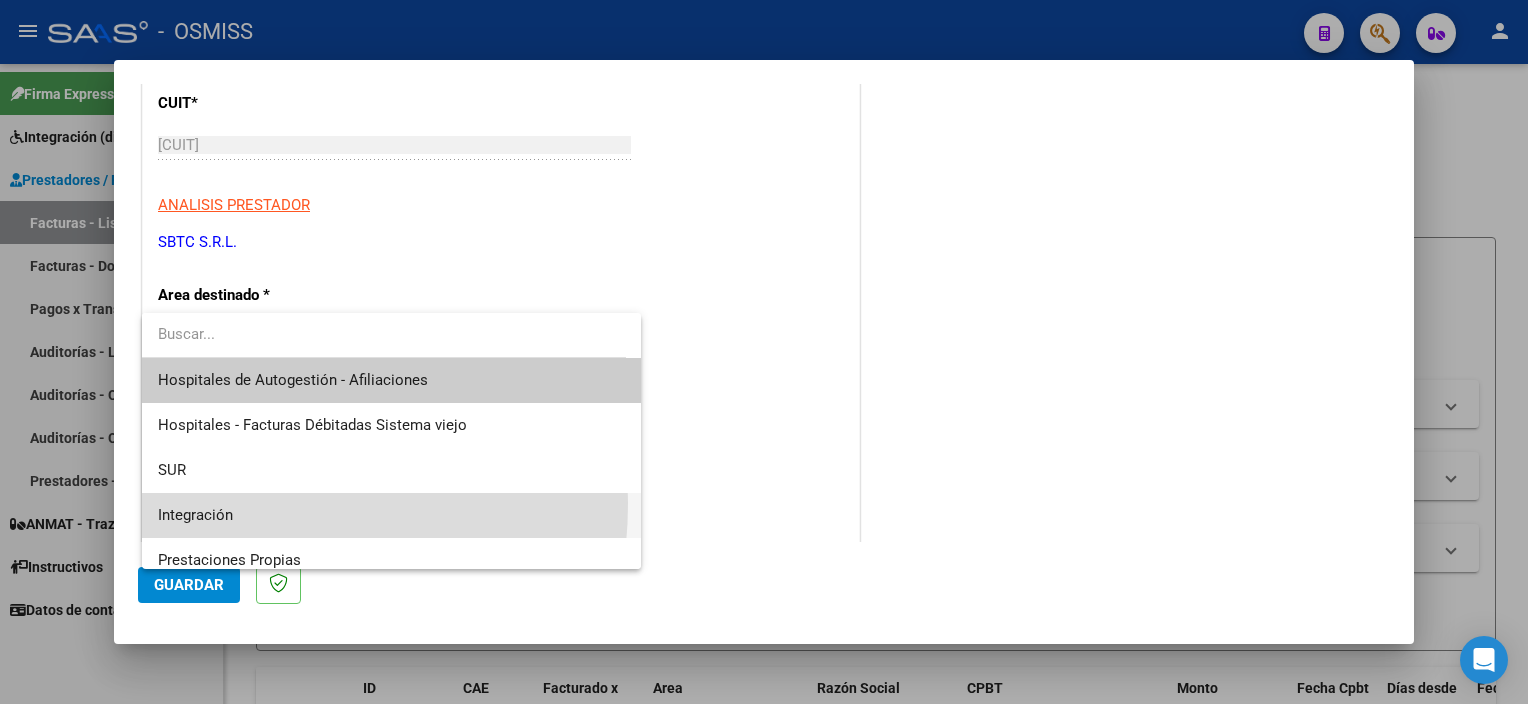 click on "Integración" at bounding box center [392, 515] 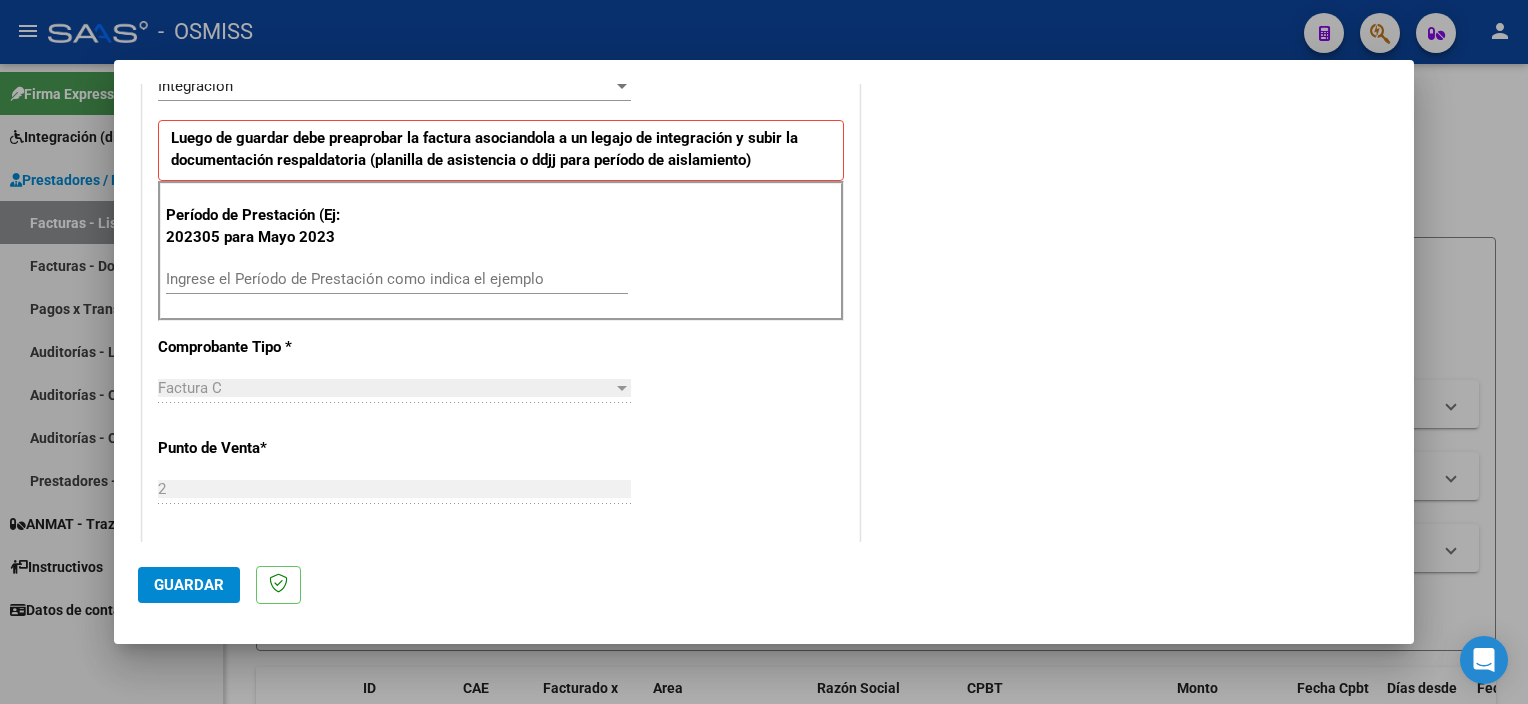 scroll, scrollTop: 526, scrollLeft: 0, axis: vertical 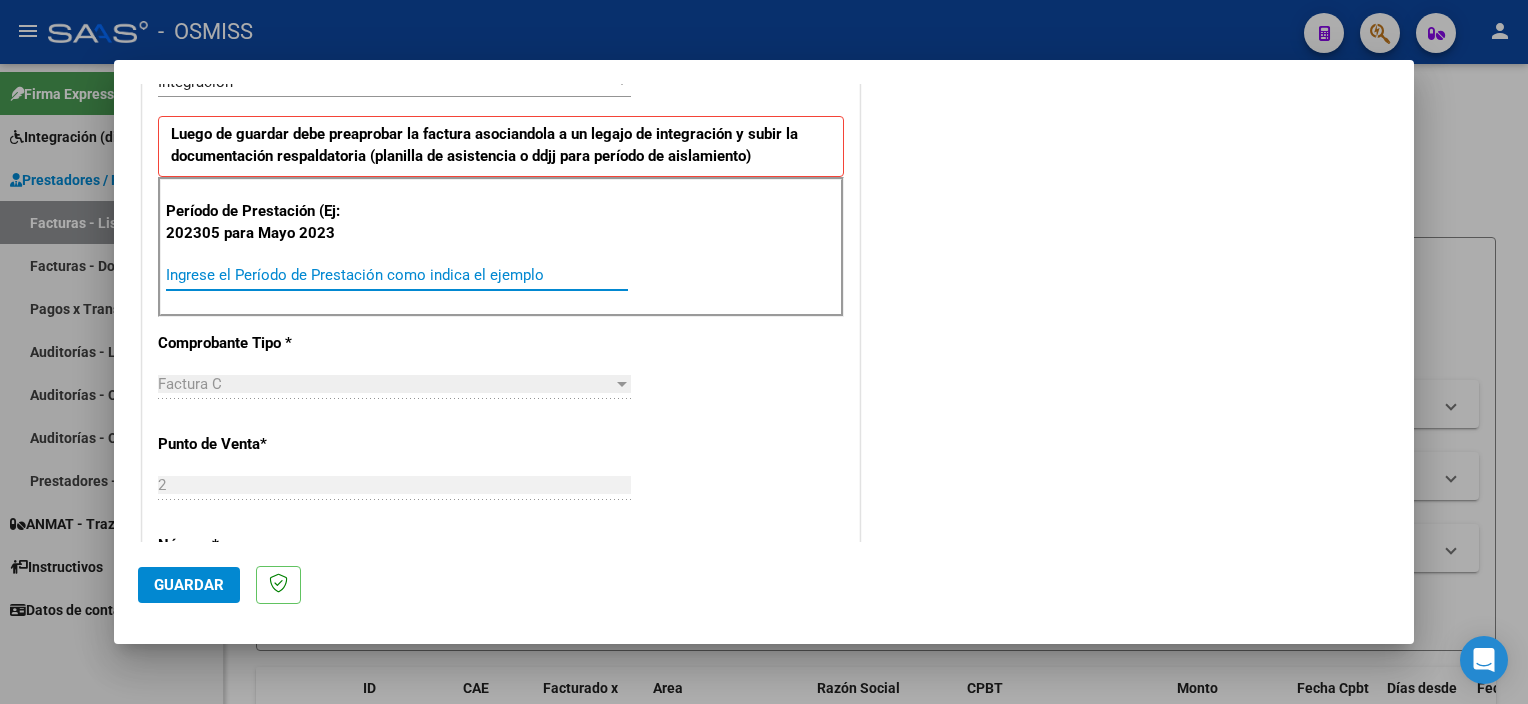 click on "Ingrese el Período de Prestación como indica el ejemplo" at bounding box center [397, 275] 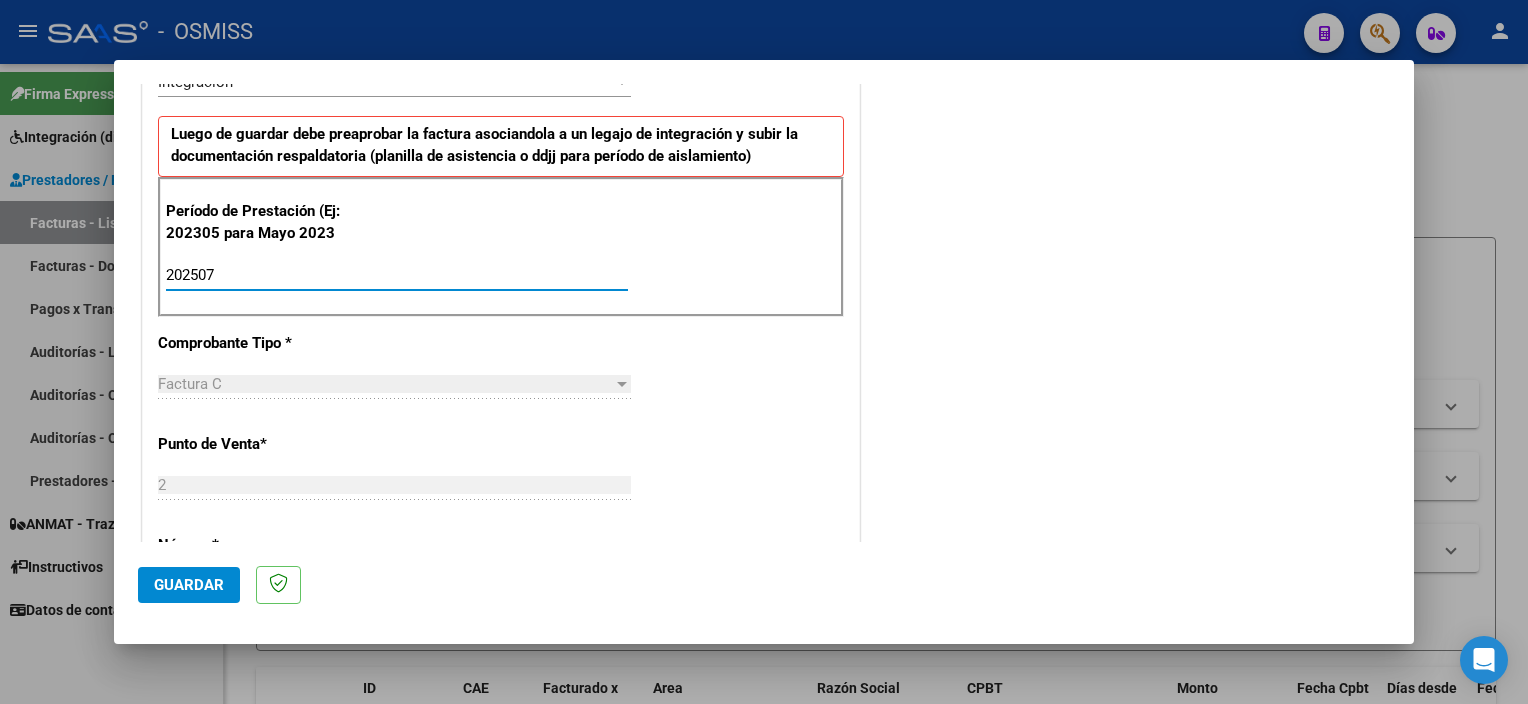 type on "202507" 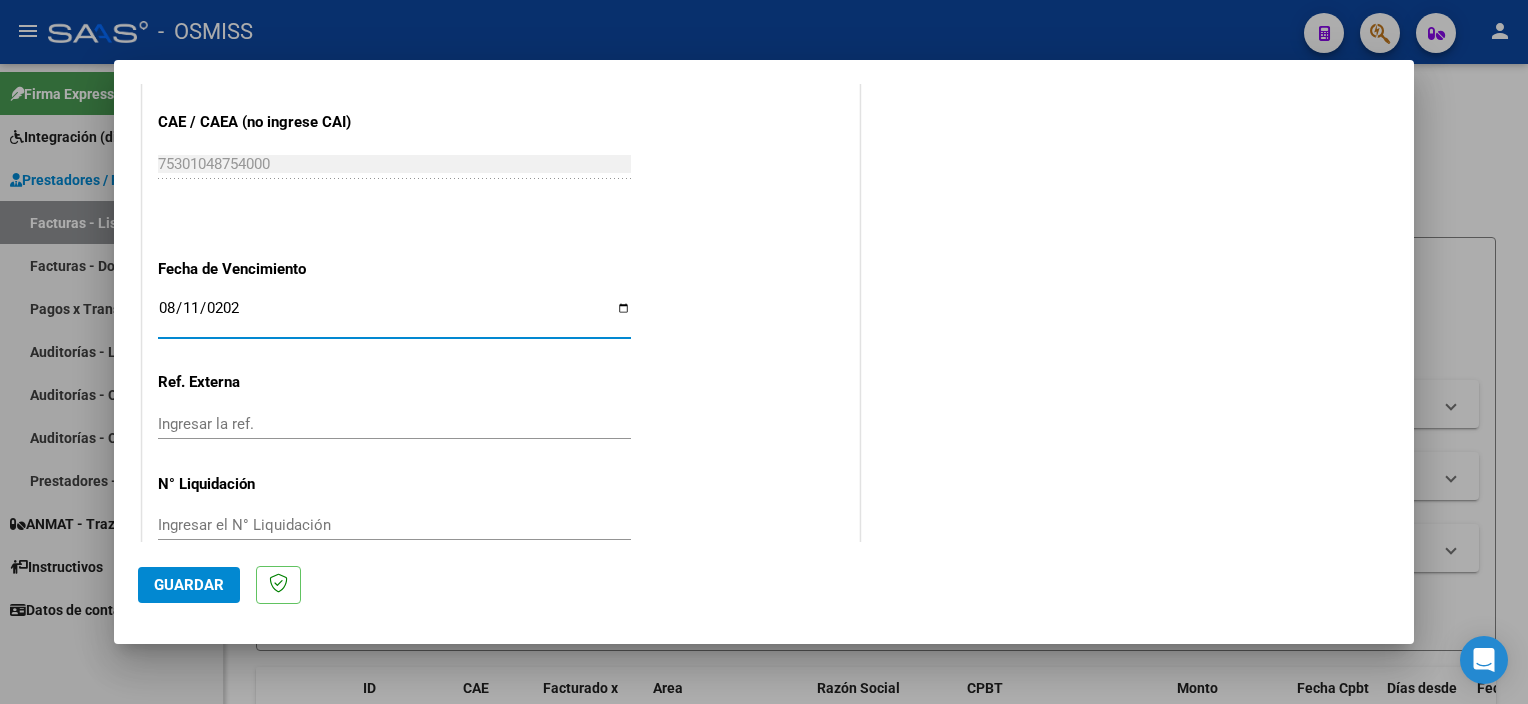 type on "2025-08-11" 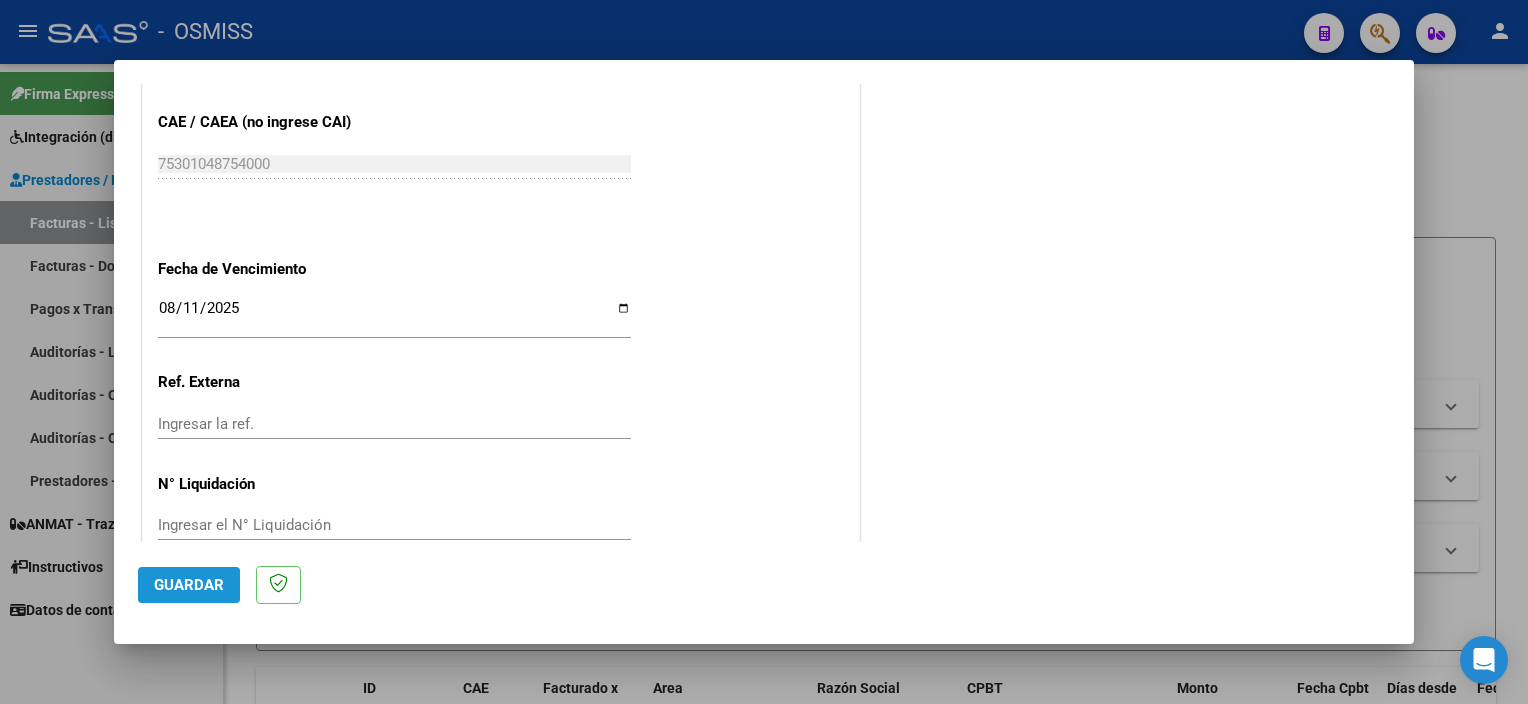 click on "Guardar" 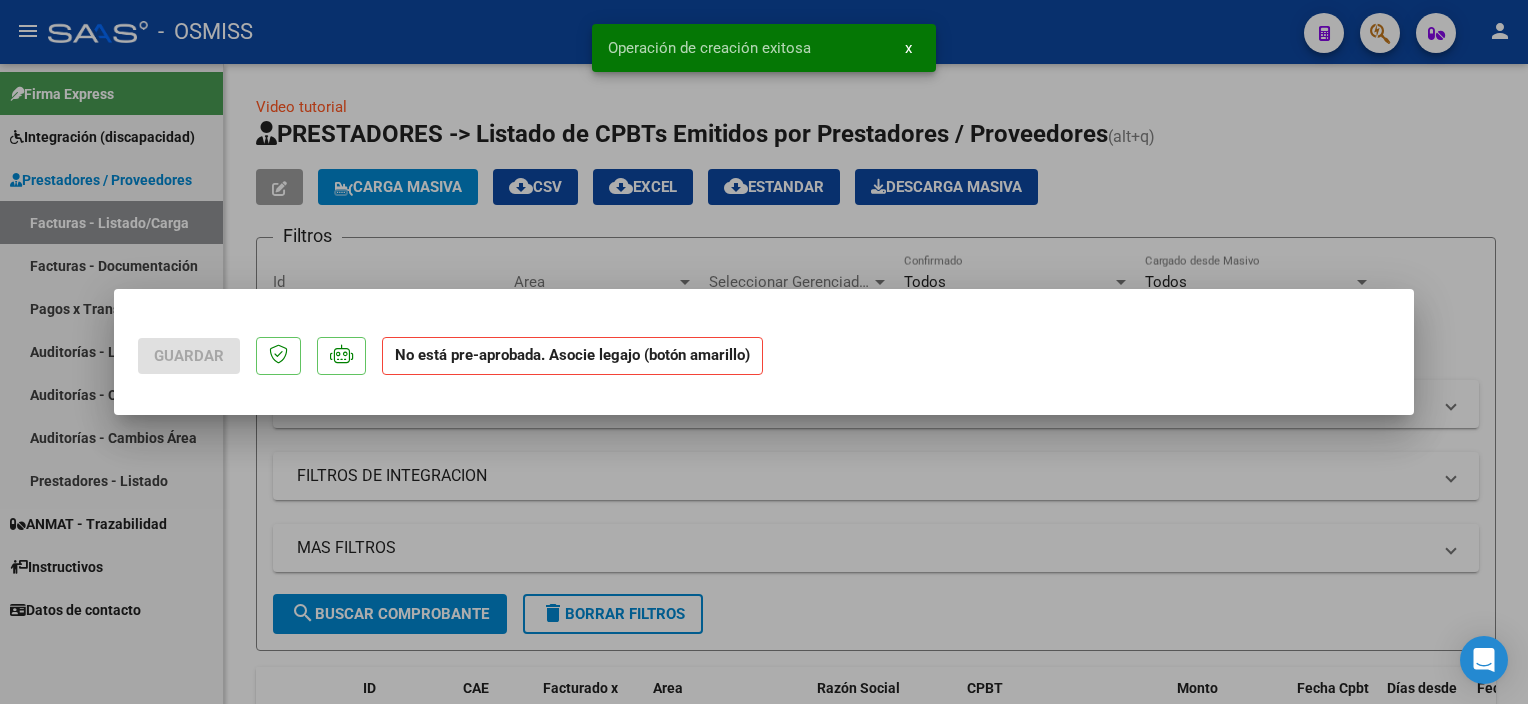 scroll, scrollTop: 0, scrollLeft: 0, axis: both 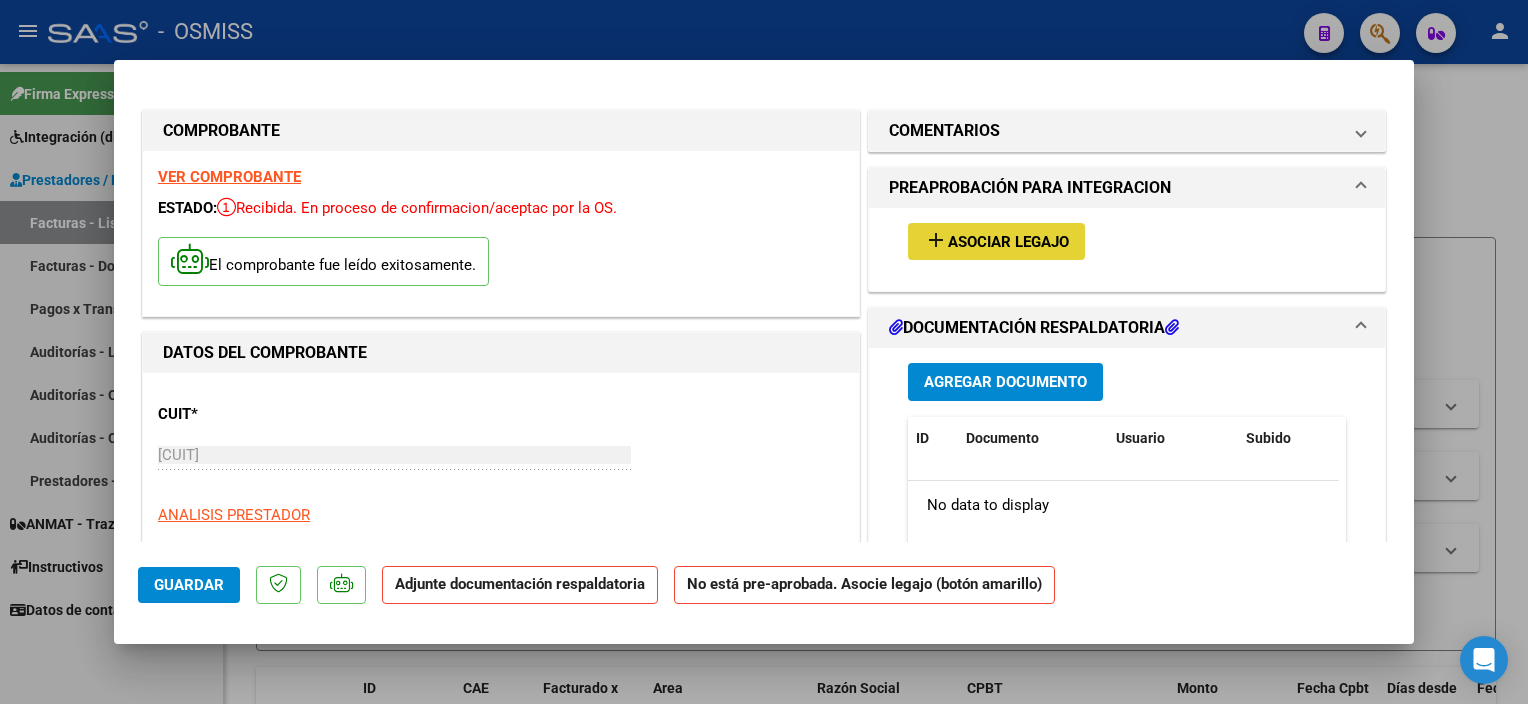 click on "Asociar Legajo" at bounding box center [1008, 242] 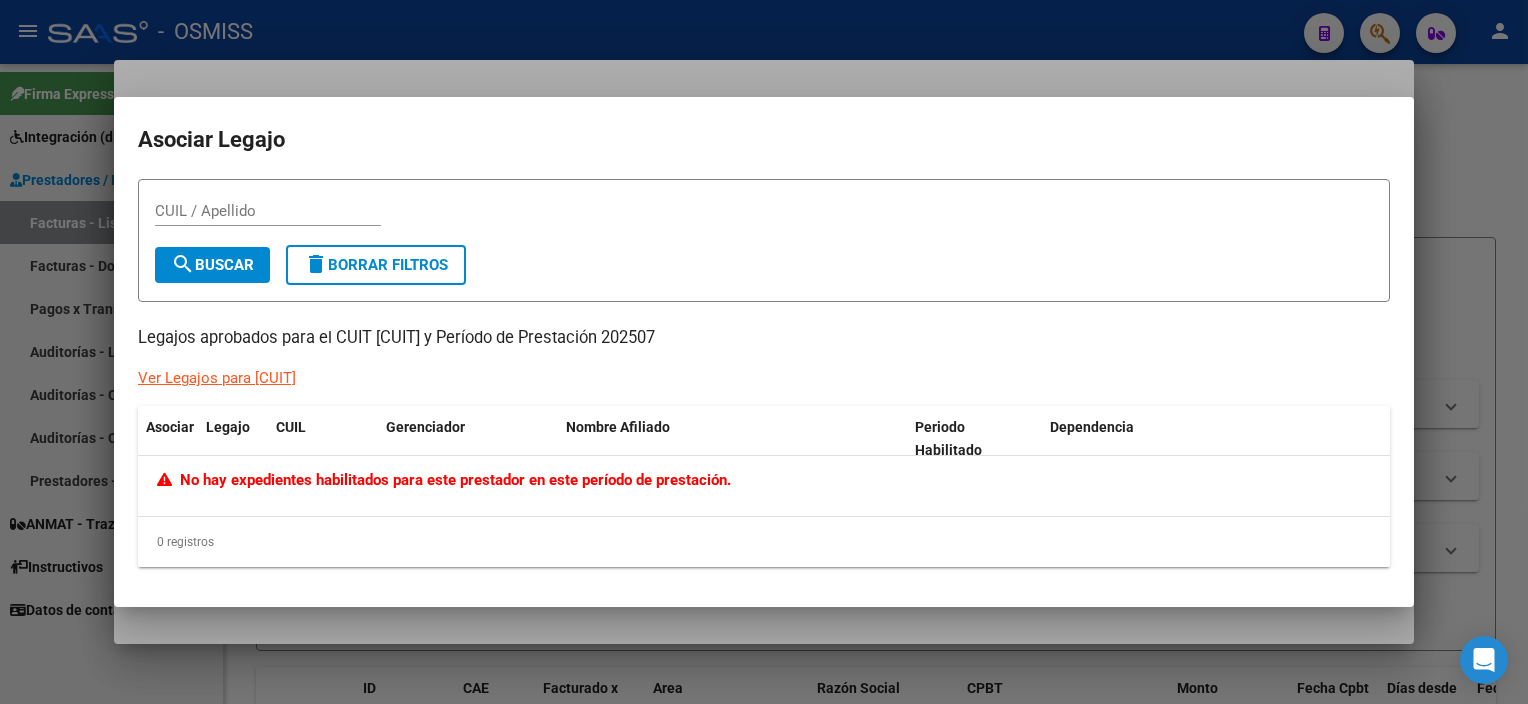 click at bounding box center [764, 352] 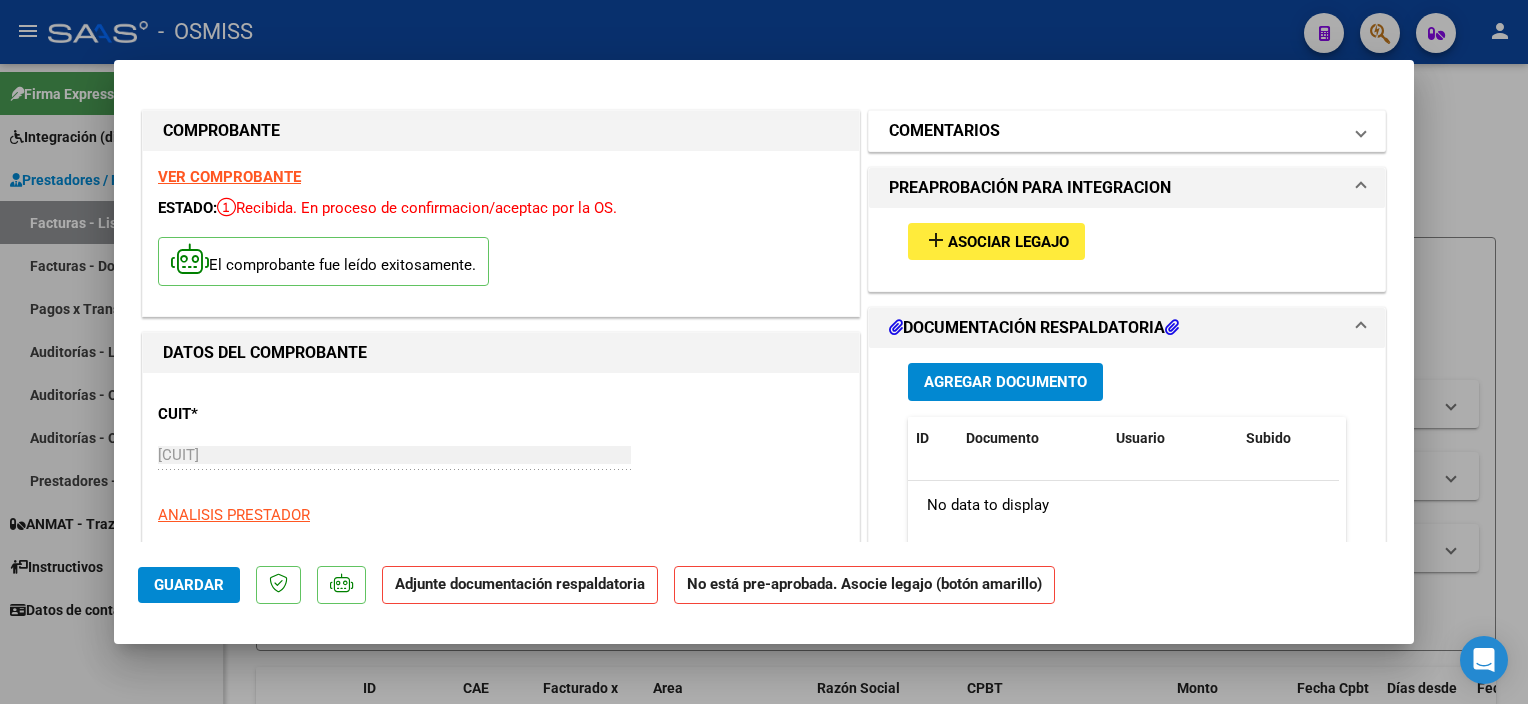 click on "COMENTARIOS" at bounding box center (1115, 131) 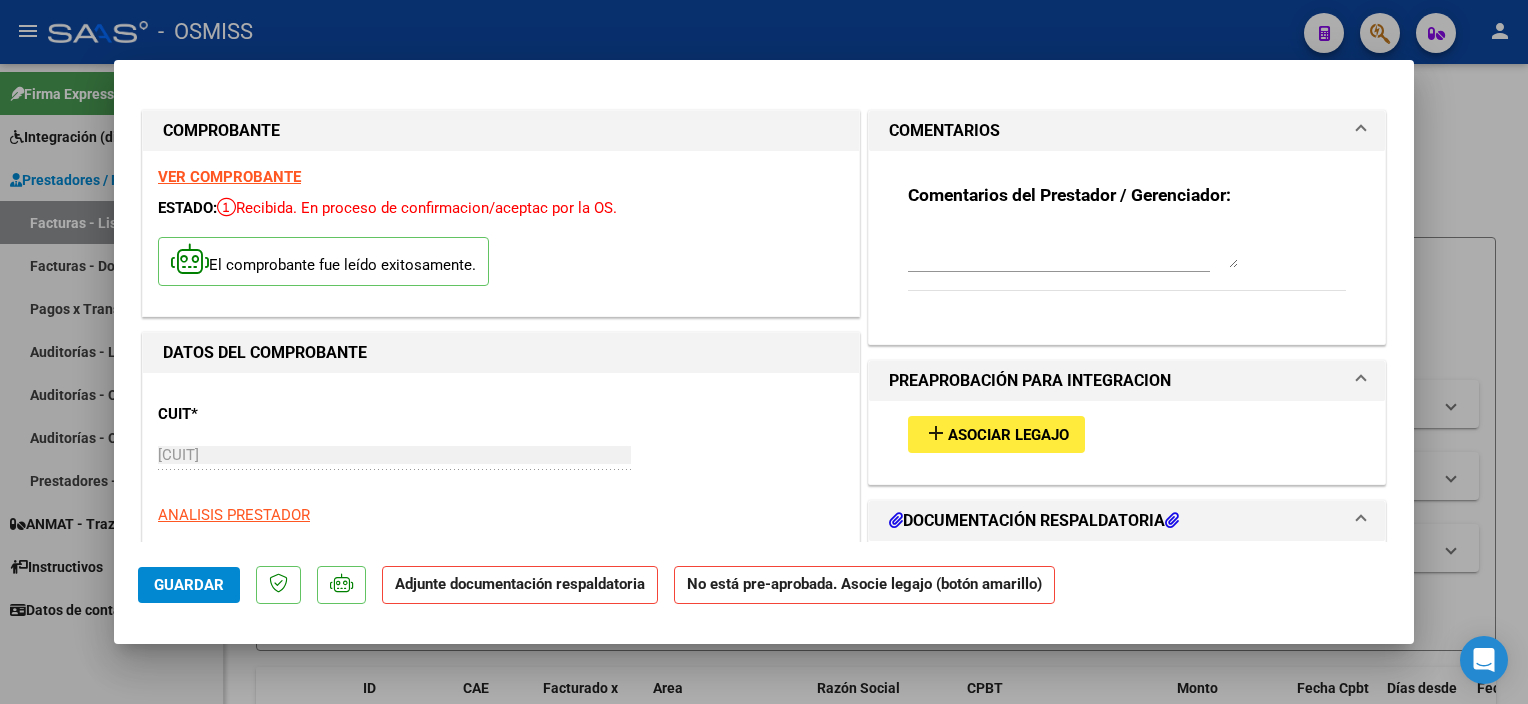 click at bounding box center [1073, 248] 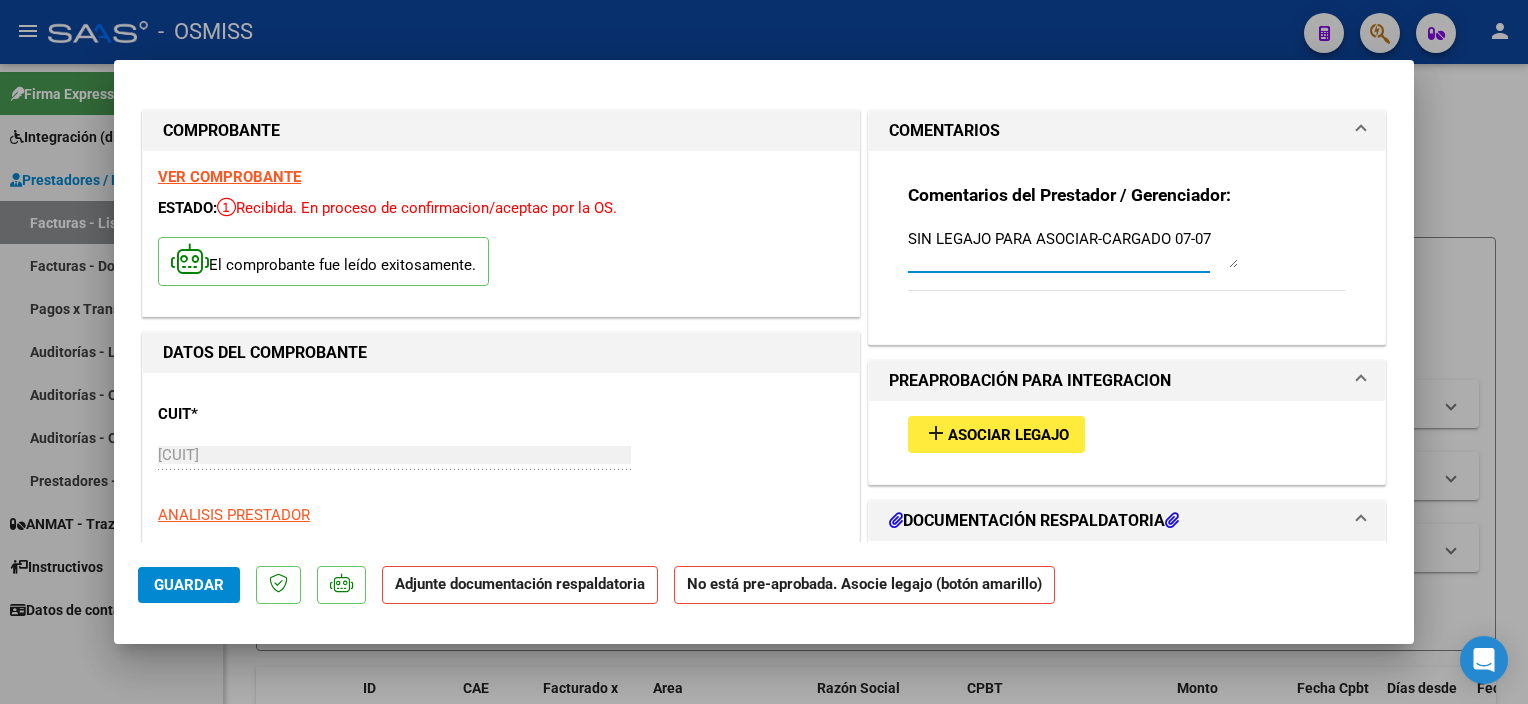 type on "SIN LEGAJO PARA ASOCIAR-CARGADO 07-07" 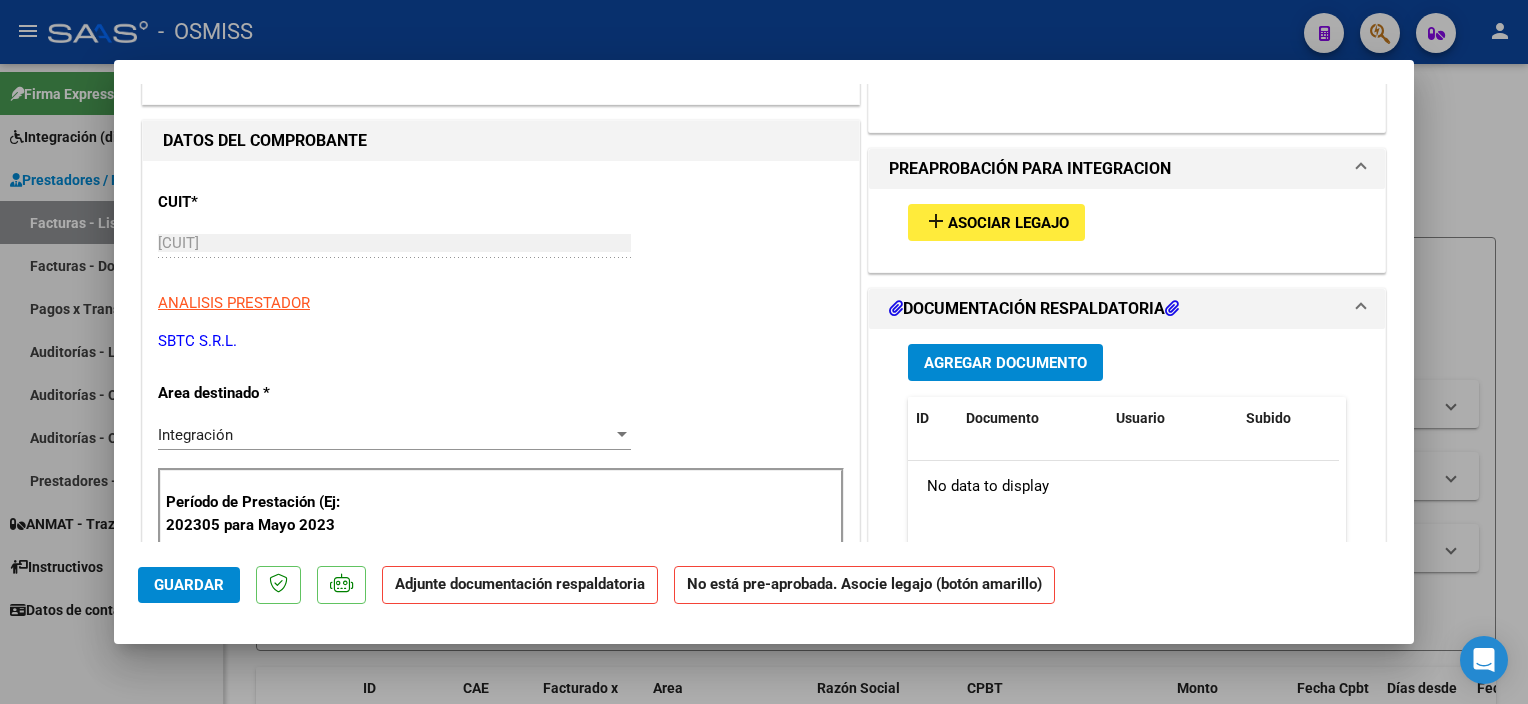 scroll, scrollTop: 233, scrollLeft: 0, axis: vertical 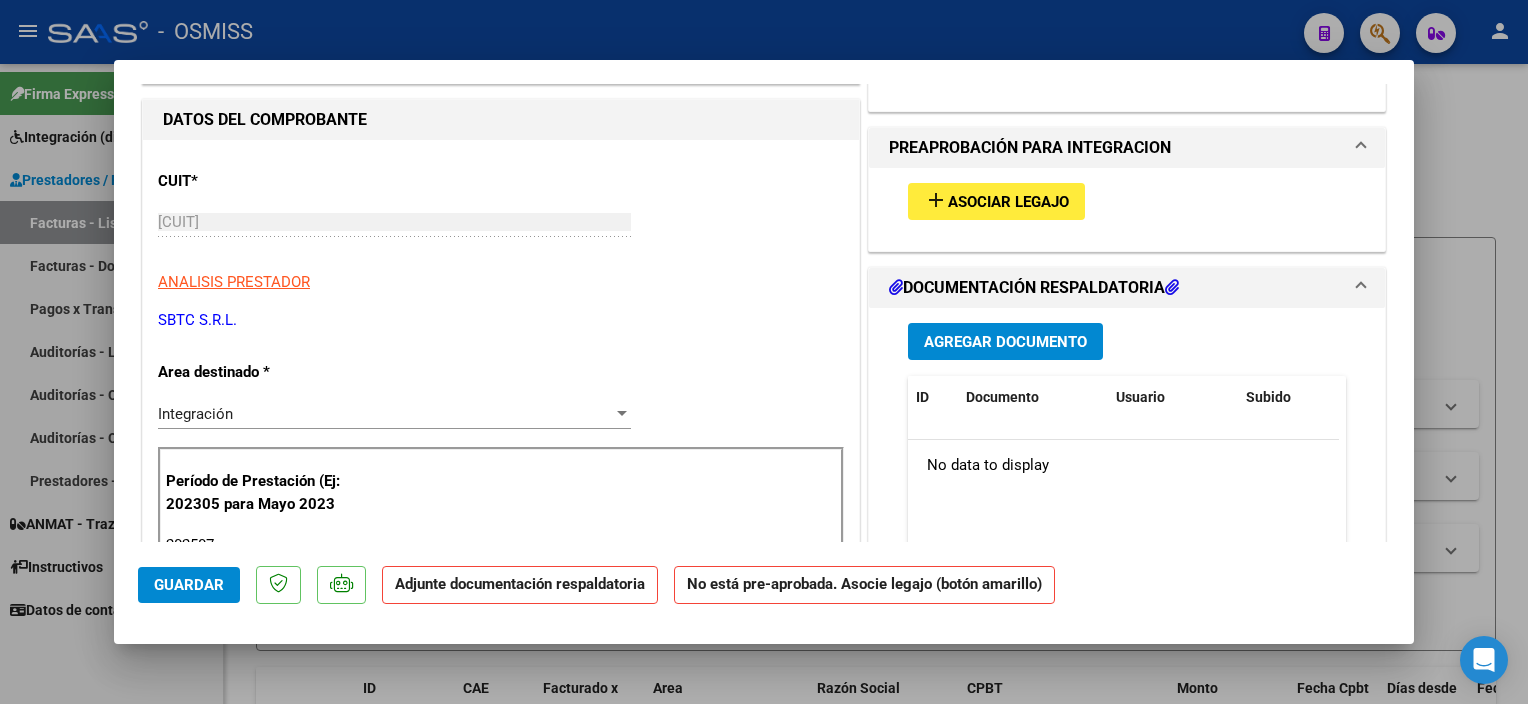 click on "Agregar Documento" at bounding box center (1005, 341) 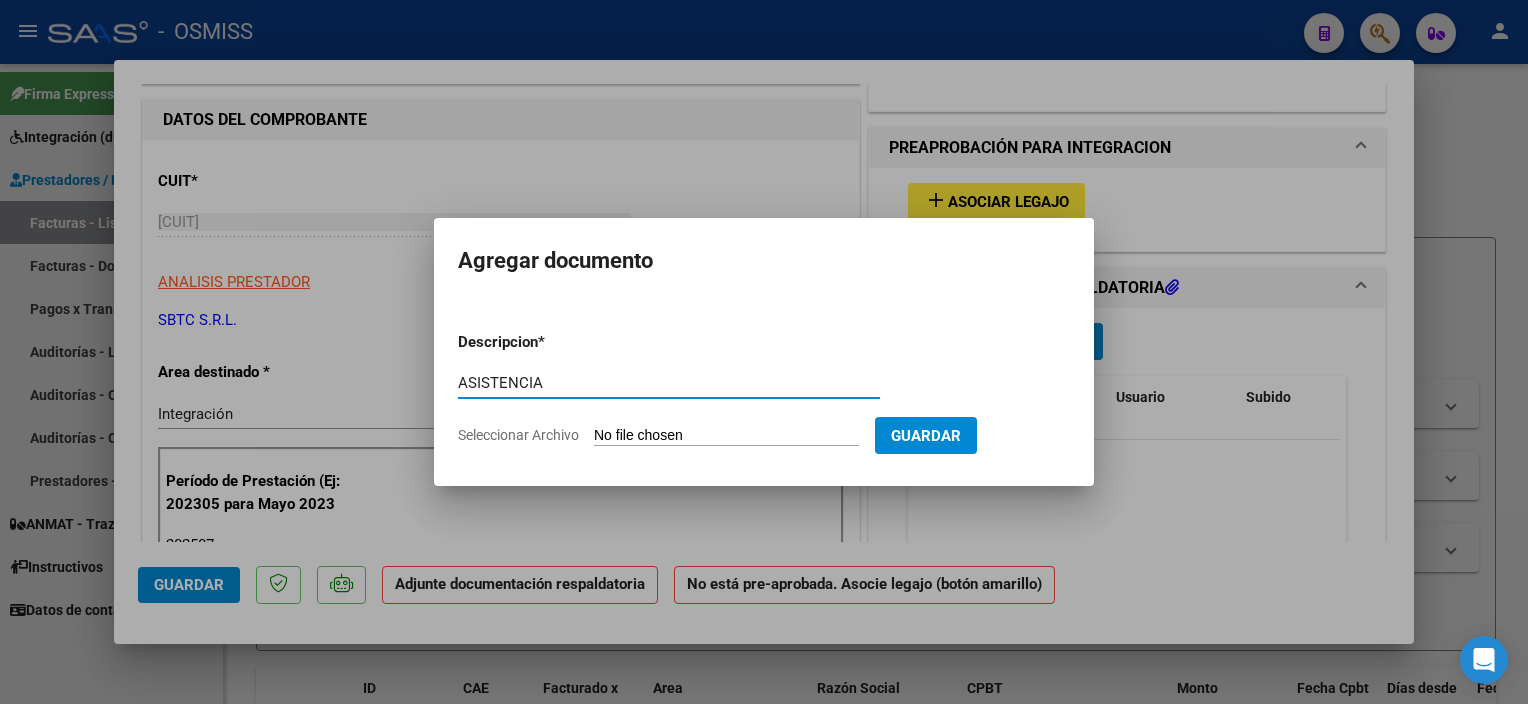type on "ASISTENCIA" 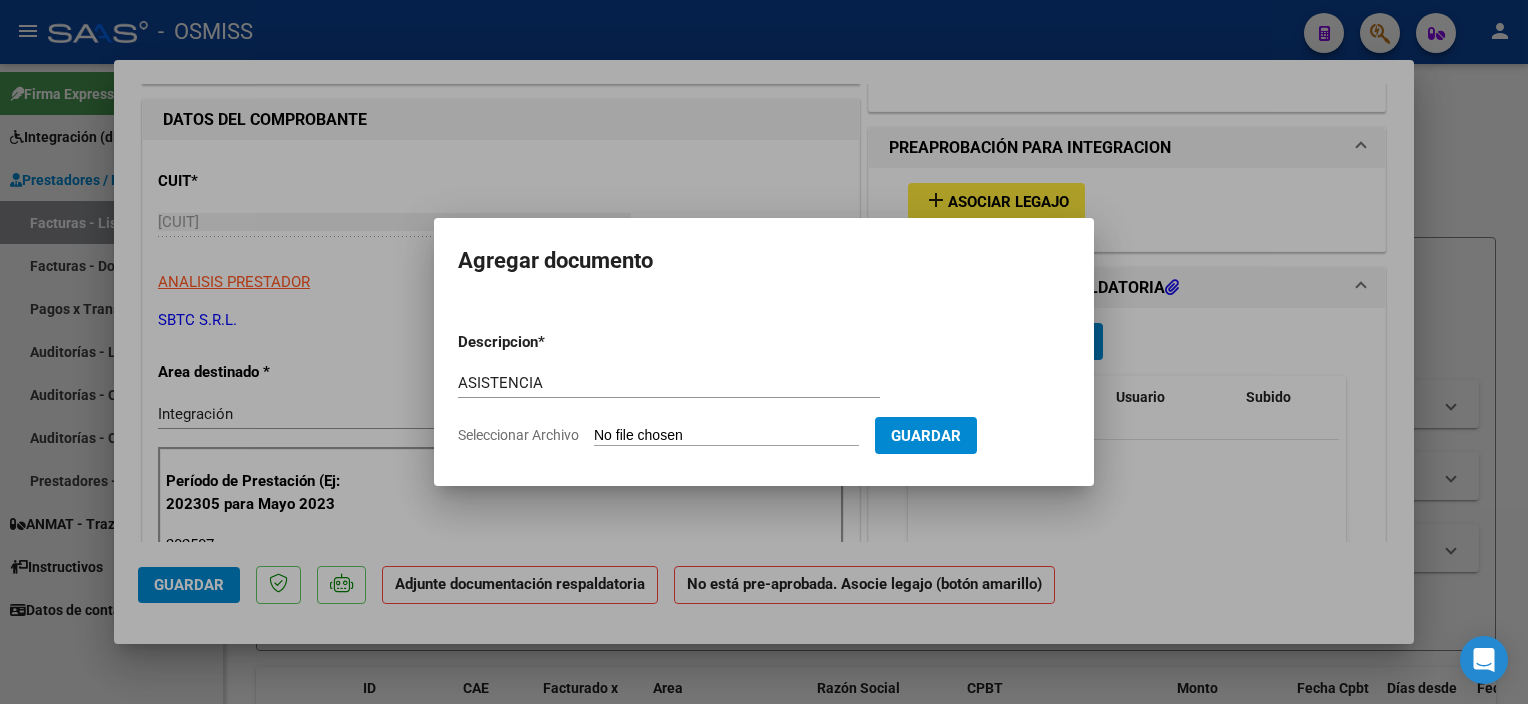 type on "C:\fakepath\[LAST] [FIRST] [LAST] O. PLANILLA ASISTENCIA TRASLADO JULIO 2025 - Solsire Administración.pdf" 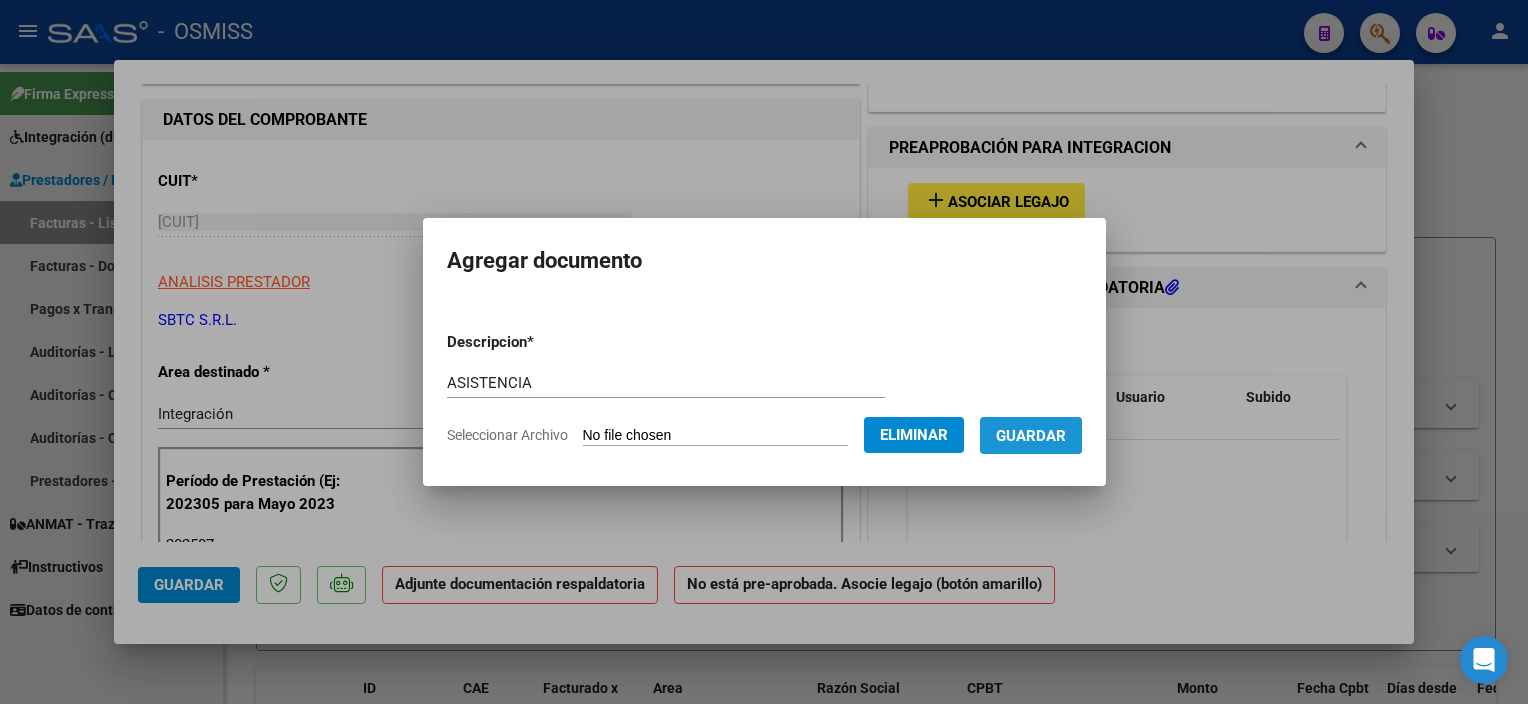 click on "Guardar" at bounding box center [1031, 435] 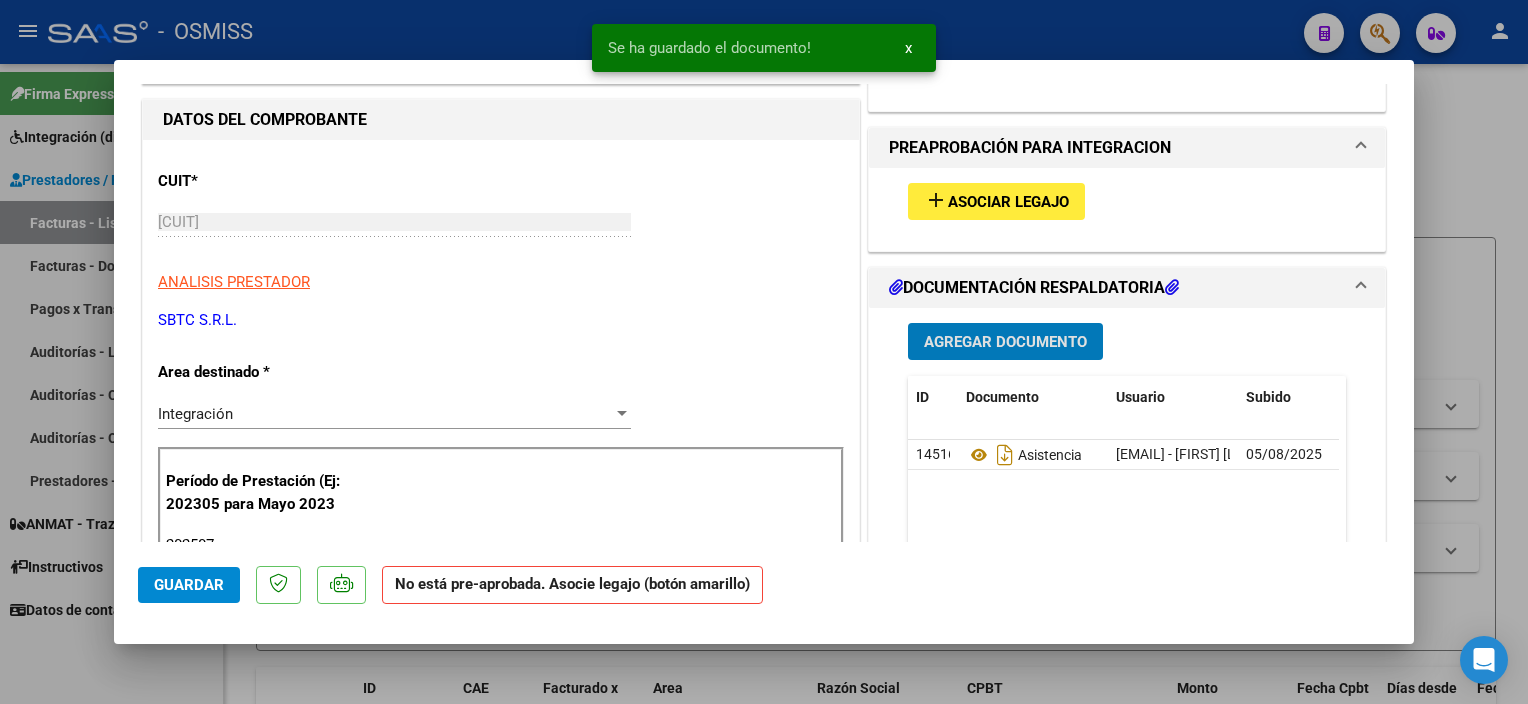 click on "Guardar" 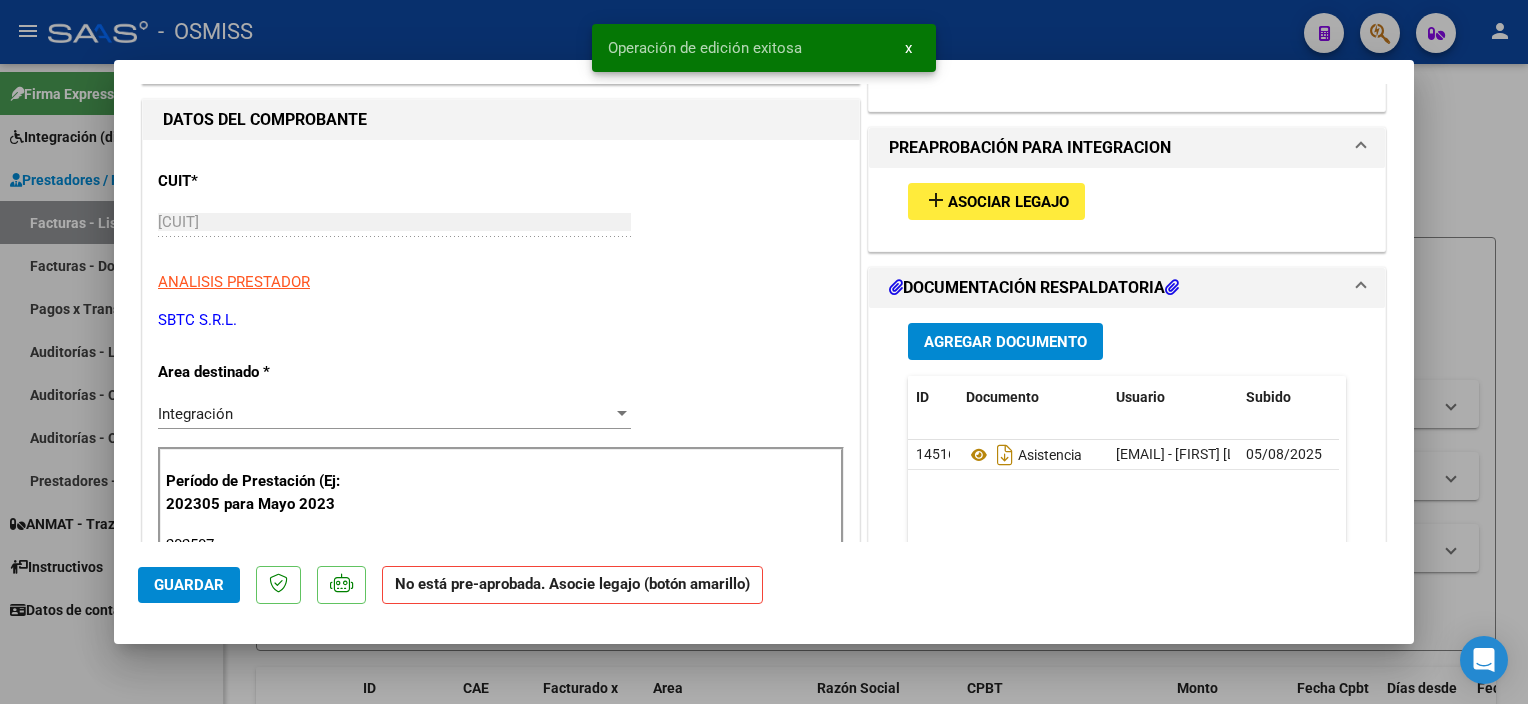 click at bounding box center (764, 352) 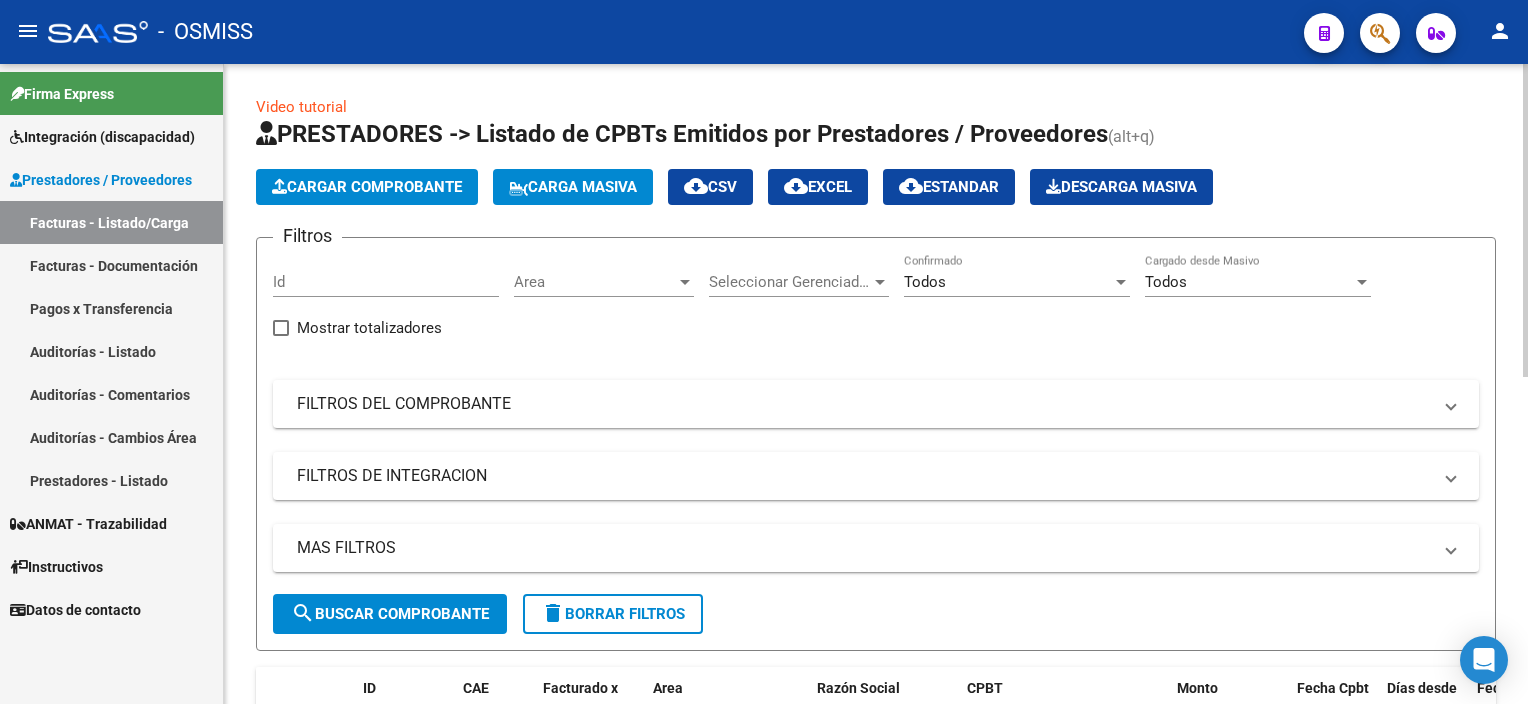 click on "Cargar Comprobante" 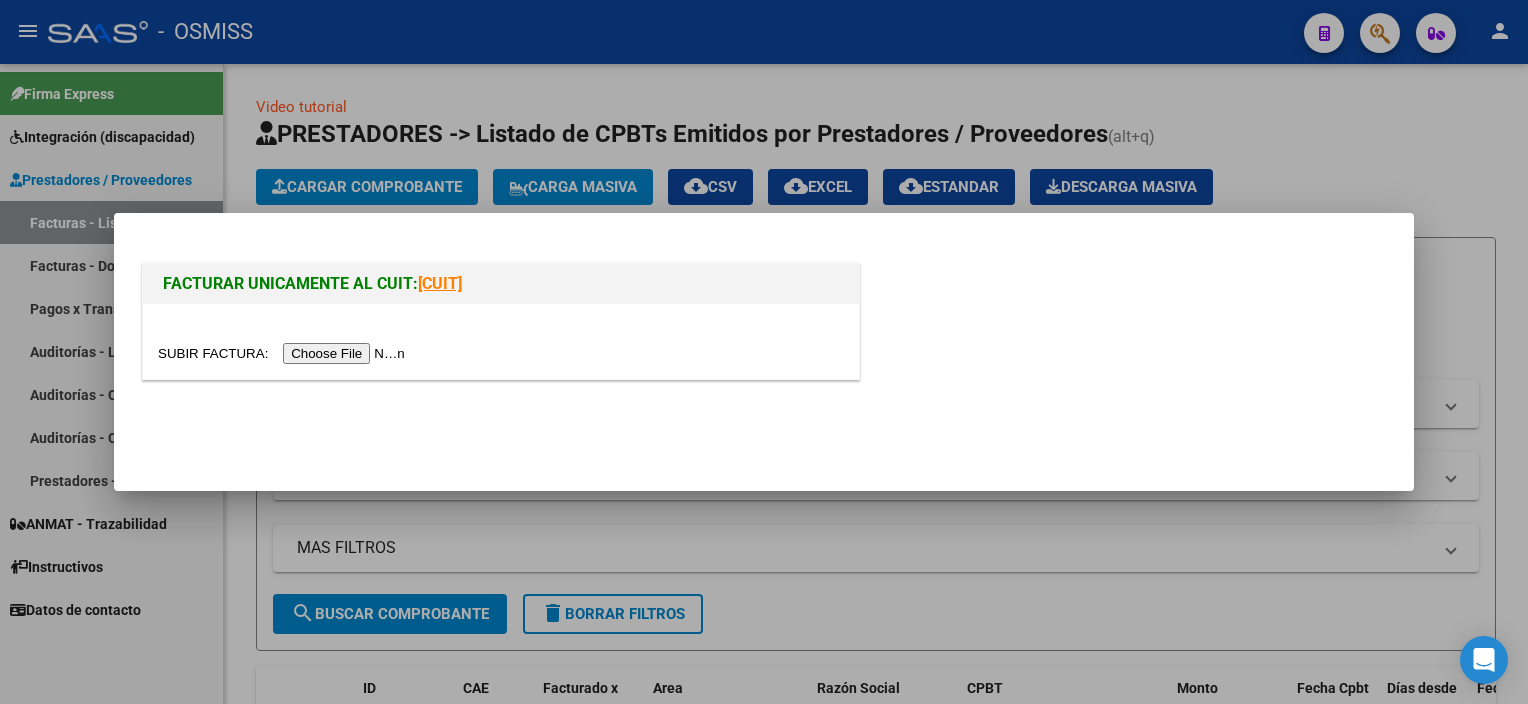 click at bounding box center (284, 353) 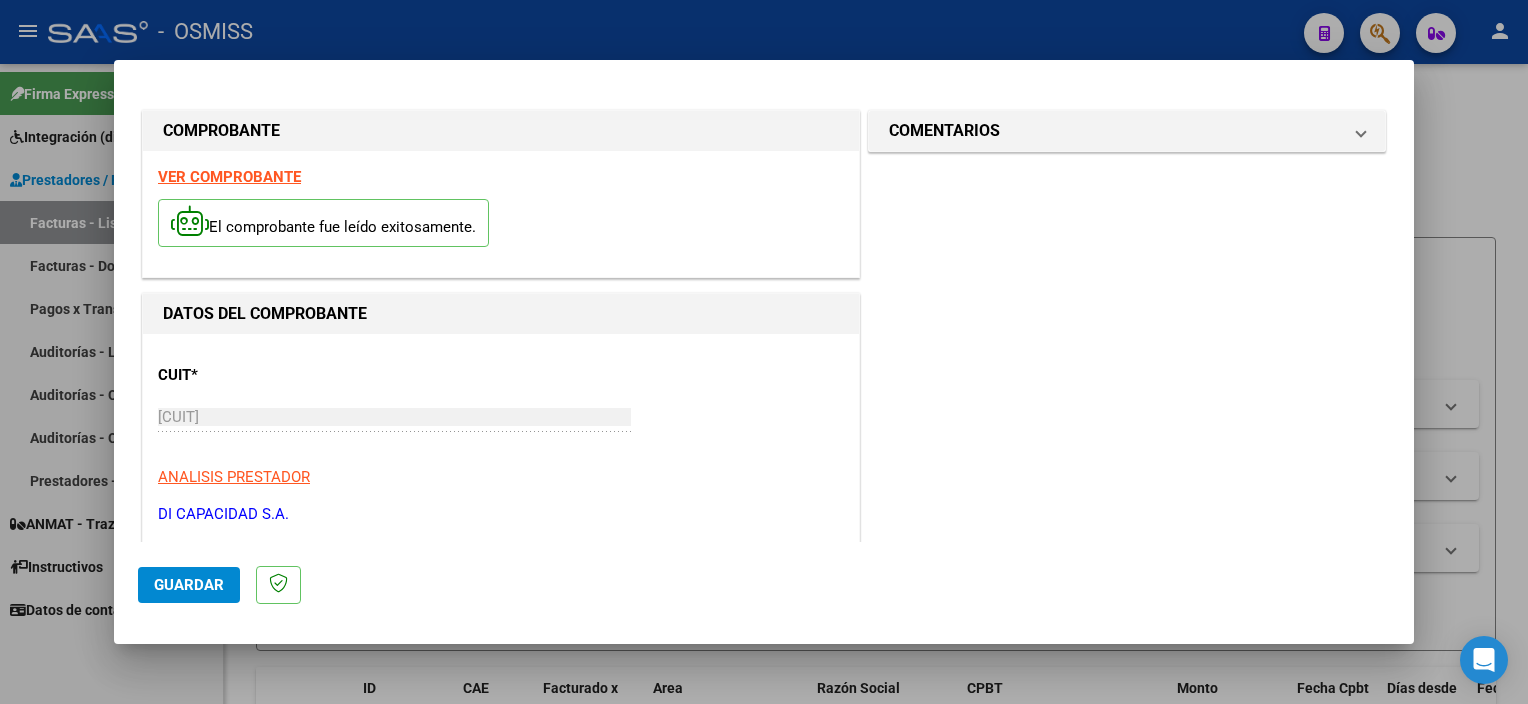 scroll, scrollTop: 295, scrollLeft: 0, axis: vertical 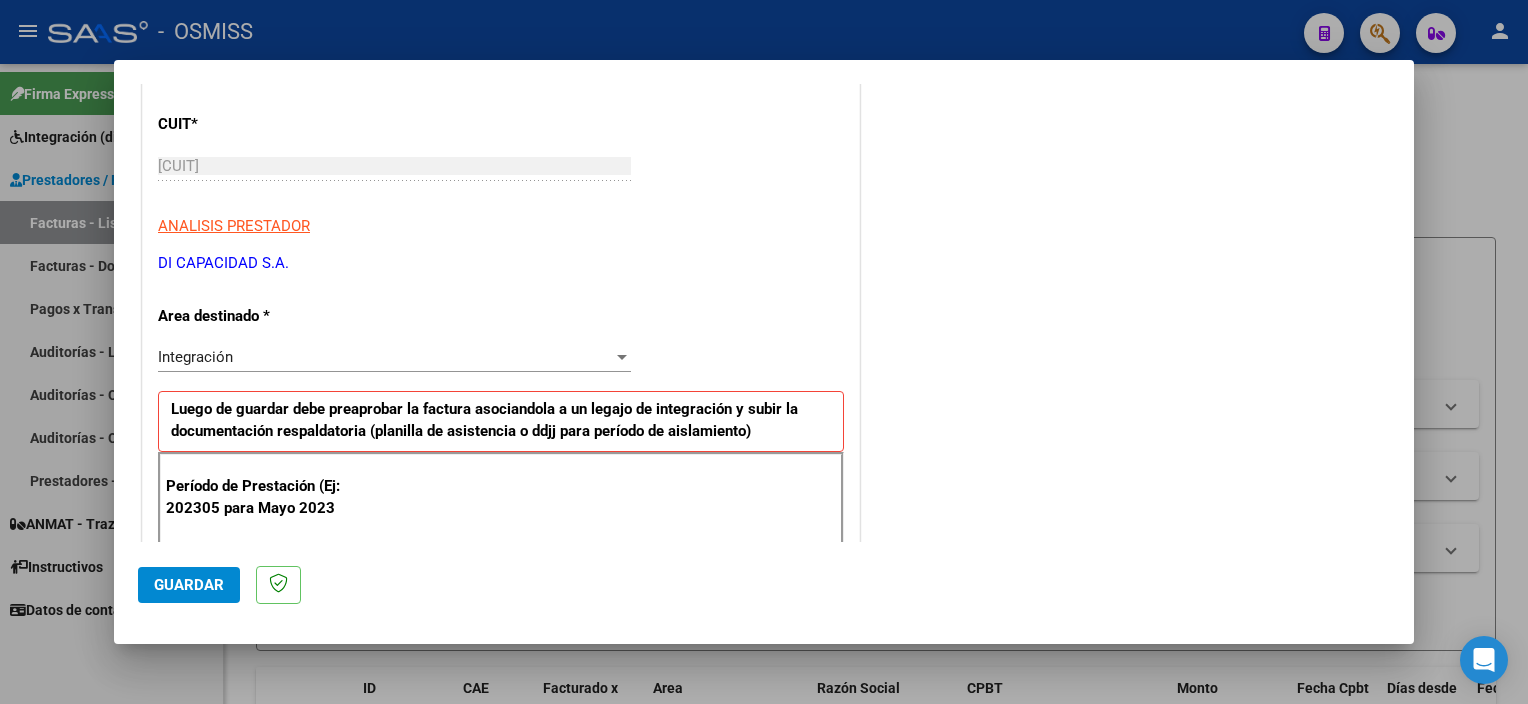 click on "COMENTARIOS Comentarios del Prestador / Gerenciador:" at bounding box center [1127, 724] 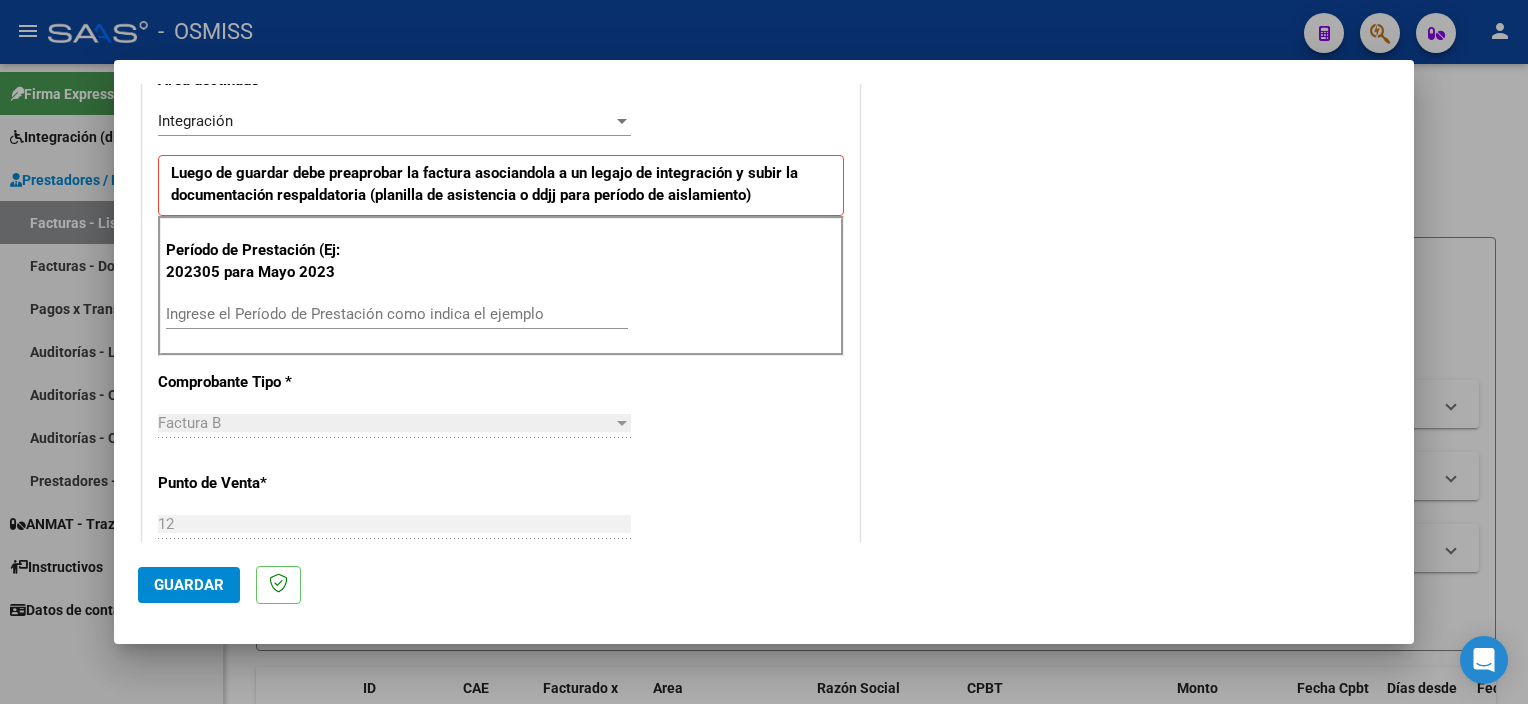scroll, scrollTop: 480, scrollLeft: 0, axis: vertical 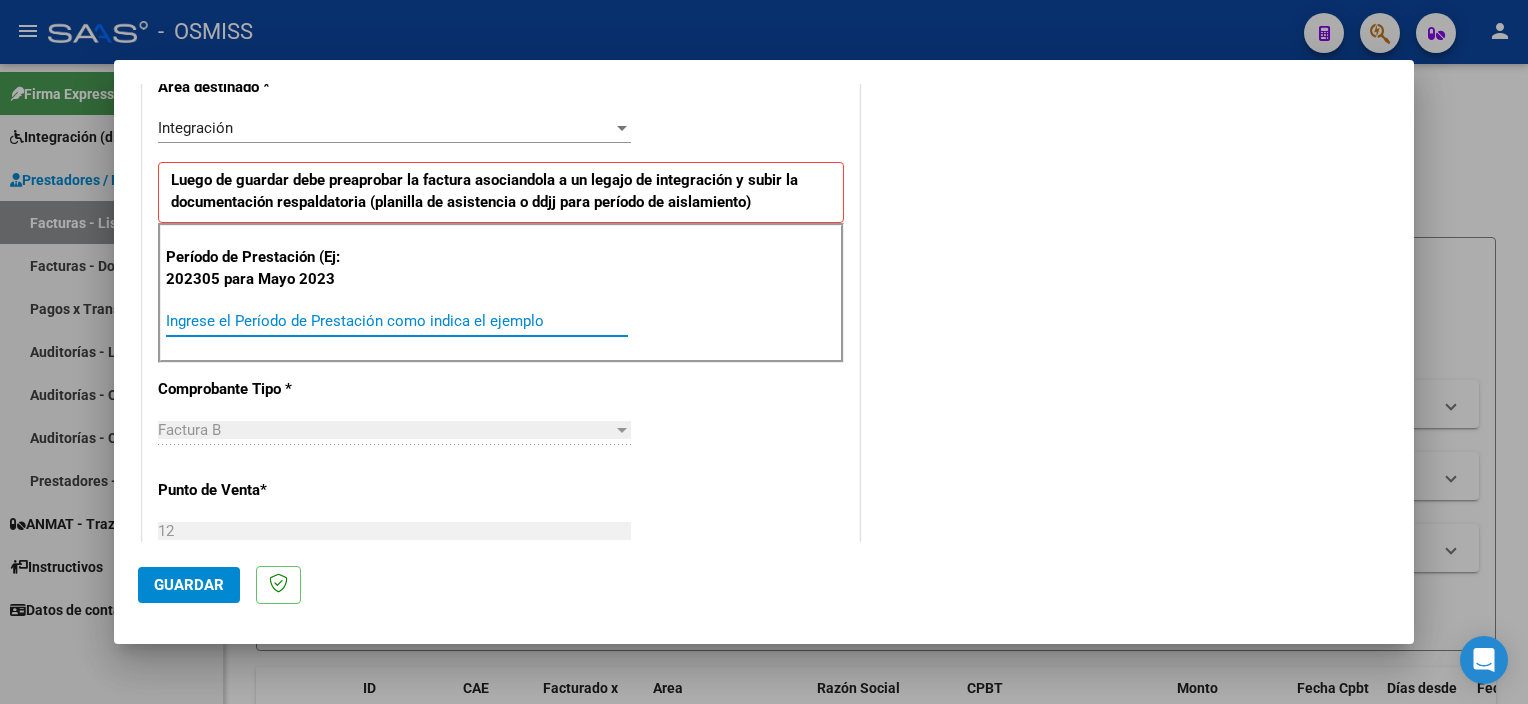 click on "Ingrese el Período de Prestación como indica el ejemplo" at bounding box center [397, 321] 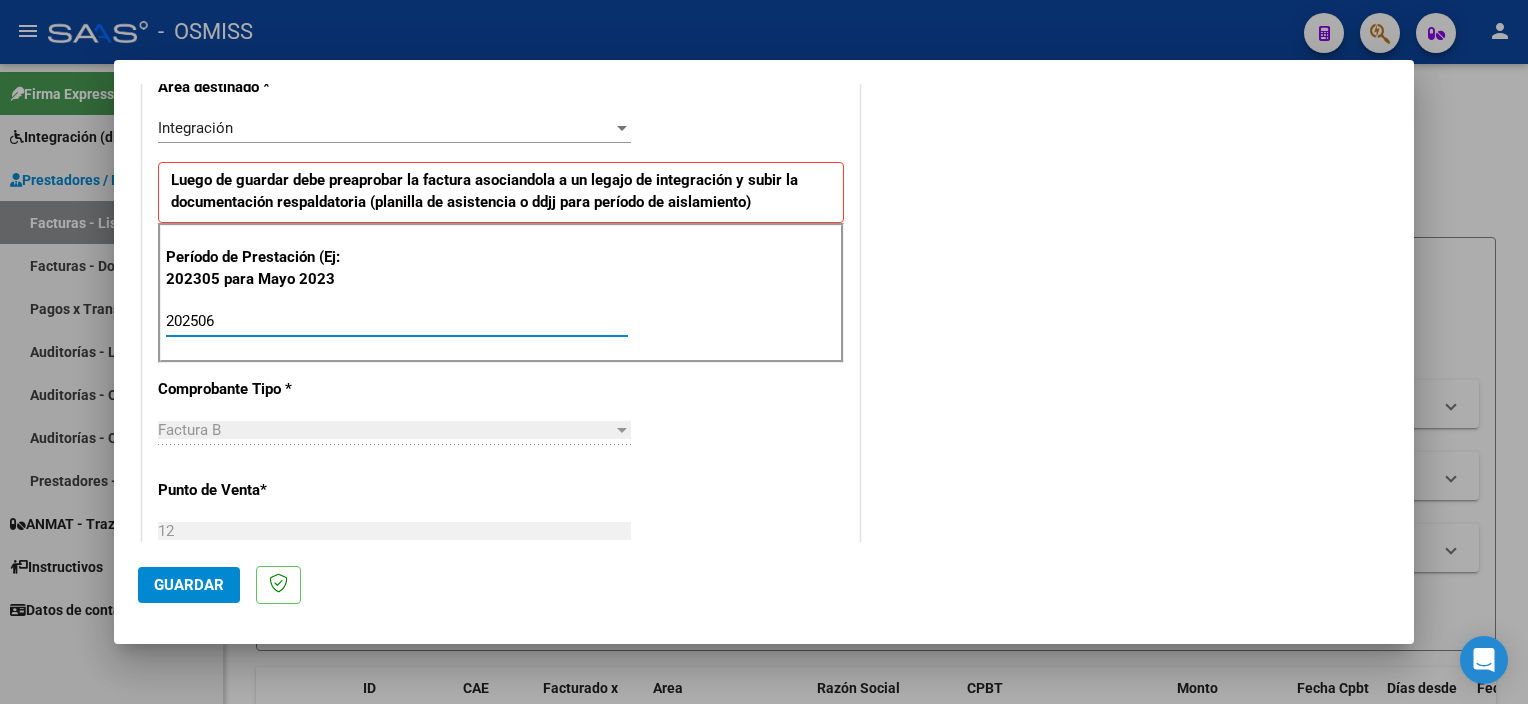type on "202506" 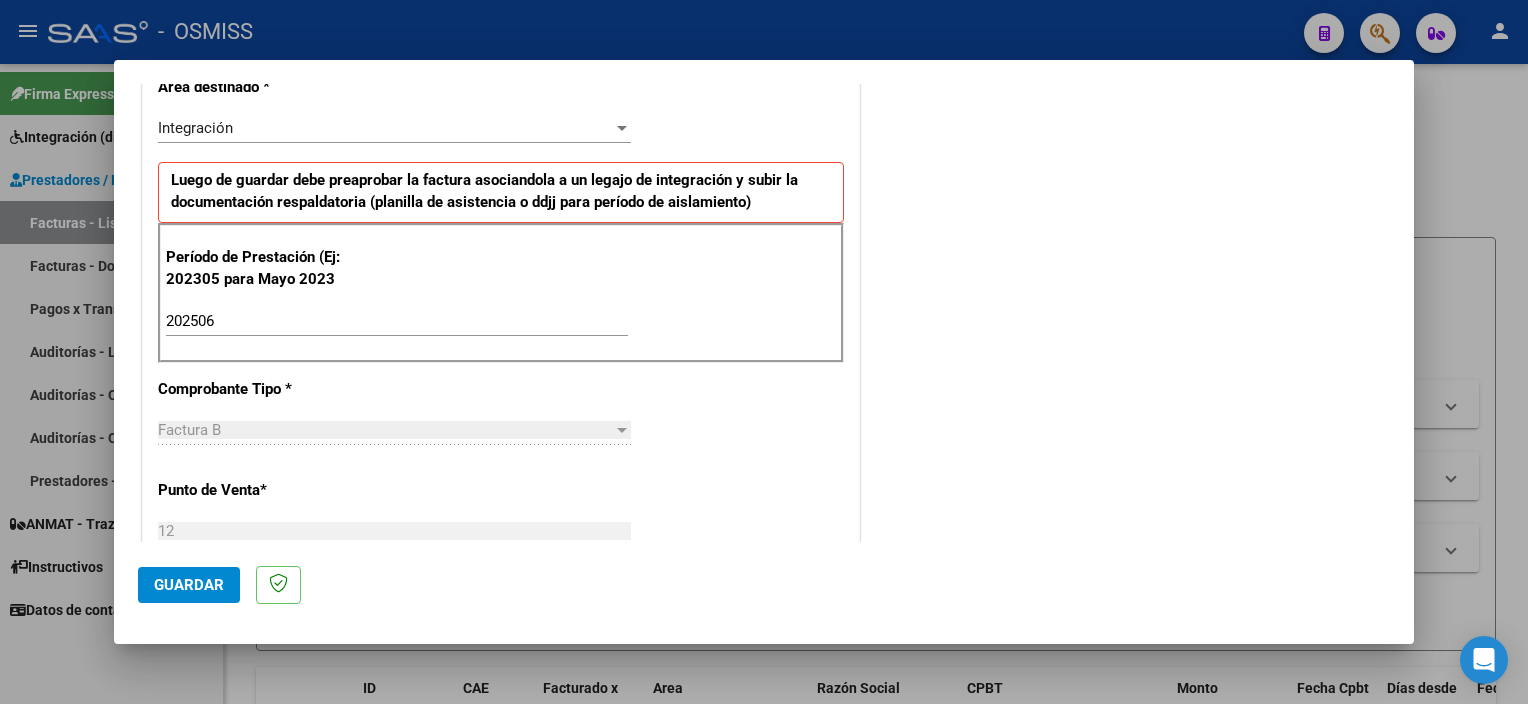 scroll, scrollTop: 1265, scrollLeft: 0, axis: vertical 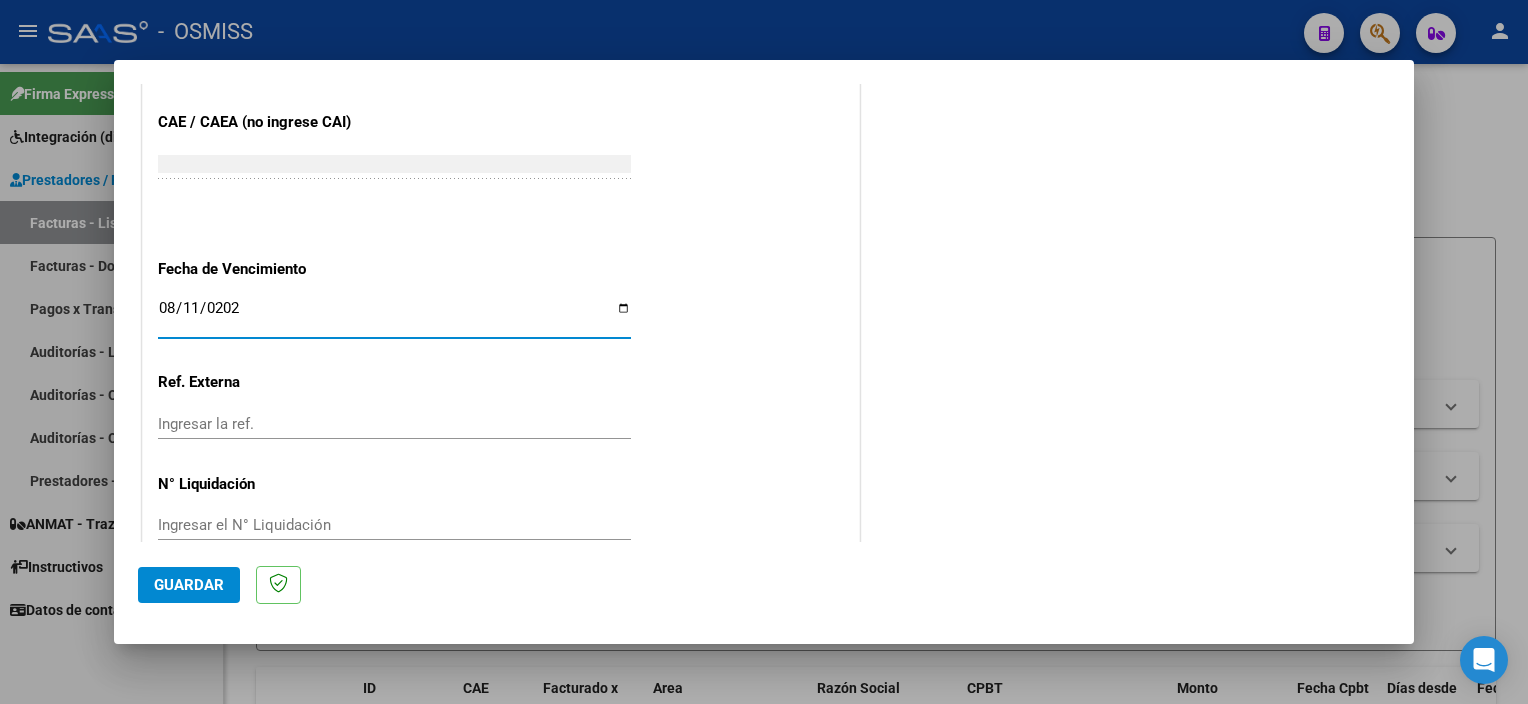 type on "2025-08-11" 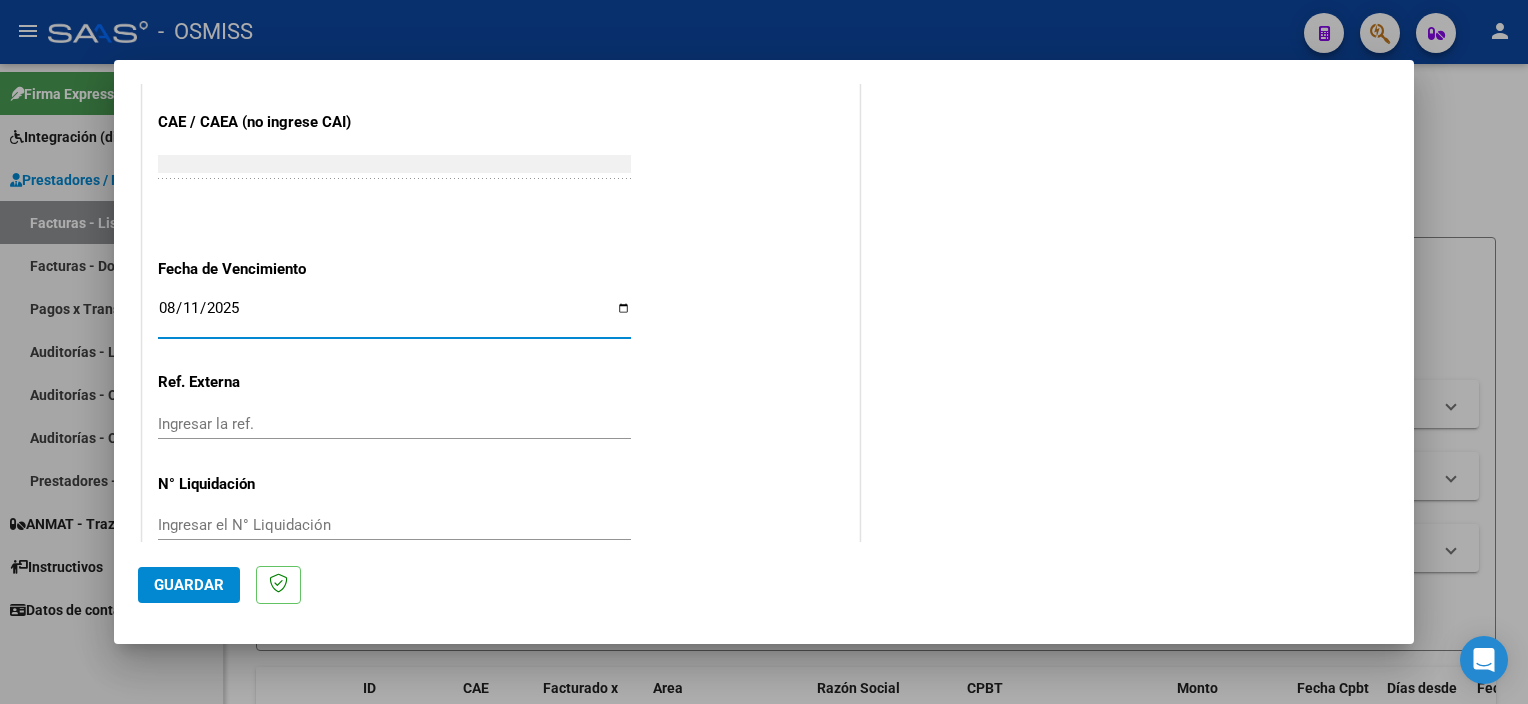 click on "Guardar" 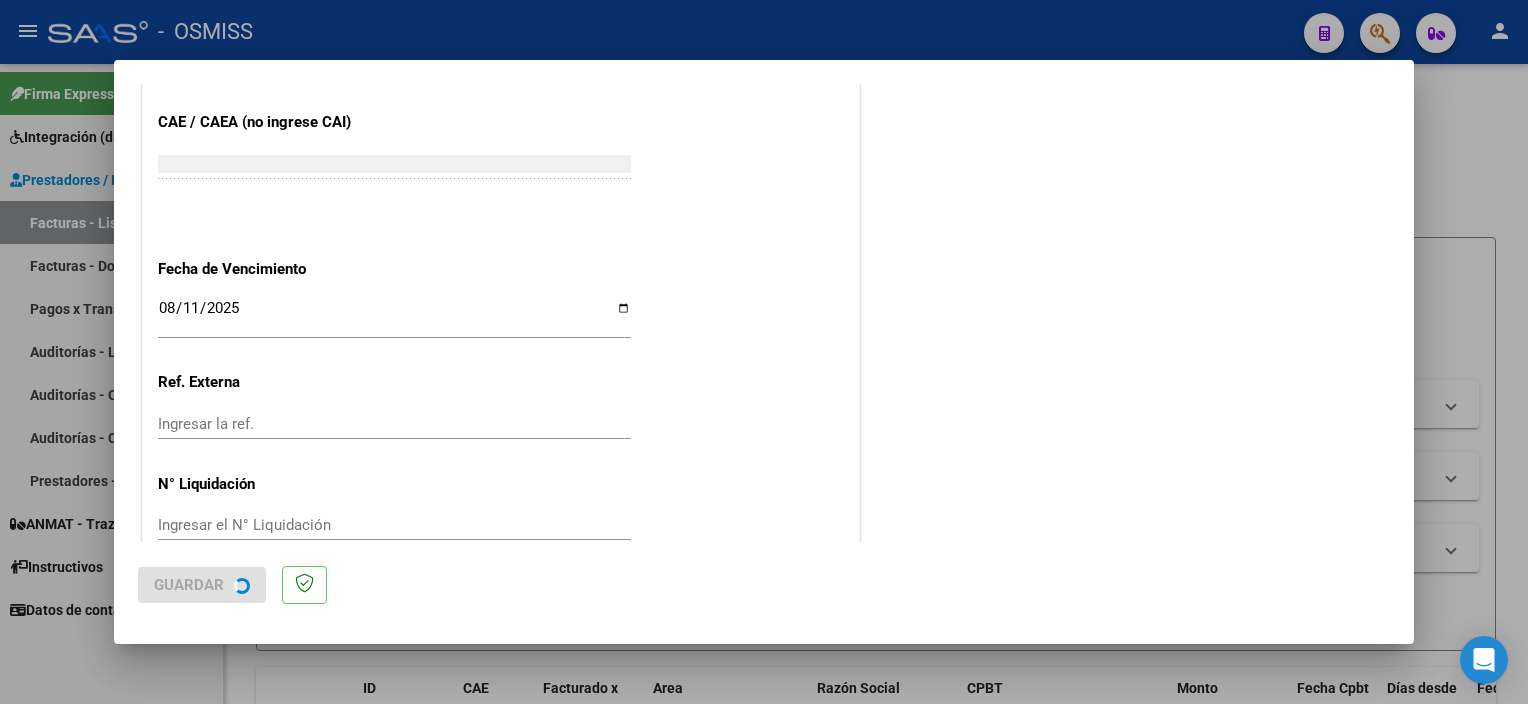 scroll, scrollTop: 0, scrollLeft: 0, axis: both 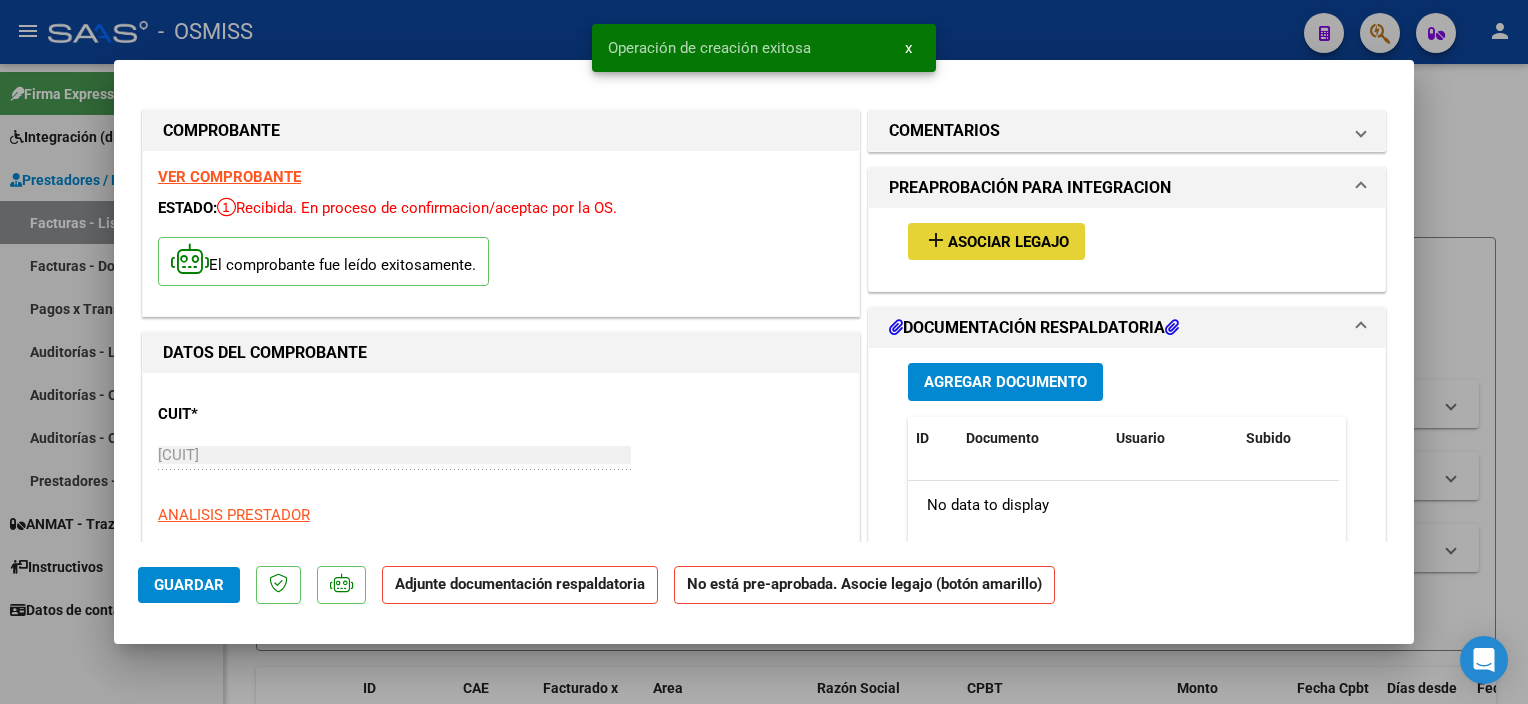 click on "Asociar Legajo" at bounding box center (1008, 242) 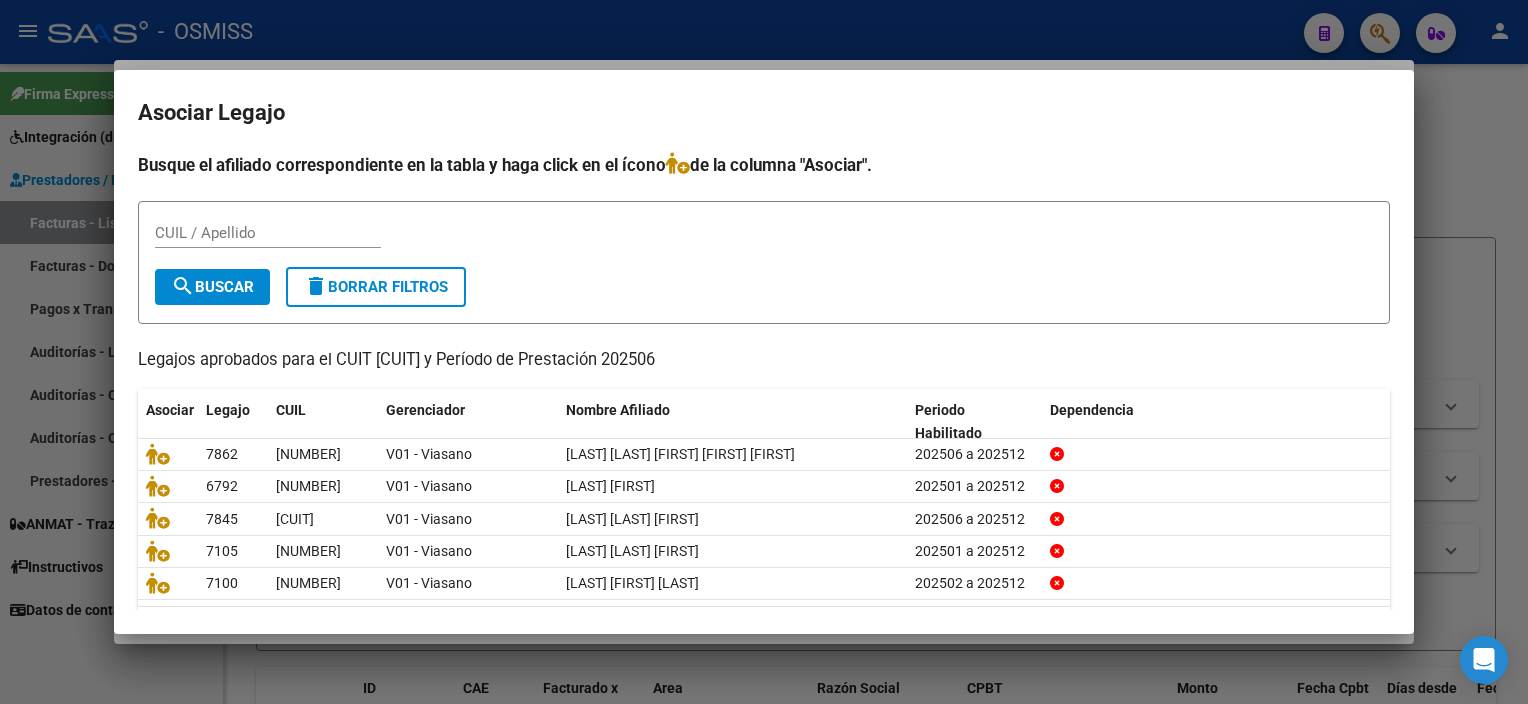 scroll, scrollTop: 61, scrollLeft: 0, axis: vertical 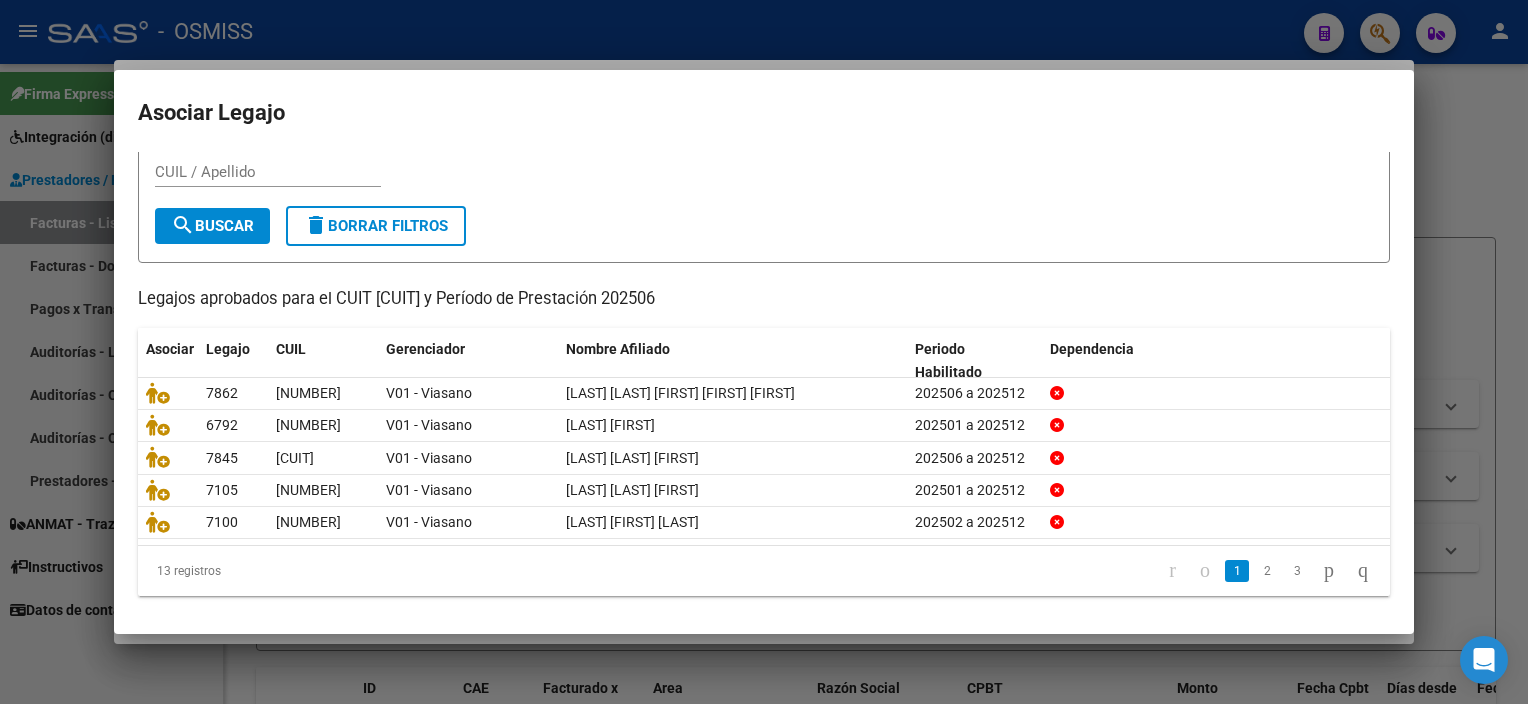 click on "CUIL / Apellido" at bounding box center [268, 172] 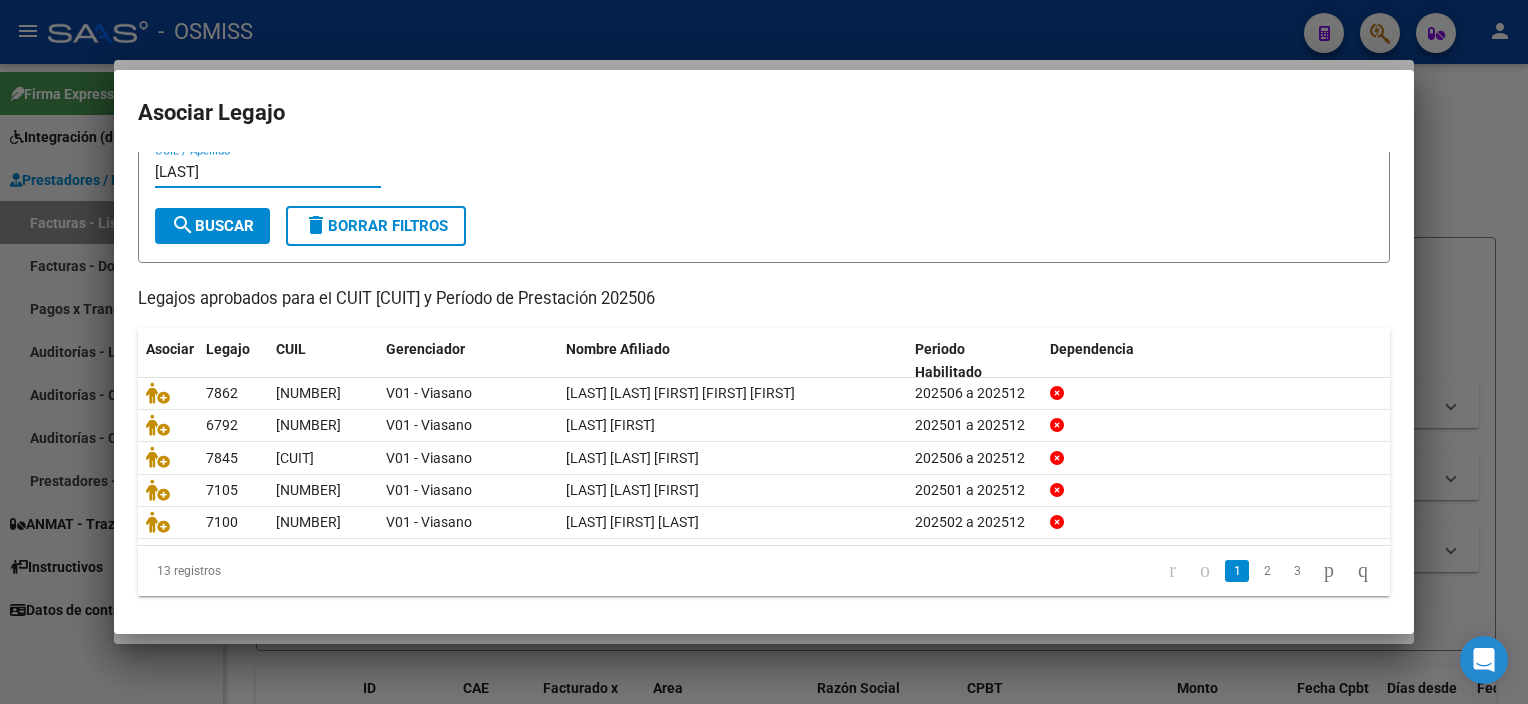 type on "[LAST]" 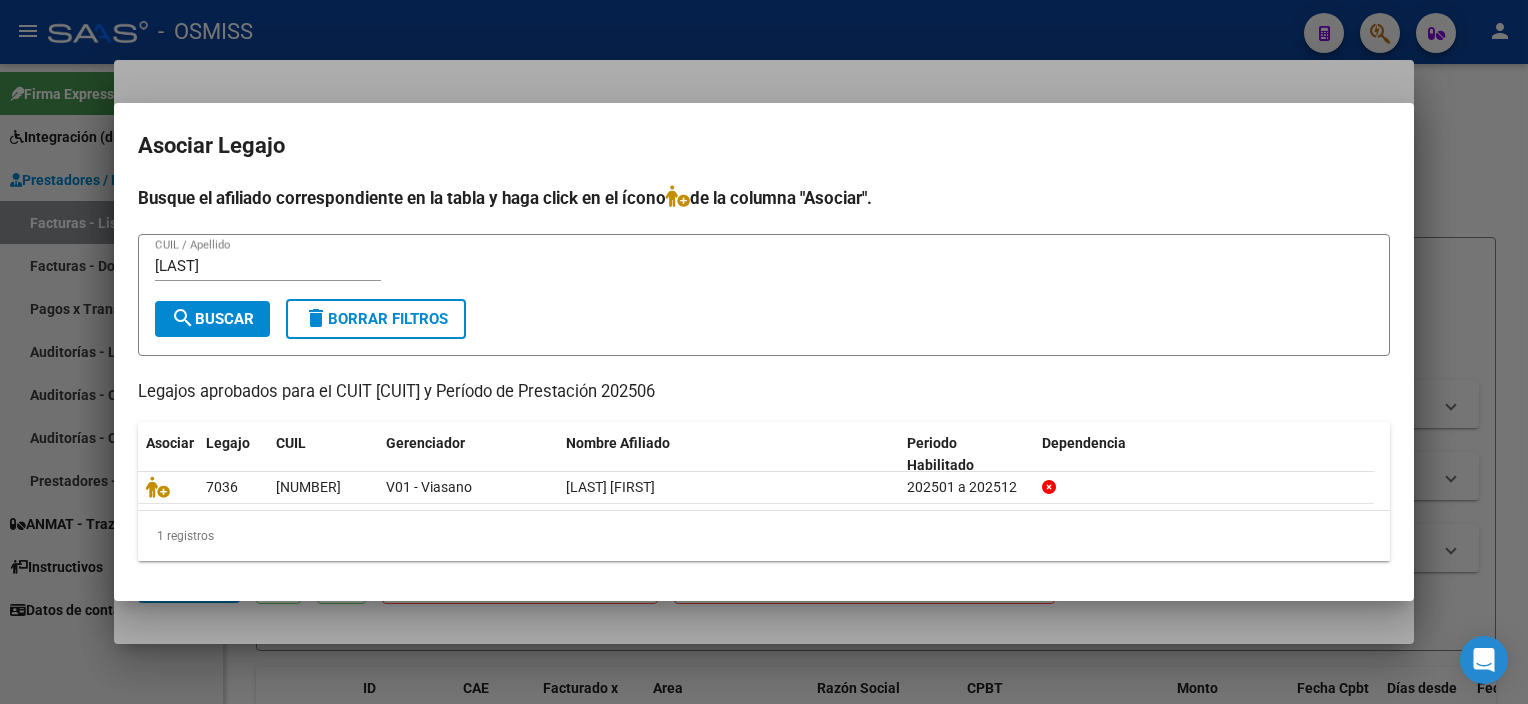 scroll, scrollTop: 0, scrollLeft: 0, axis: both 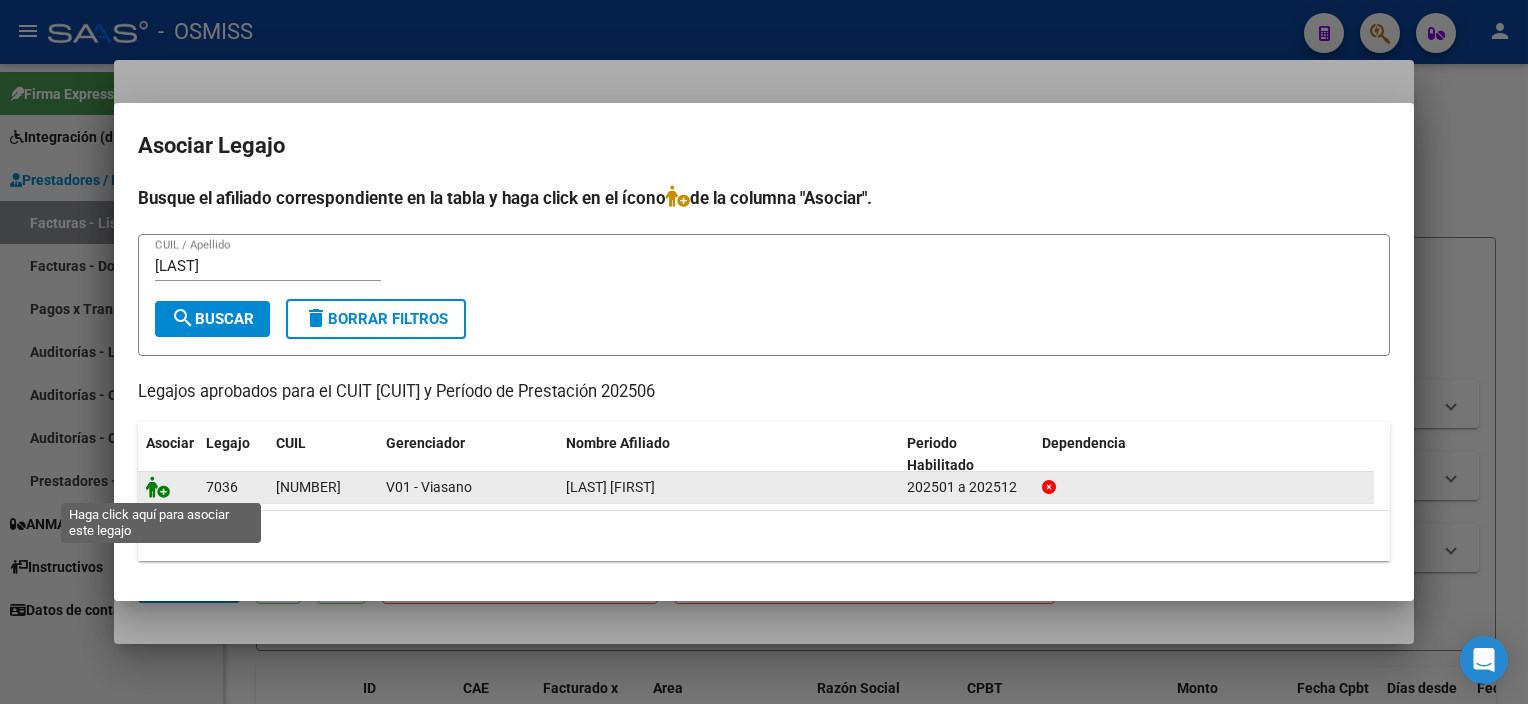 click 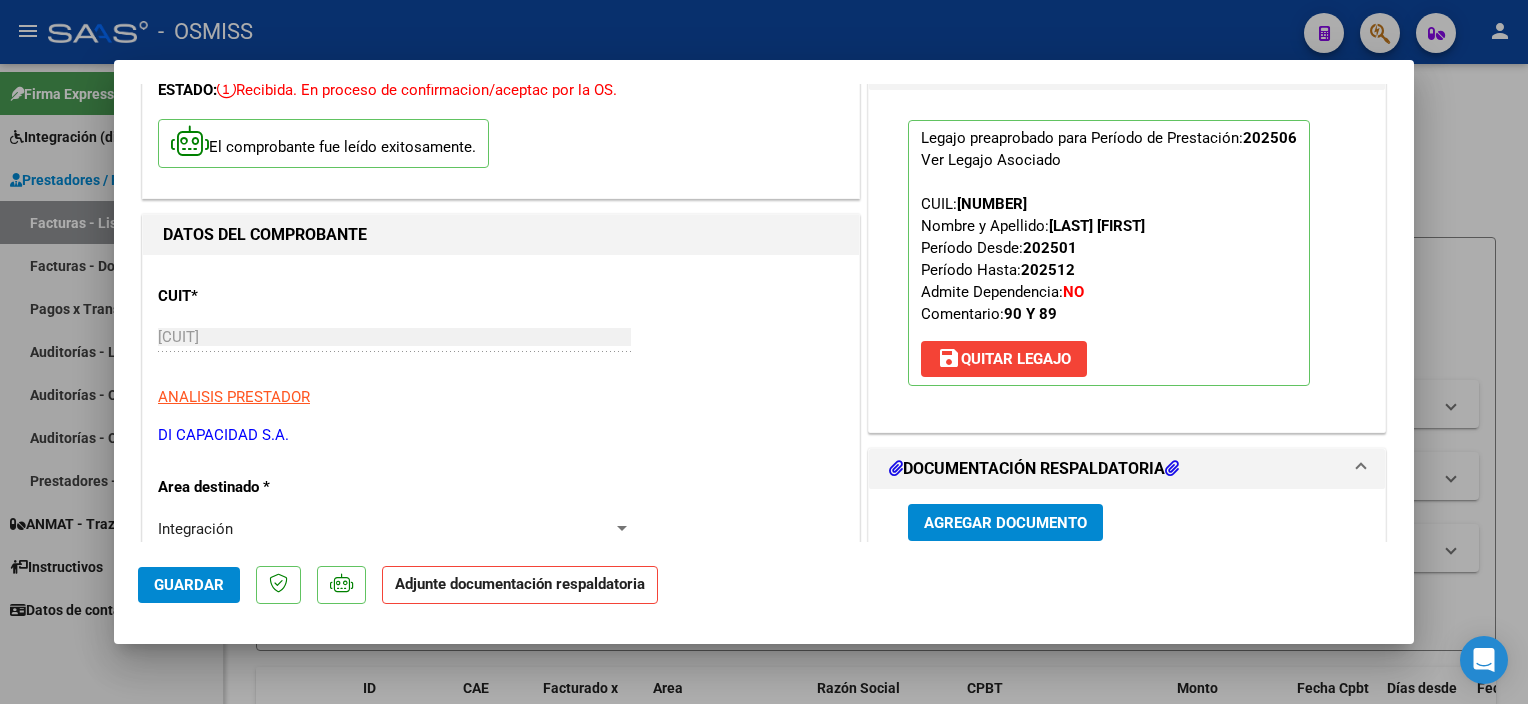 scroll, scrollTop: 121, scrollLeft: 0, axis: vertical 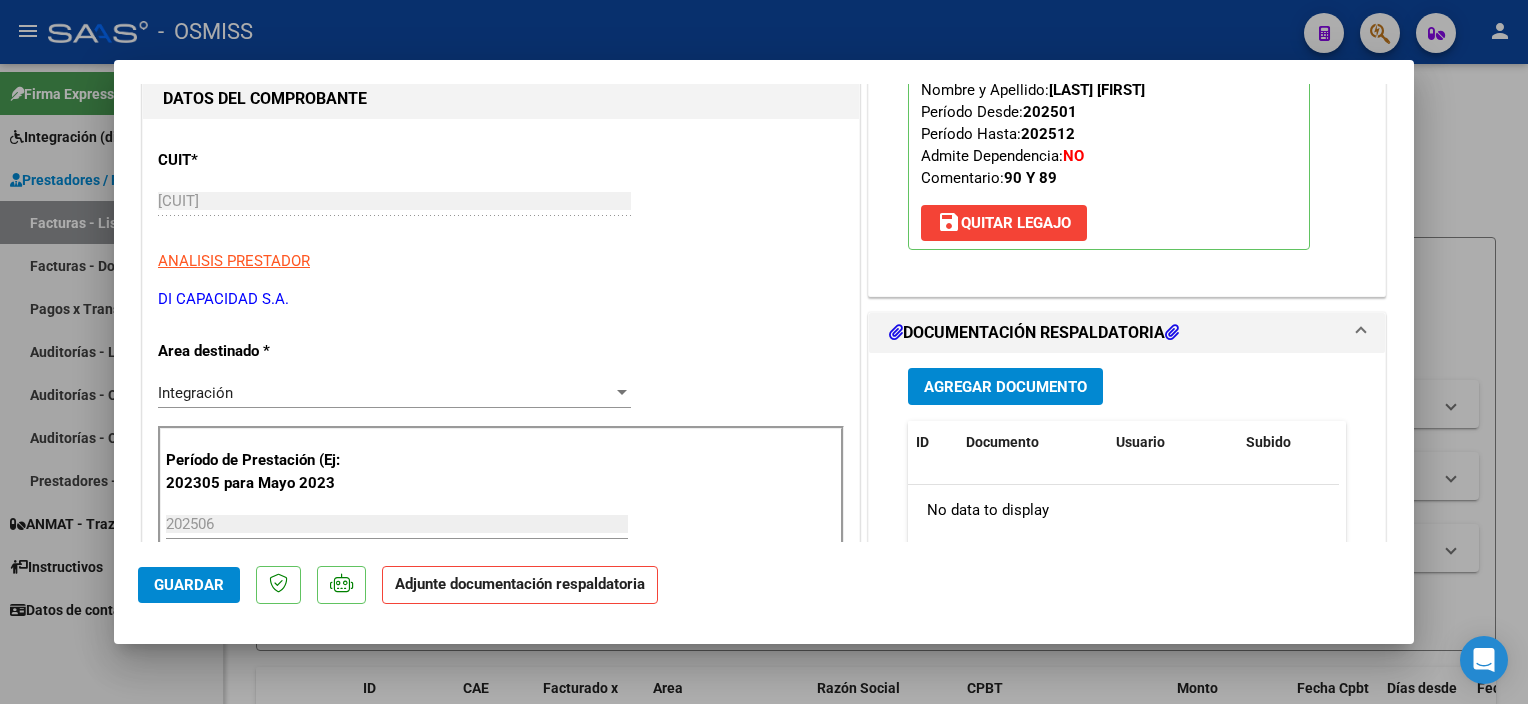 click on "Agregar Documento" at bounding box center (1005, 387) 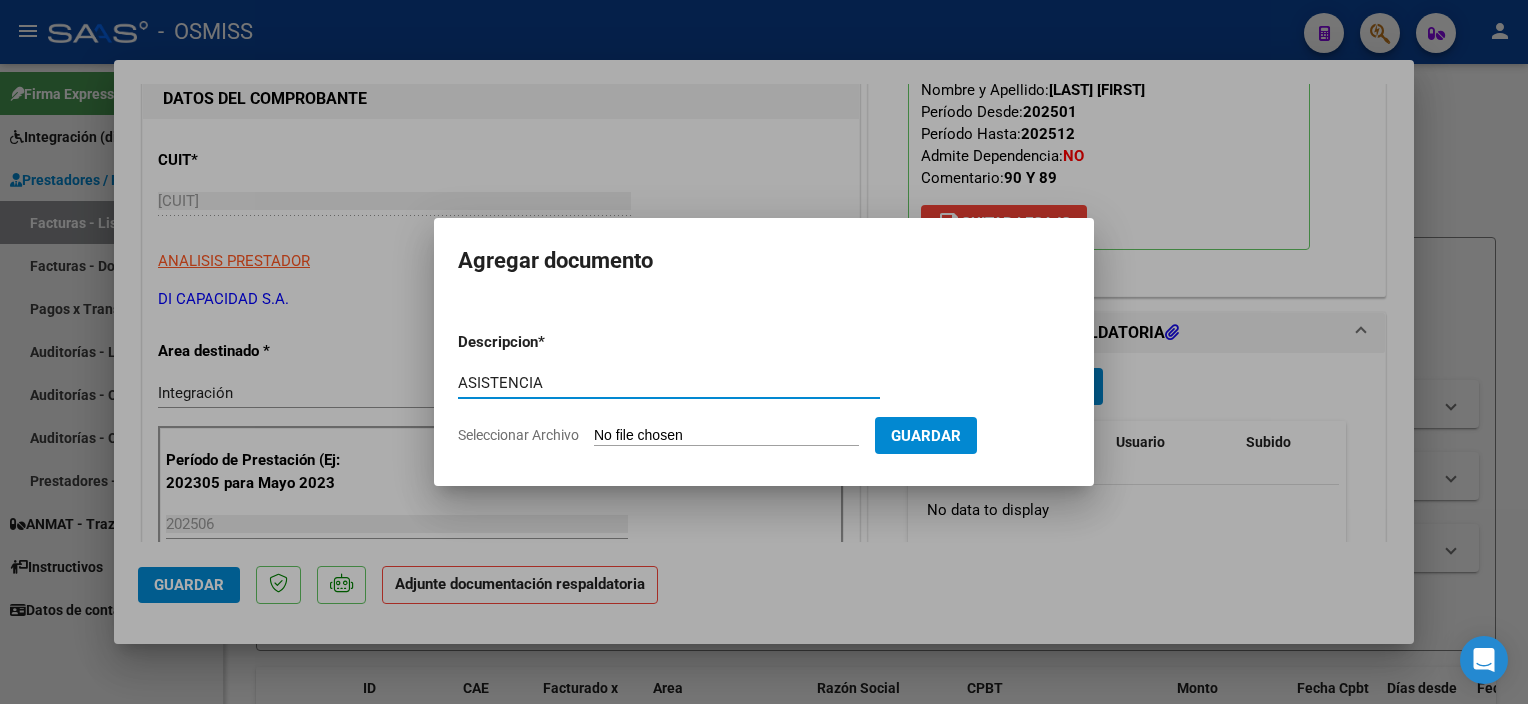 type on "ASISTENCIA" 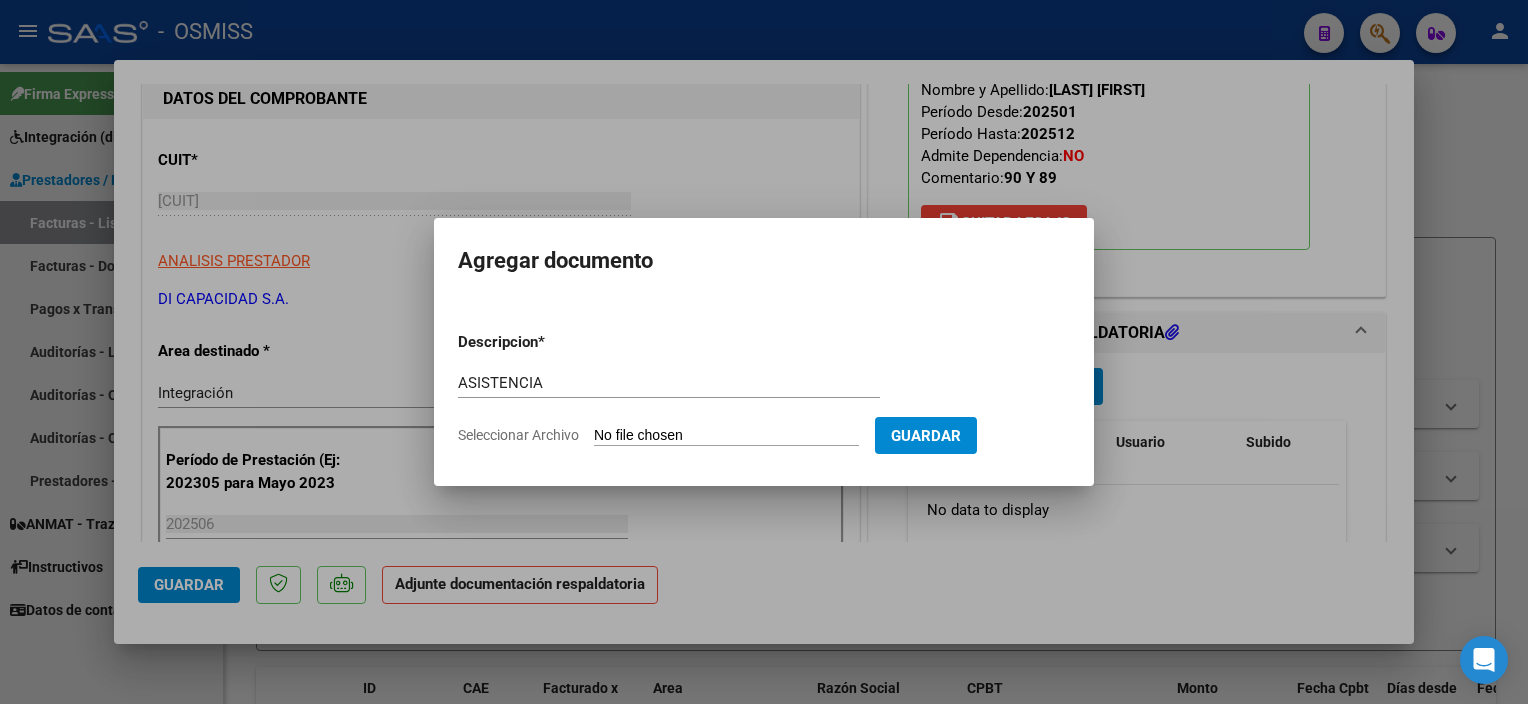 type on "C:\fakepath\06 - 2025 [LAST] [FIRST] - CR - Facturacion Di-capacidad.pdf" 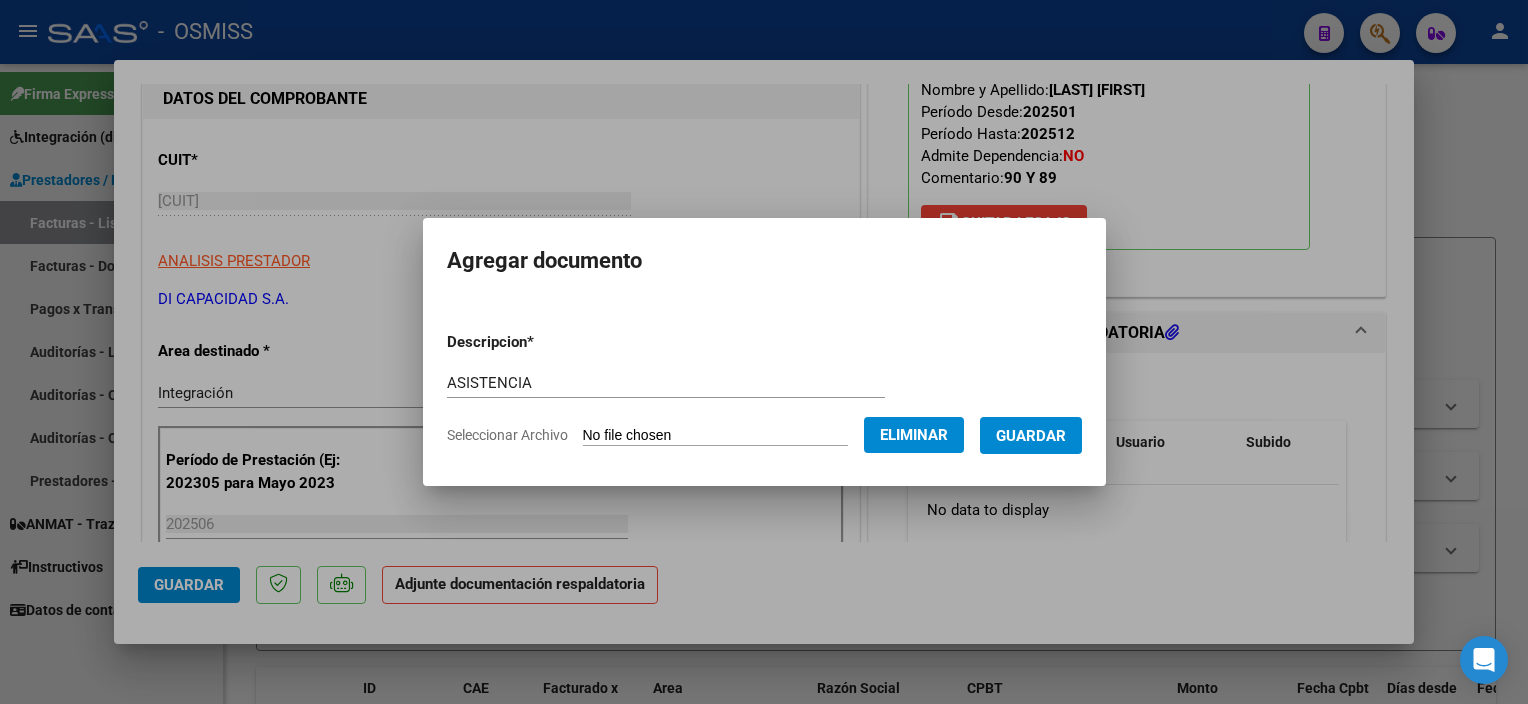 click on "Guardar" at bounding box center (1031, 436) 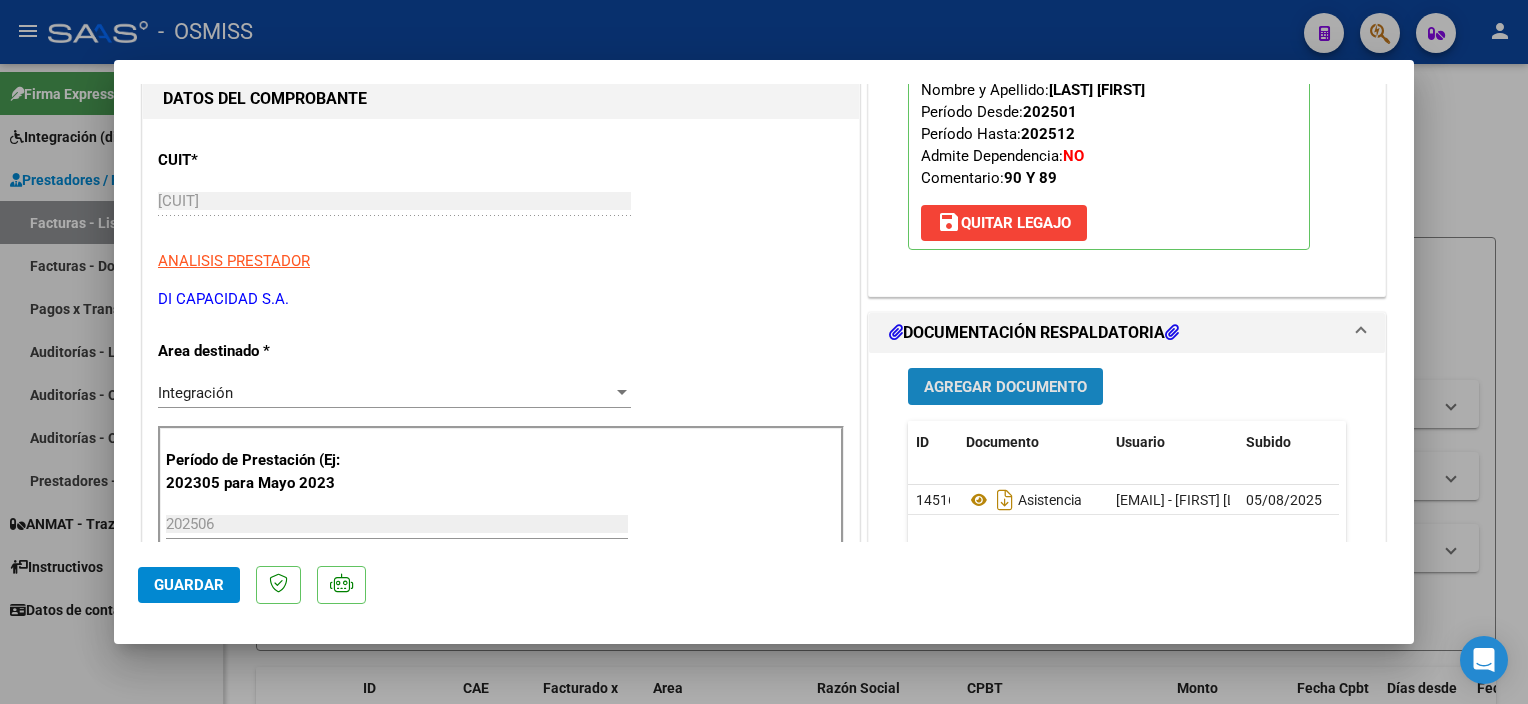 click on "Agregar Documento" at bounding box center [1005, 387] 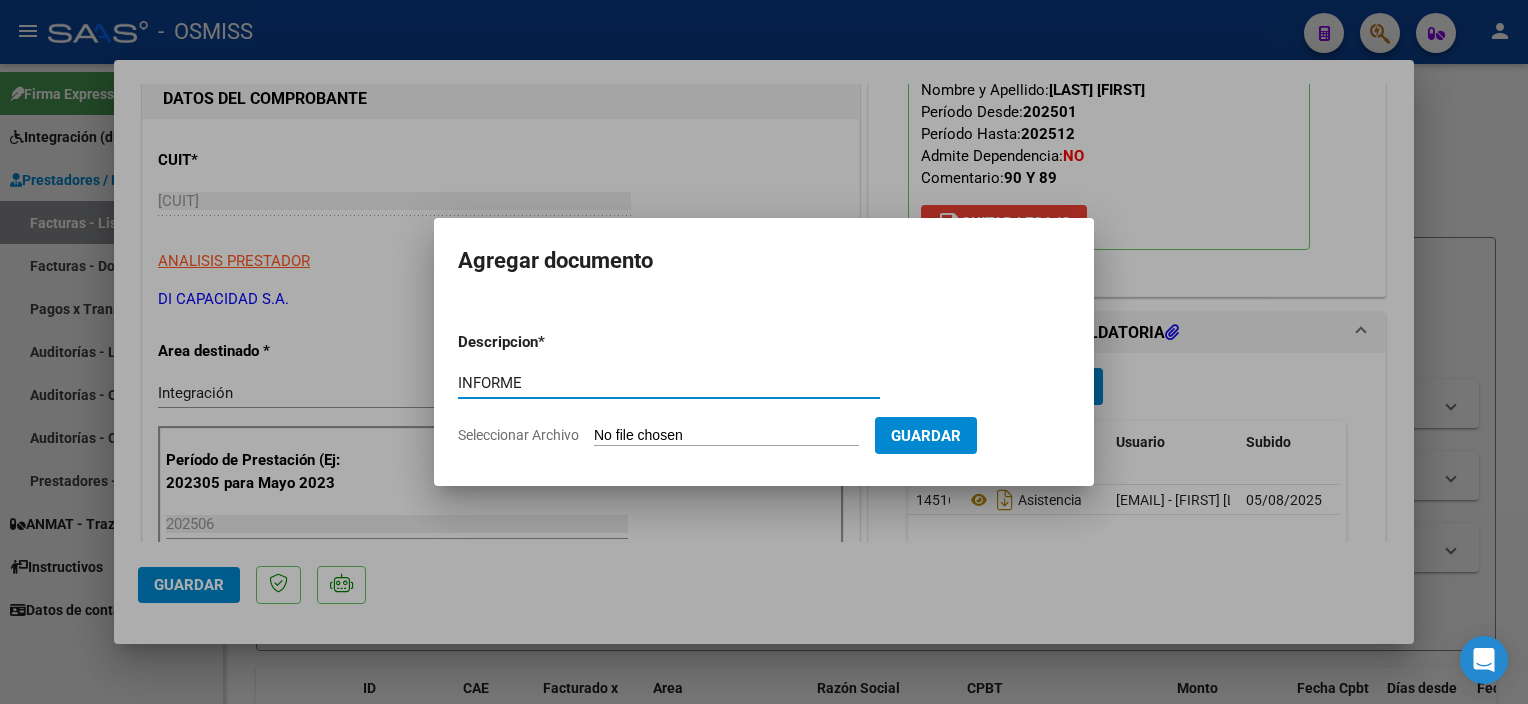 type on "INFORME" 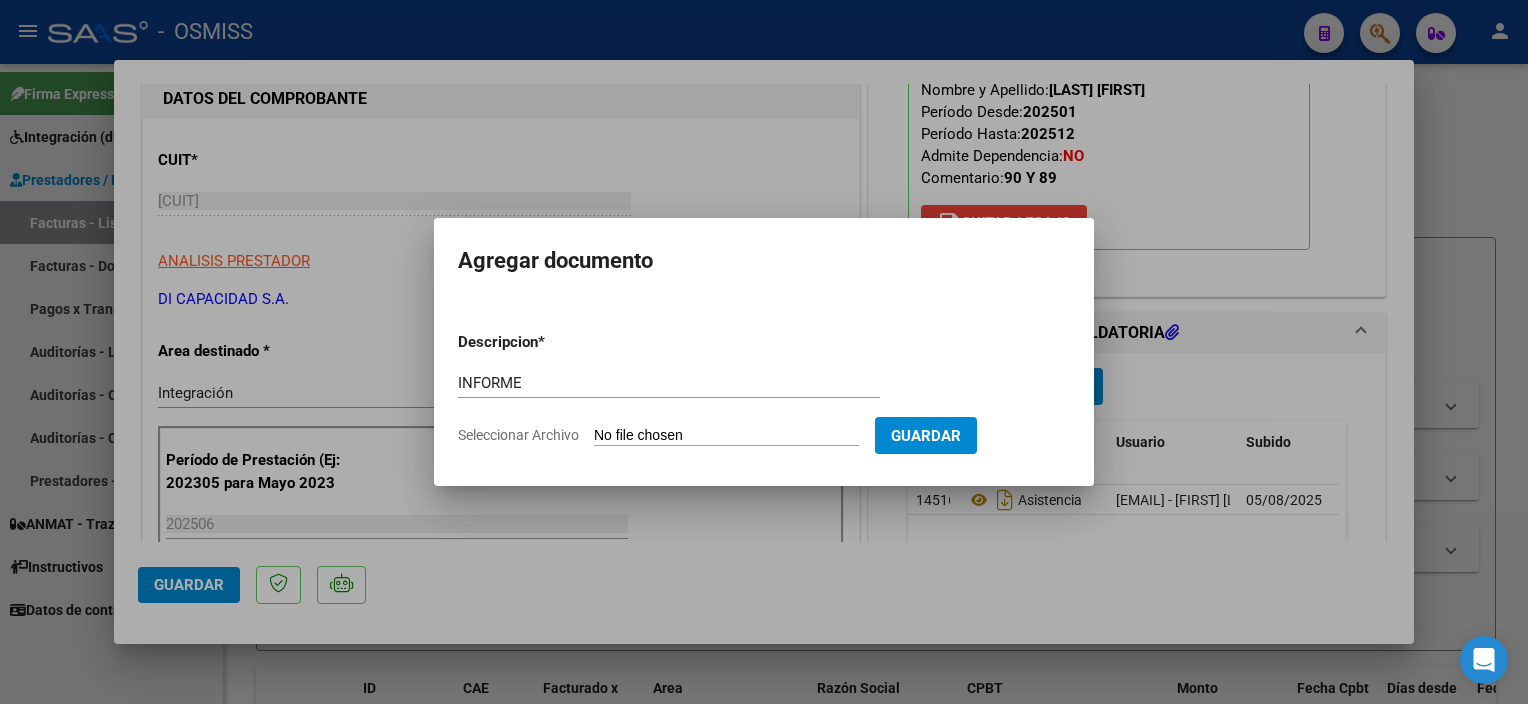 type on "C:\fakepath\[LAST] [FIRST] - INFORME SEMESTRAL - Facturacion Di-capacidad.pdf" 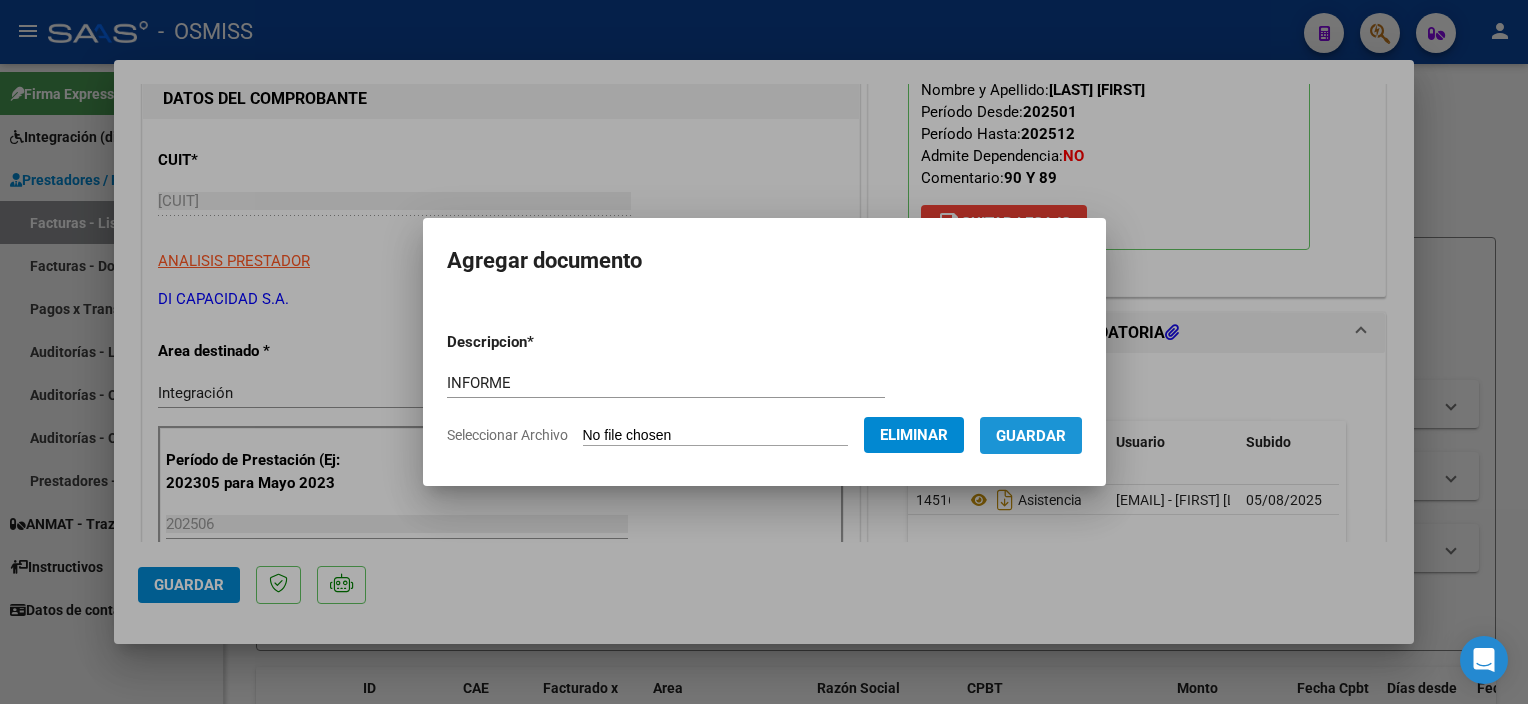 click on "Guardar" at bounding box center [1031, 436] 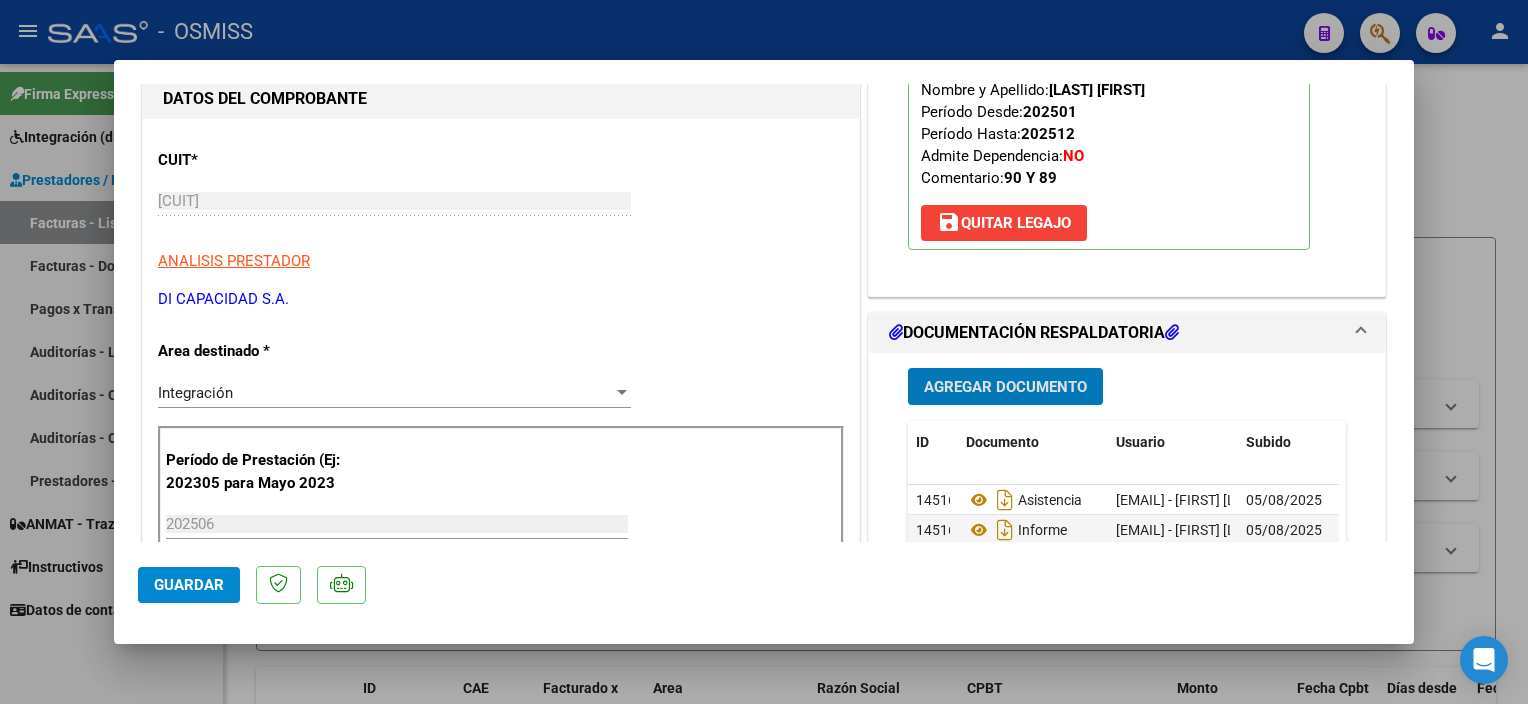click on "Guardar" 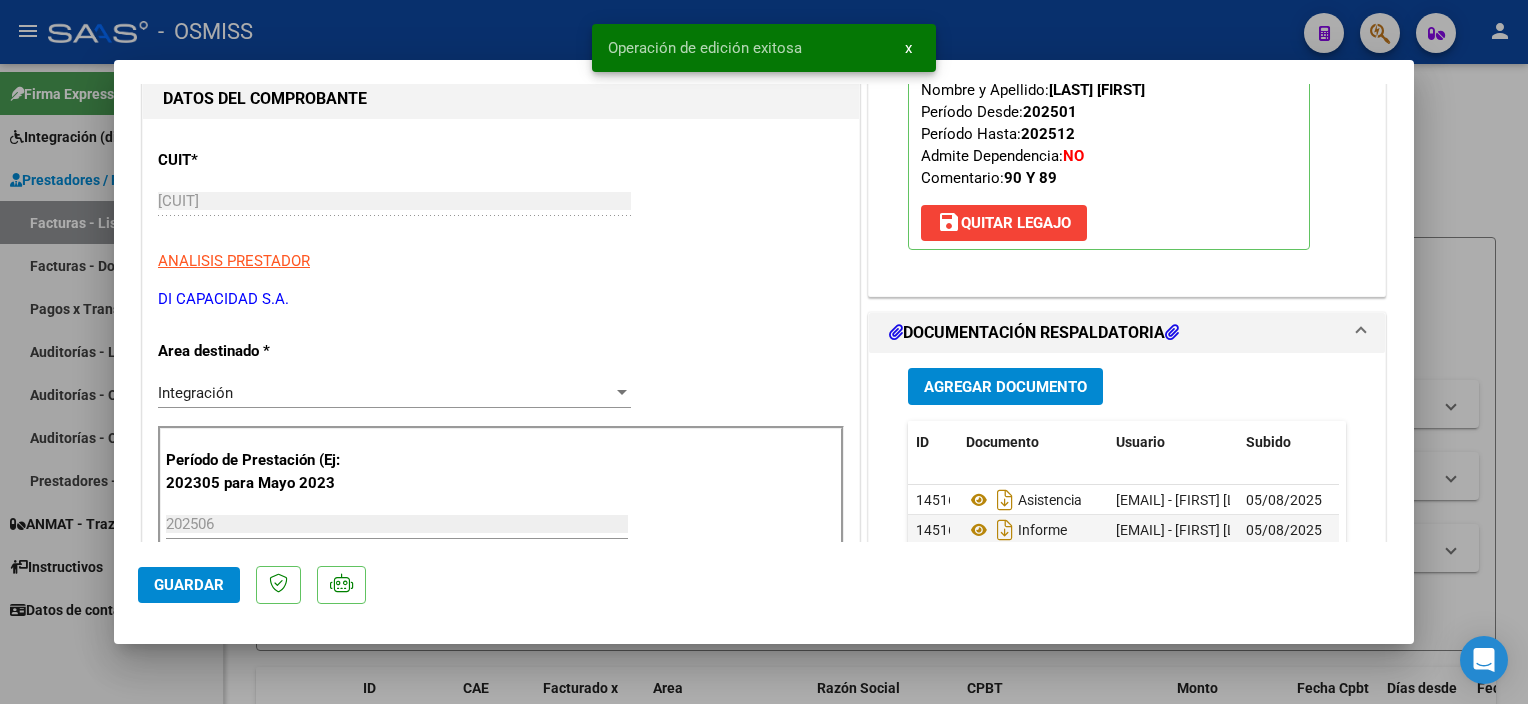 click at bounding box center [764, 352] 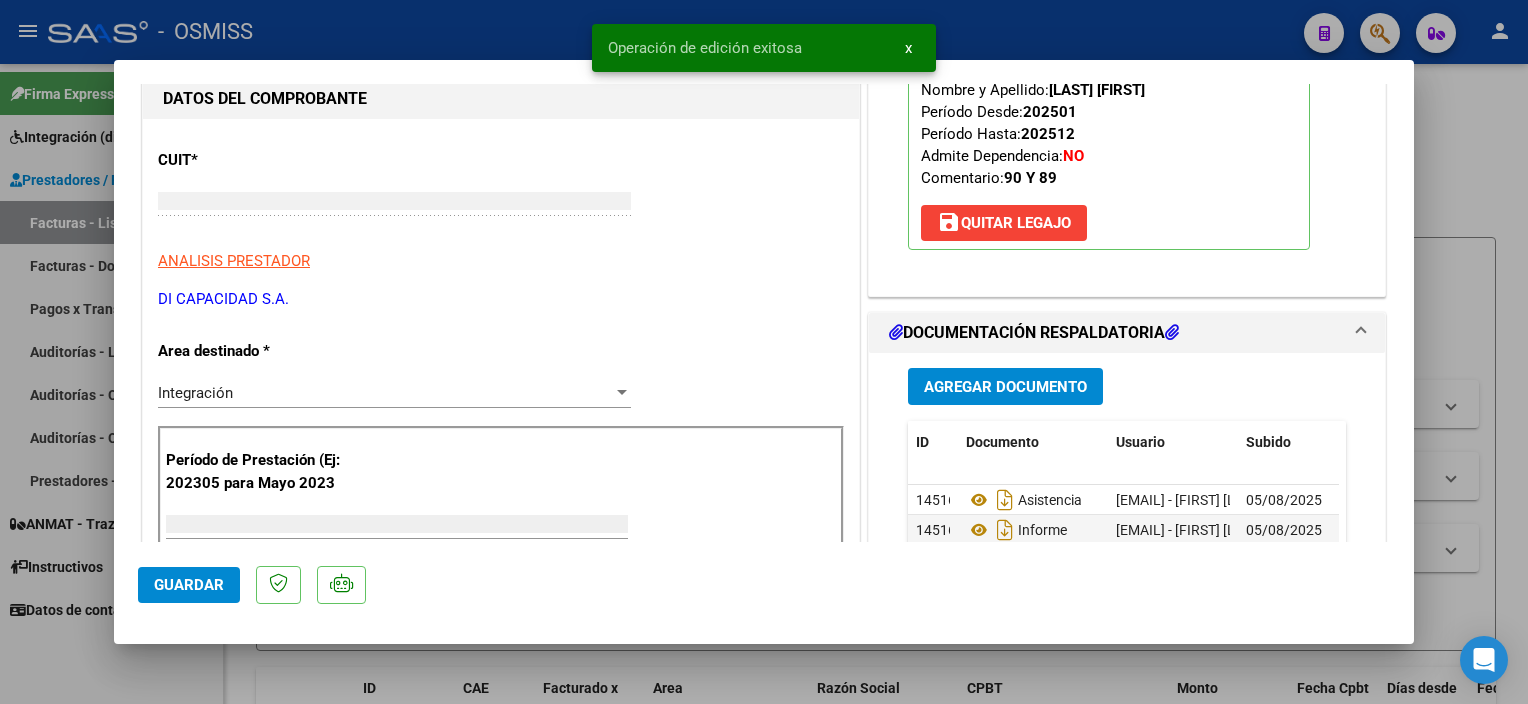 scroll, scrollTop: 192, scrollLeft: 0, axis: vertical 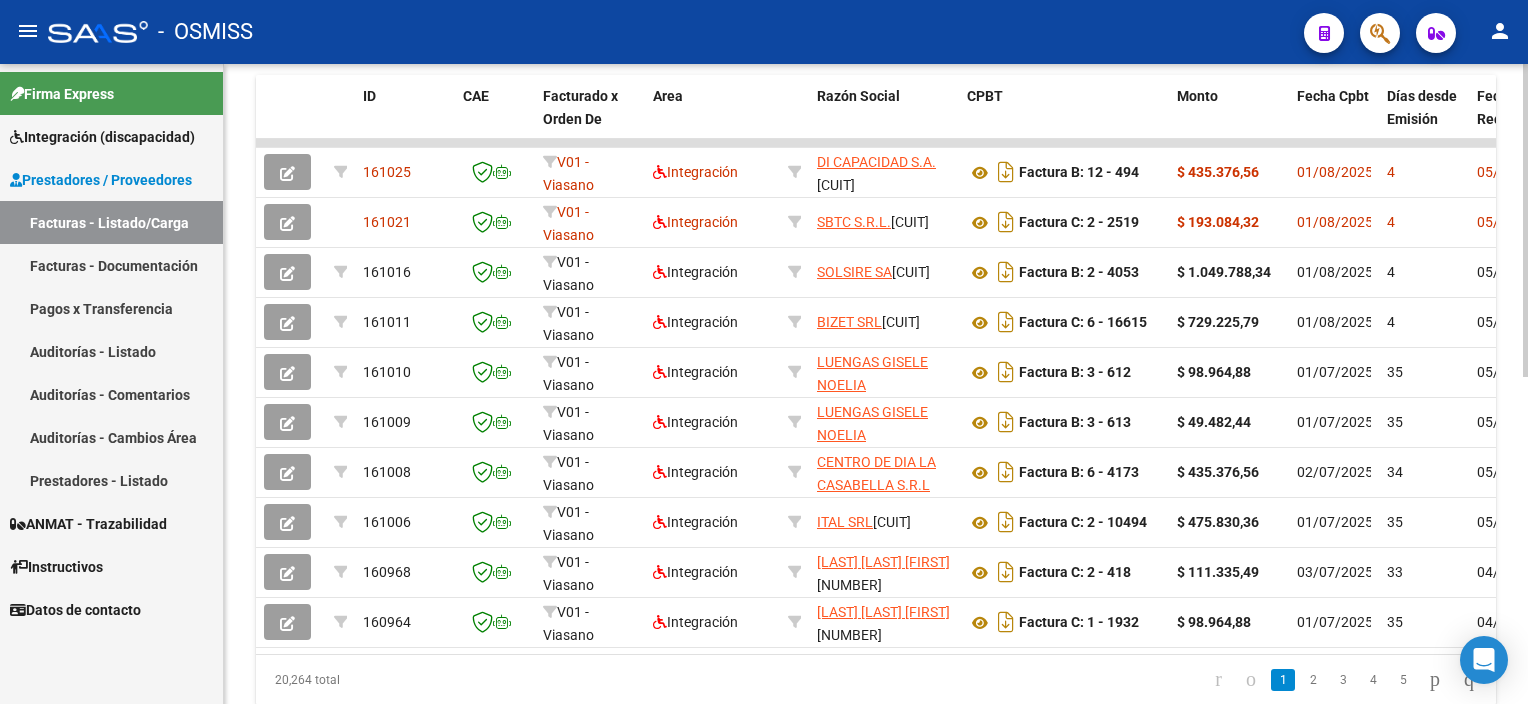 click on "menu -   OSMISS  person    Firma Express     Integración (discapacidad) Legajos    Prestadores / Proveedores Facturas - Listado/Carga Facturas - Documentación Pagos x Transferencia Auditorías - Listado Auditorías - Comentarios Auditorías - Cambios Área Prestadores - Listado    ANMAT - Trazabilidad    Instructivos    Datos de contacto  Video tutorial   PRESTADORES -> Listado de CPBTs Emitidos por Prestadores / Proveedores (alt+q)   Cargar Comprobante
Carga Masiva  cloud_download  CSV  cloud_download  EXCEL  cloud_download  Estandar   Descarga Masiva
Filtros Id Area Area Seleccionar Gerenciador Seleccionar Gerenciador Todos Confirmado Todos Cargado desde Masivo   Mostrar totalizadores   FILTROS DEL COMPROBANTE  Comprobante Tipo Comprobante Tipo Start date – End date Fec. Comprobante Desde / Hasta Días Emisión Desde(cant. días) Días Emisión Hasta(cant. días) CUIT / Razón Social Pto. Venta Nro. Comprobante Código SSS CAE Válido CAE Válido Todos Cargado Módulo Hosp. Todos Op" at bounding box center (764, 352) 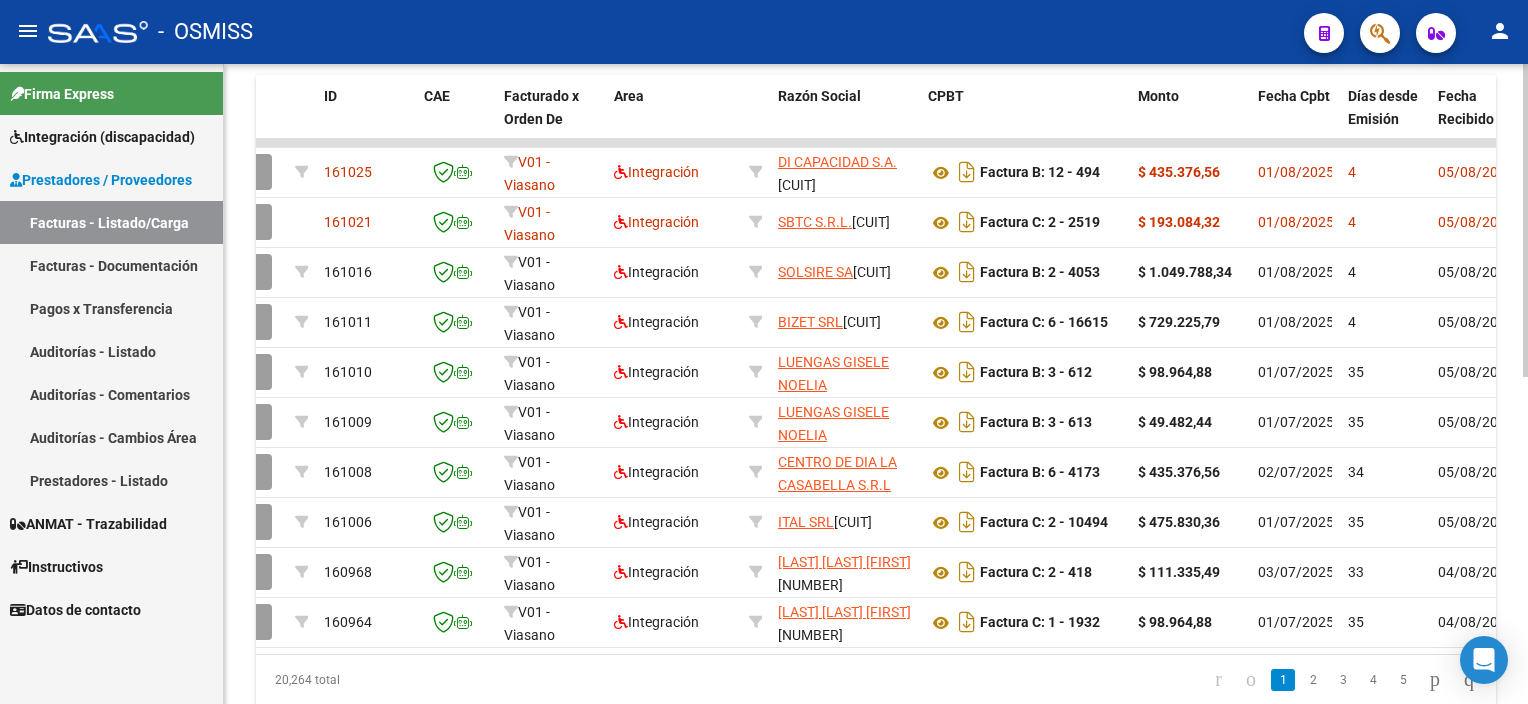 scroll, scrollTop: 0, scrollLeft: 0, axis: both 